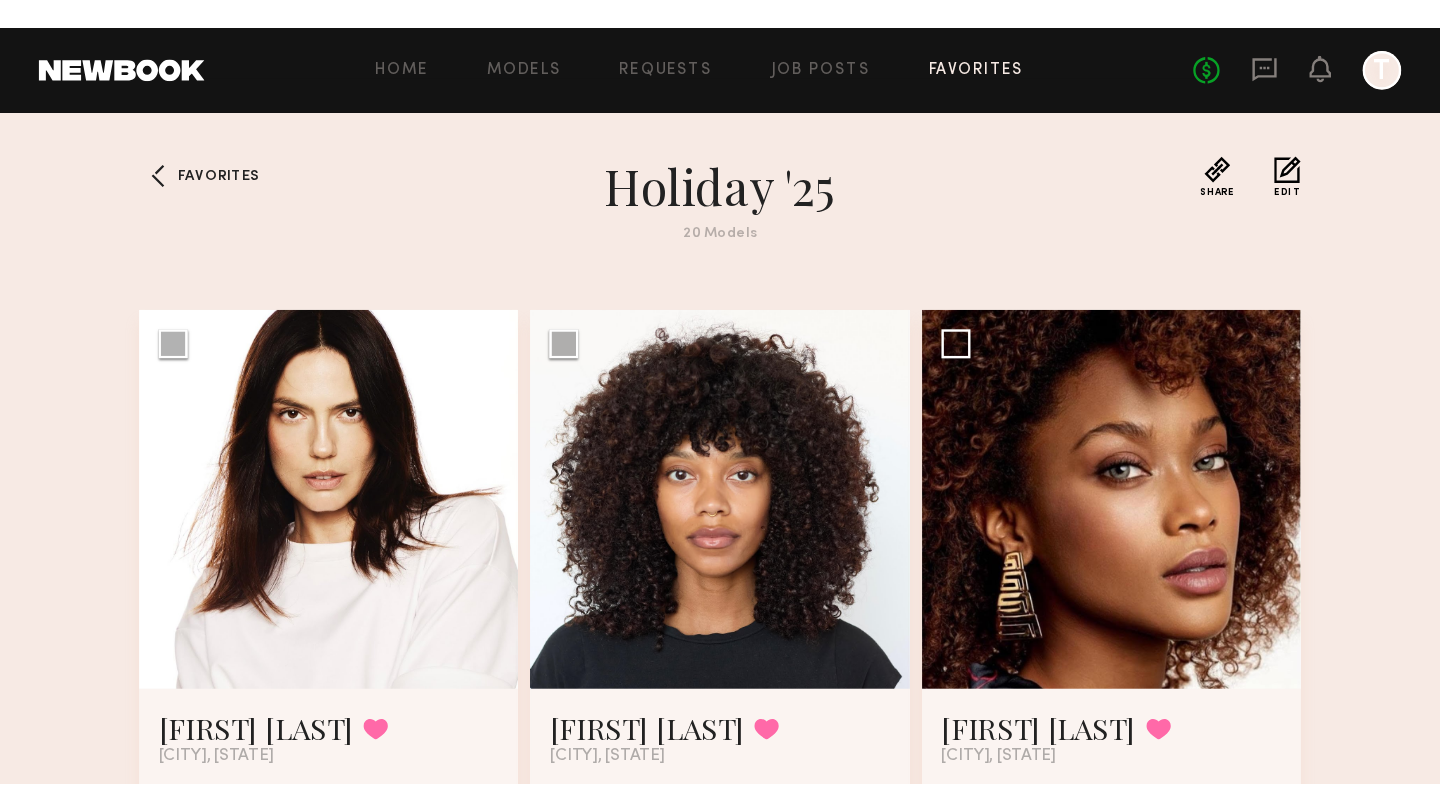 scroll, scrollTop: 0, scrollLeft: 0, axis: both 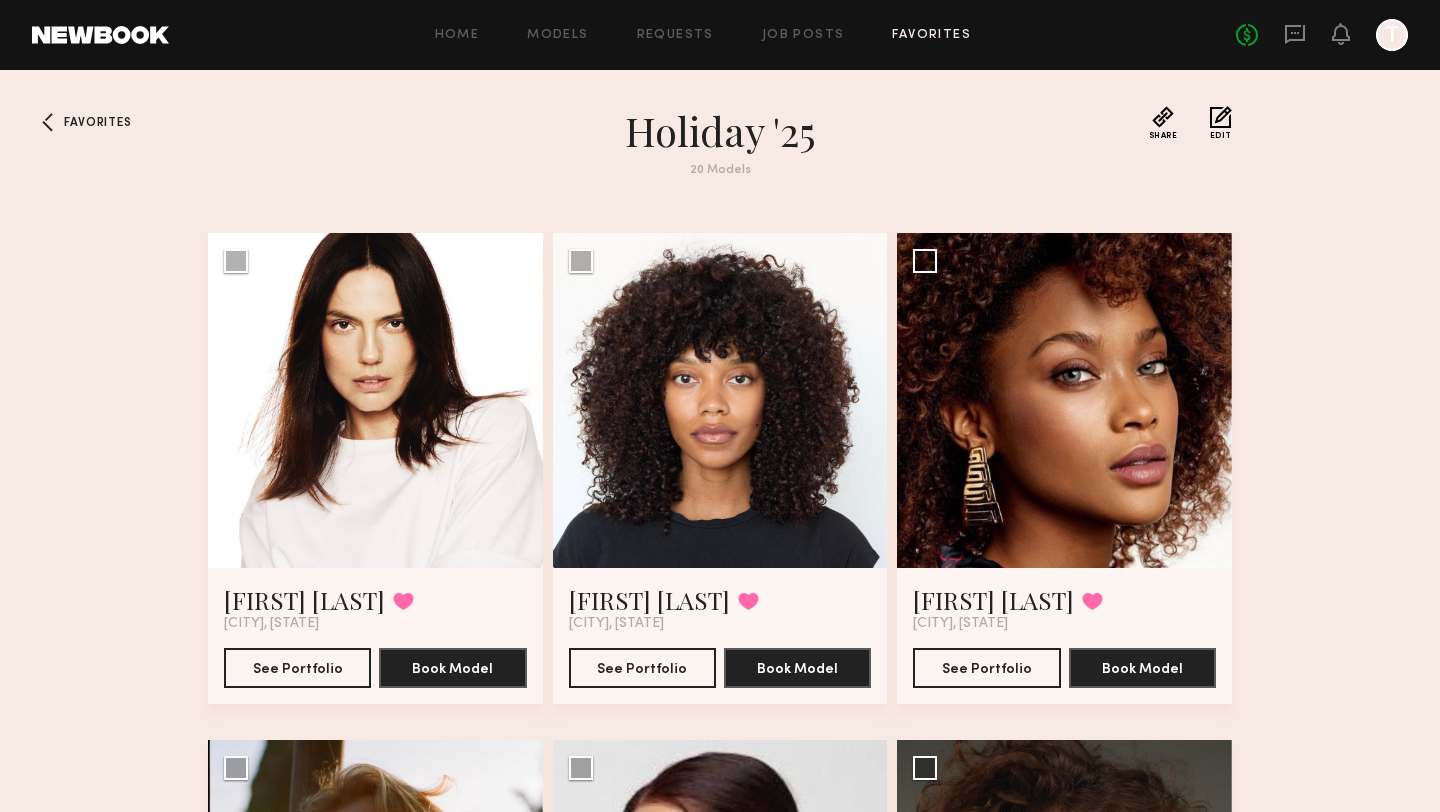 click on "Favorites Holiday '25 20   Models Share Copy Shareable Link Edit Kate A. Favorited Los Angeles, CA See Portfolio Book Model Select model to send group request Rebecca L. Favorited New York City, NY See Portfolio Book Model Select model to send group request Ariel D K. Favorited Los Angeles, CA See Portfolio Book Model Select model to send group request Lauren T. Favorited Los Angeles, CA See Portfolio Book Model Select model to send group request Jacqueline F. Favorited Los Angeles, CA See Portfolio Book Model Select model to send group request Masha S. Favorited Los Angeles, CA See Portfolio Book Model Select model to send group request Amy H. Favorited Los Angeles, CA See Portfolio Book Model Select model to send group request Kassie R. Favorited Los Angeles, CA See Portfolio Book Model Select model to send group request Genevieve A. Favorited Los Angeles, CA See Portfolio Book Model Select model to send group request Demi G. Favorited Los Angeles, CA See Portfolio Book Model Chelsea H. Favorited" 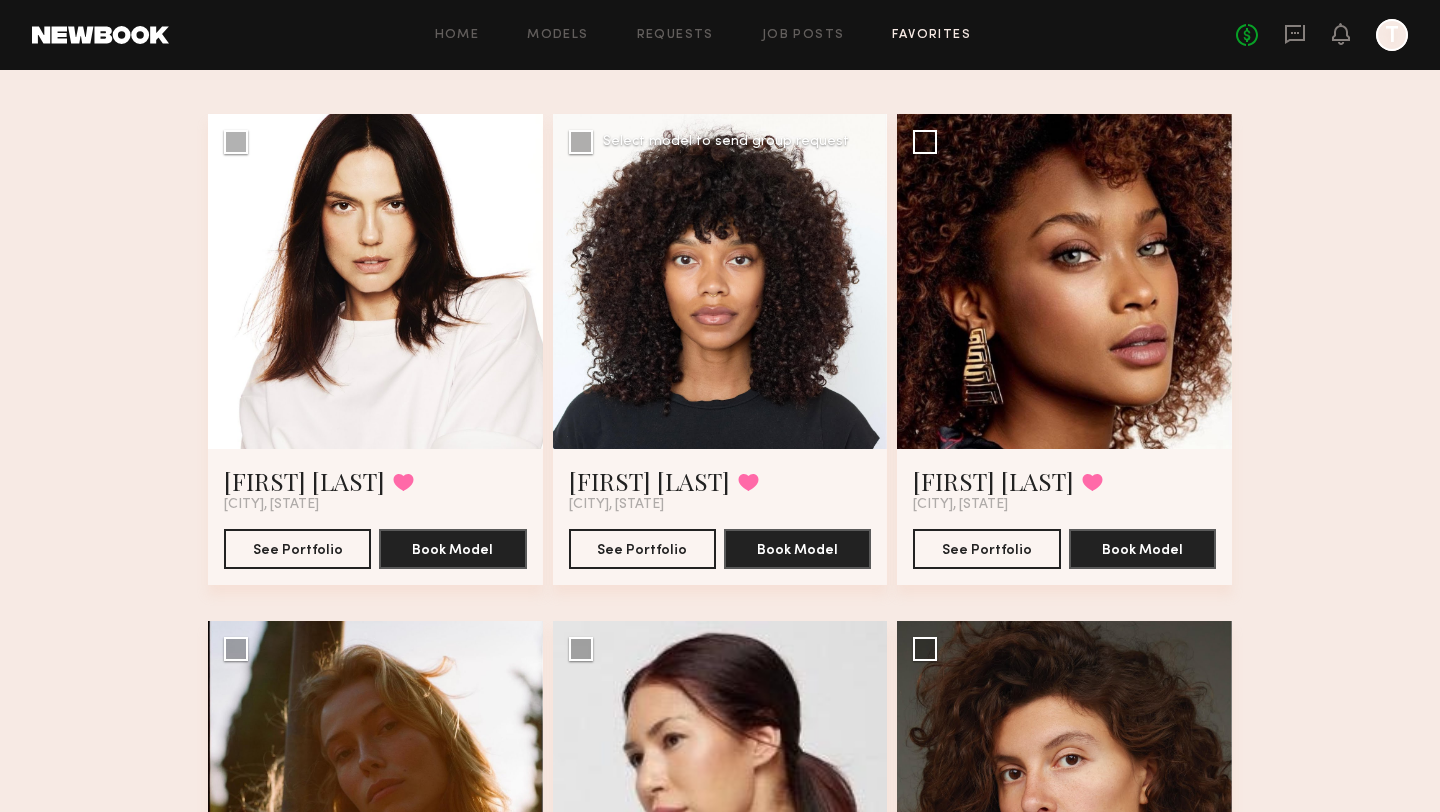 scroll, scrollTop: 112, scrollLeft: 0, axis: vertical 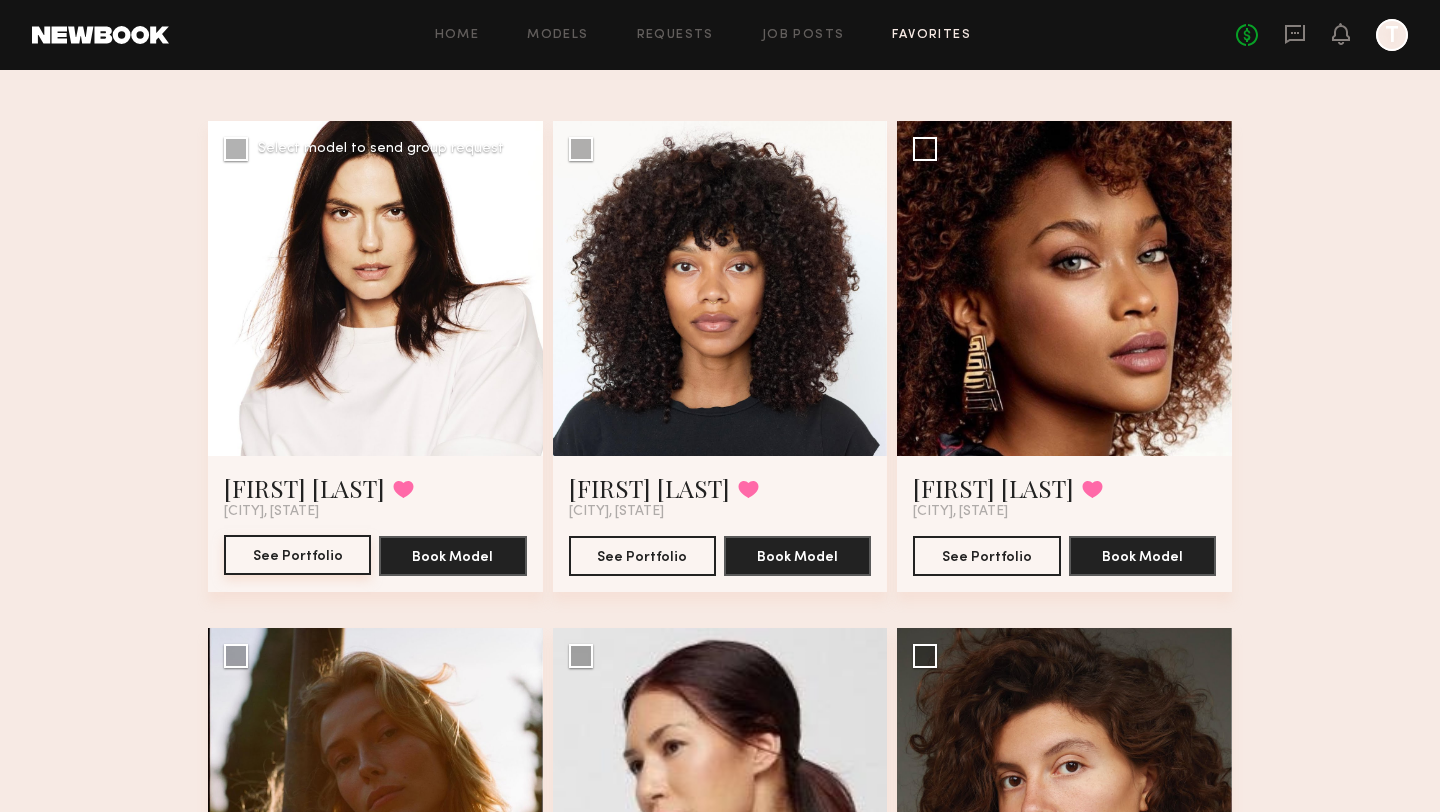 click on "See Portfolio" 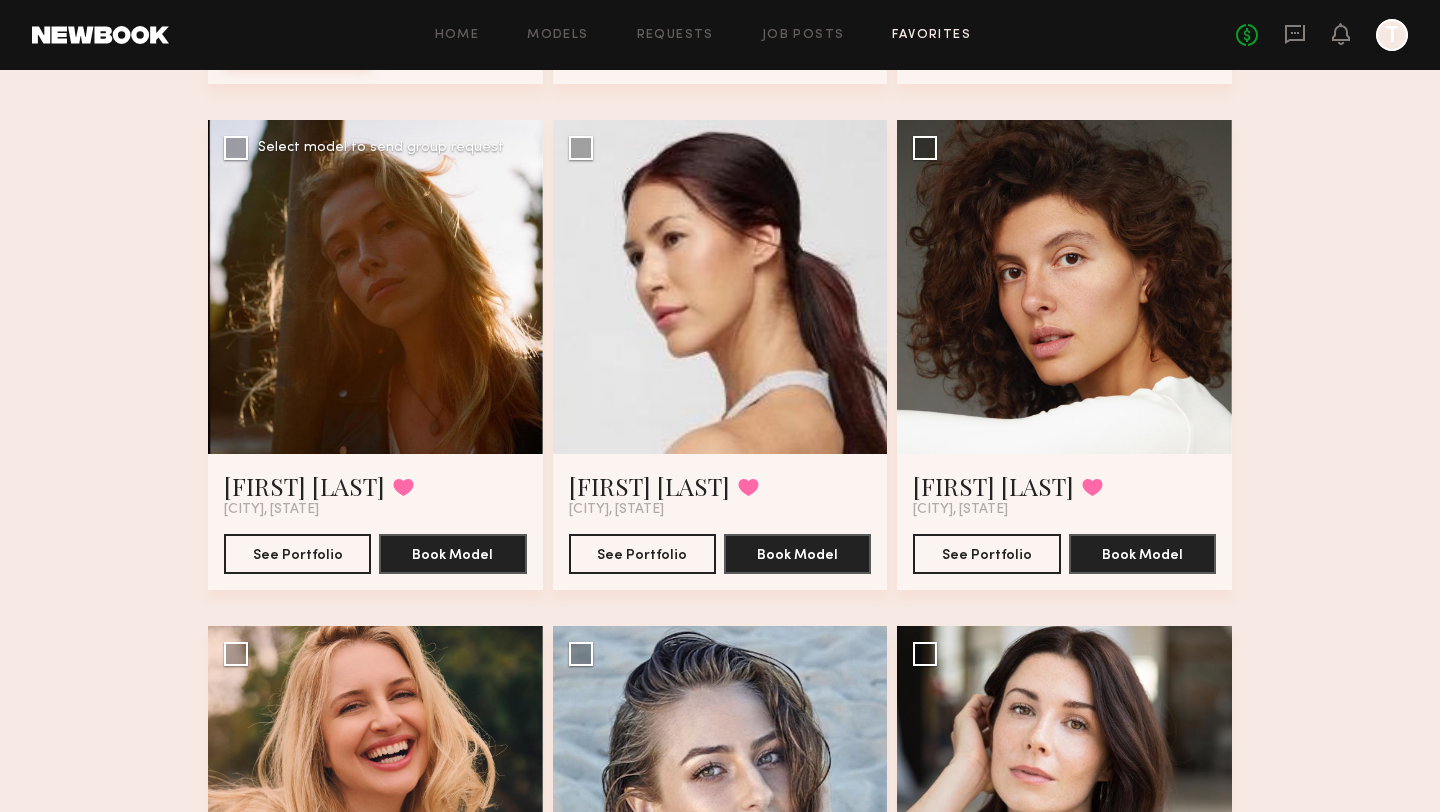scroll, scrollTop: 190, scrollLeft: 0, axis: vertical 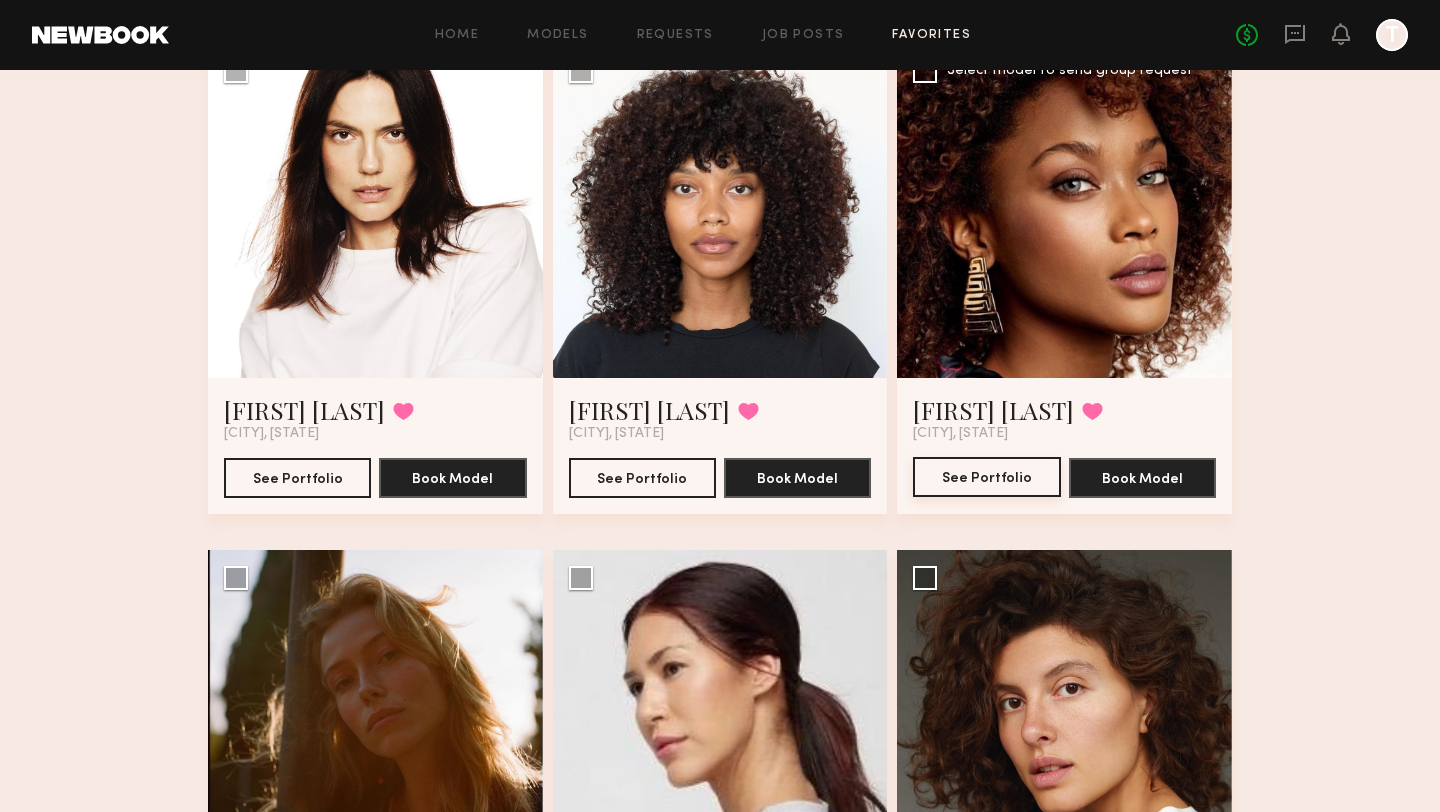 click on "See Portfolio" 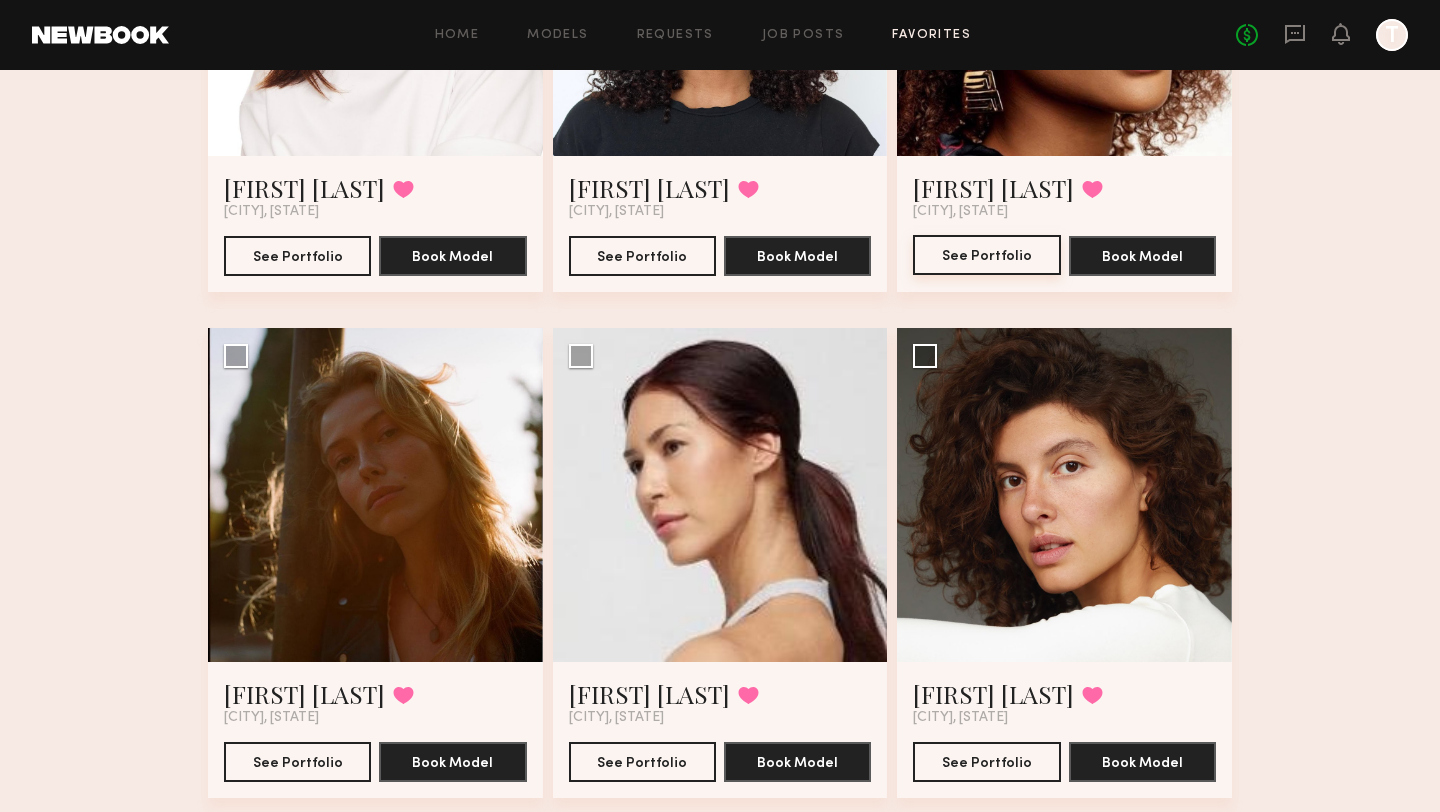 scroll, scrollTop: 468, scrollLeft: 0, axis: vertical 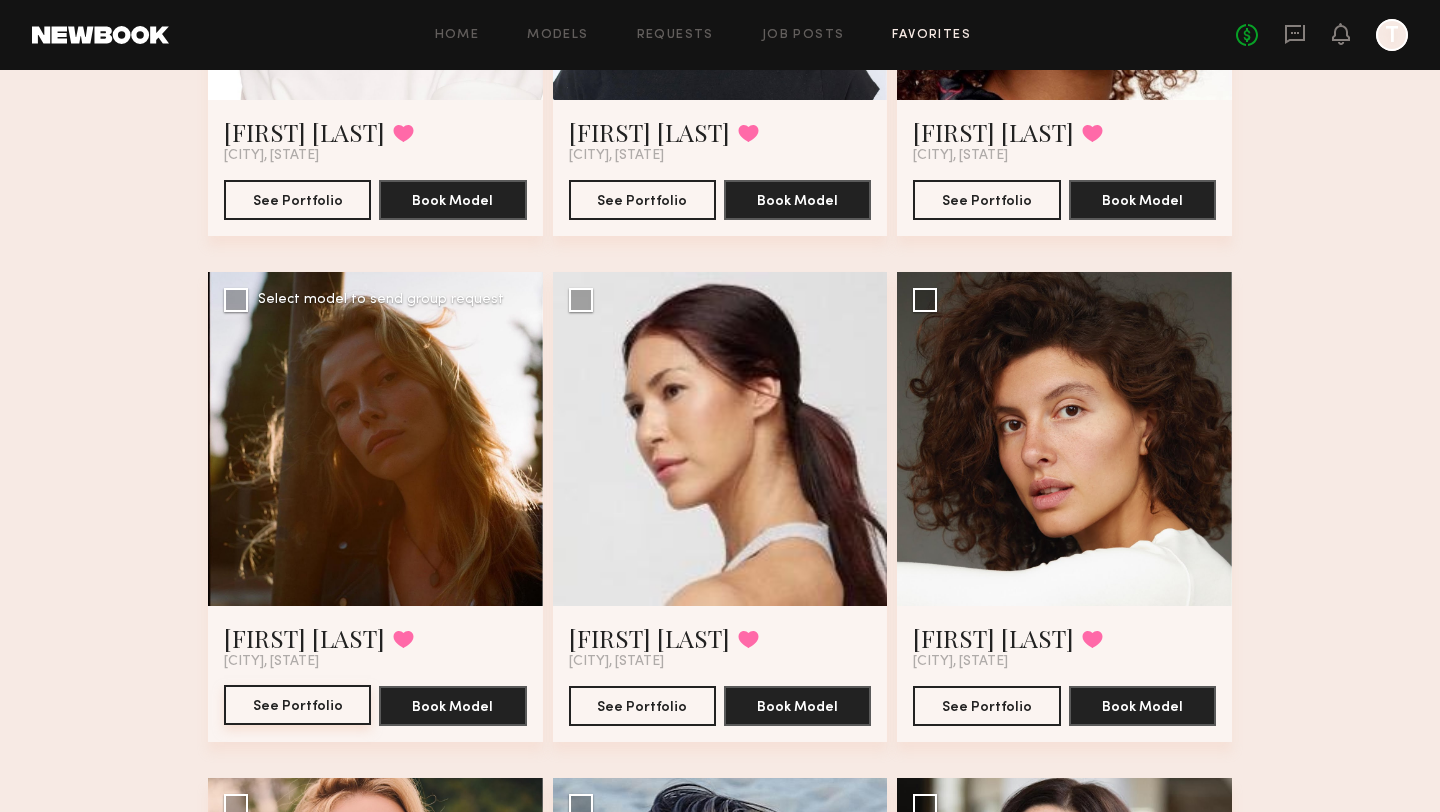 click on "See Portfolio" 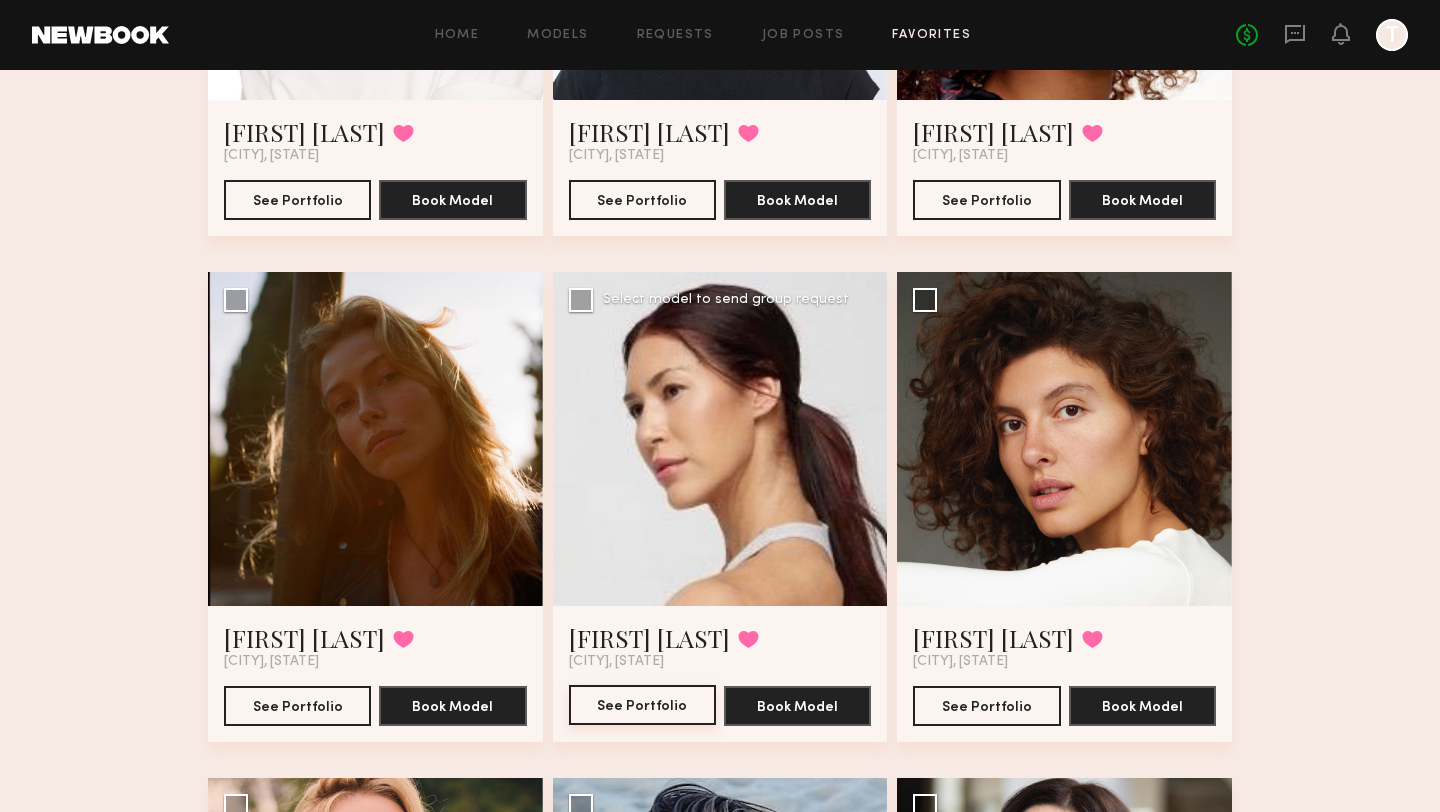 click on "See Portfolio" 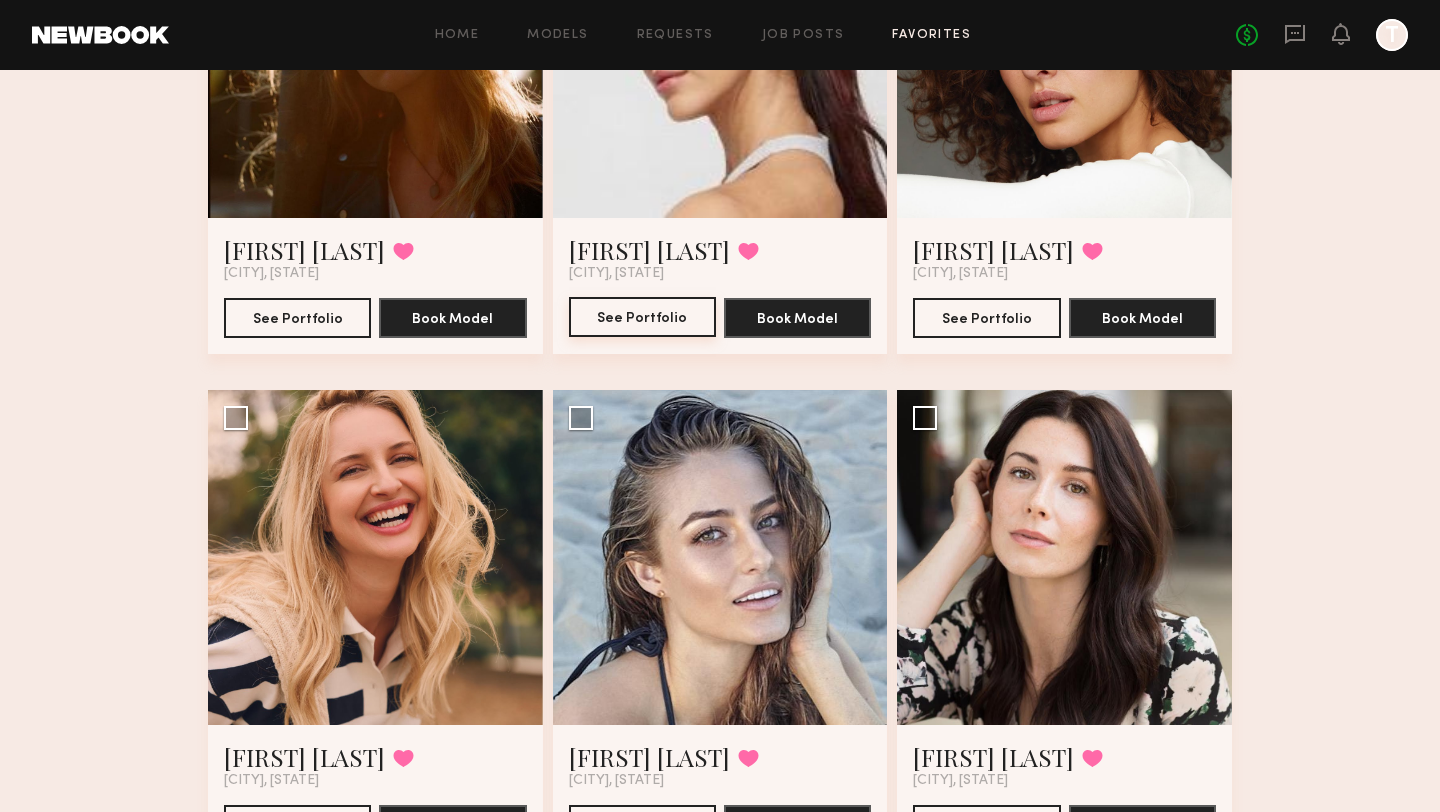 scroll, scrollTop: 1079, scrollLeft: 0, axis: vertical 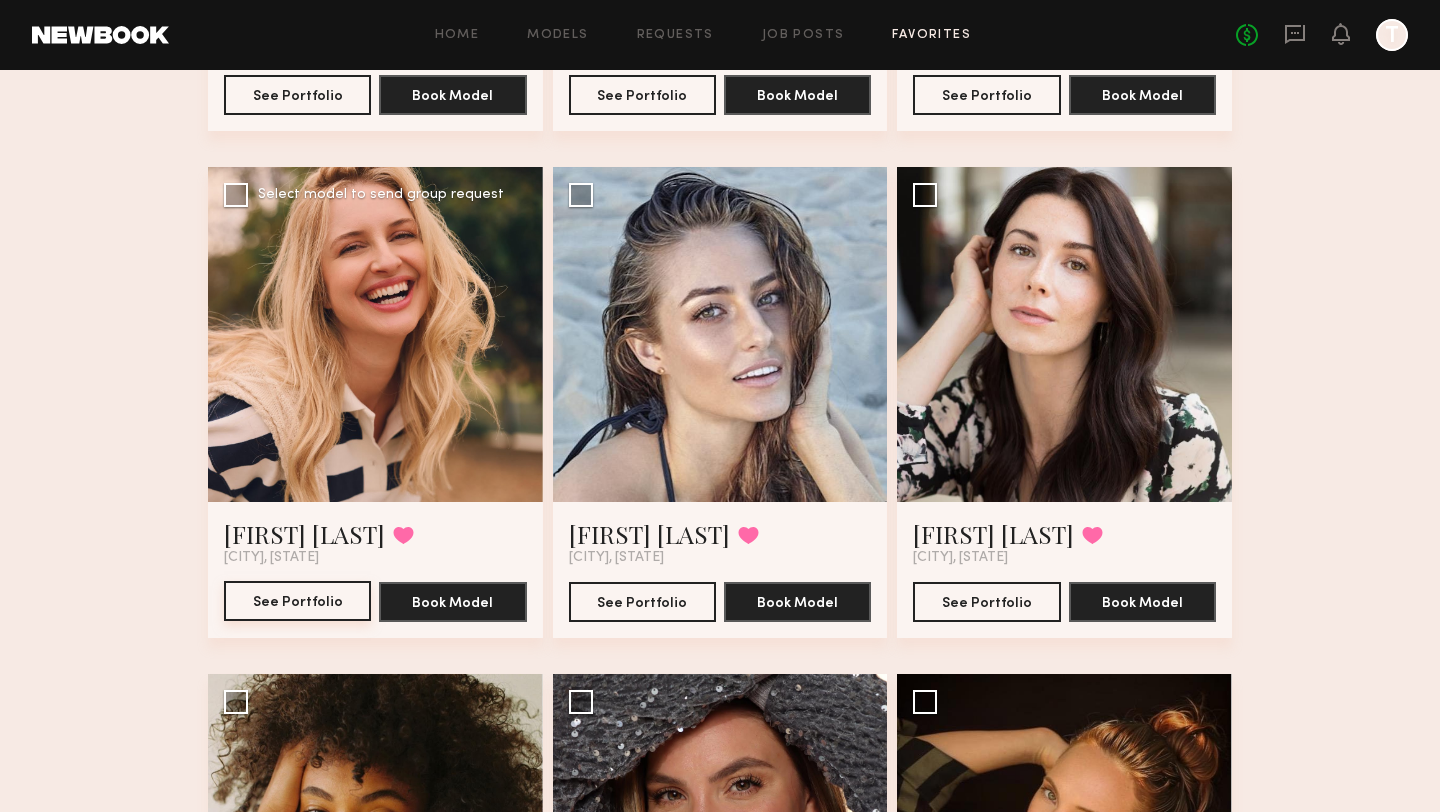 click on "See Portfolio" 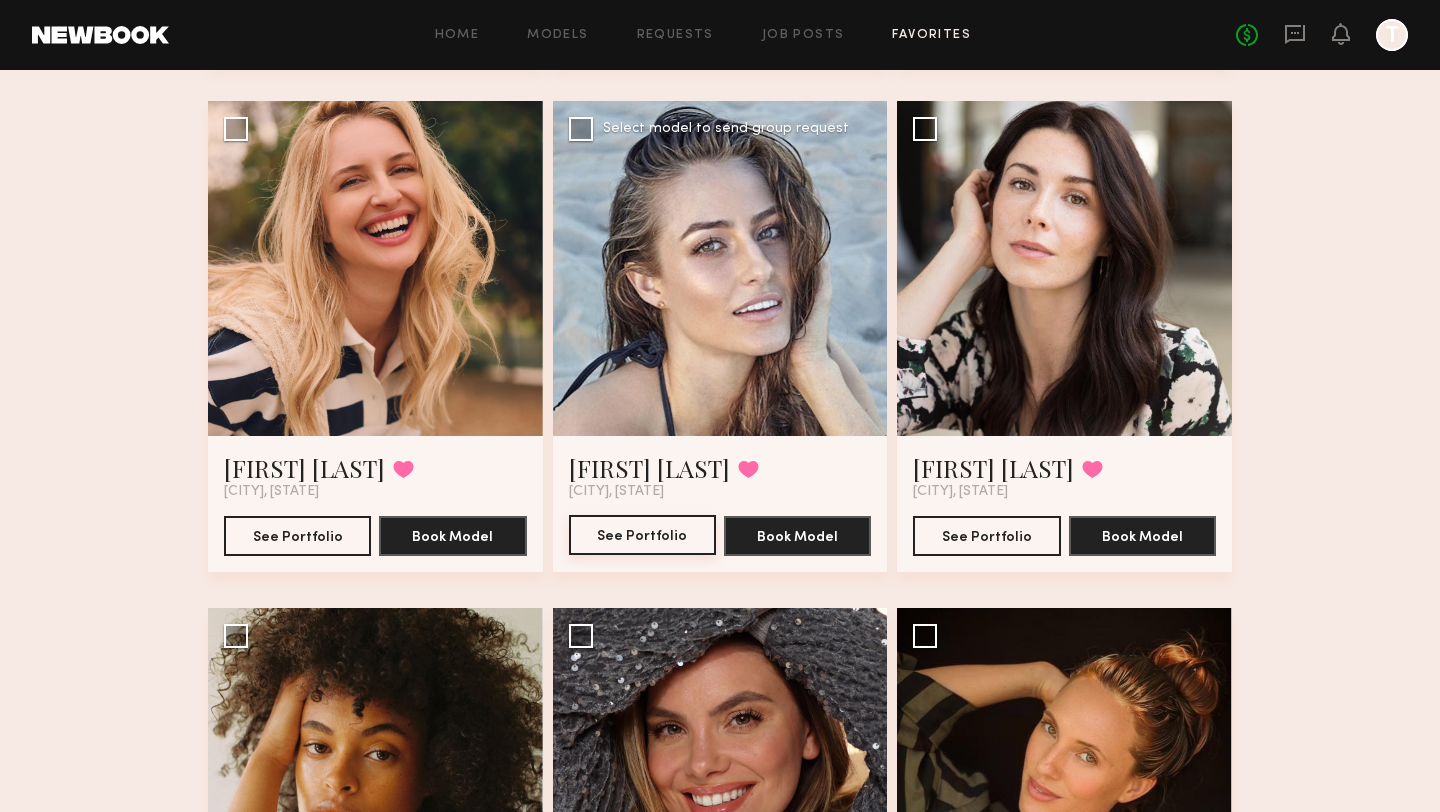 click on "See Portfolio" 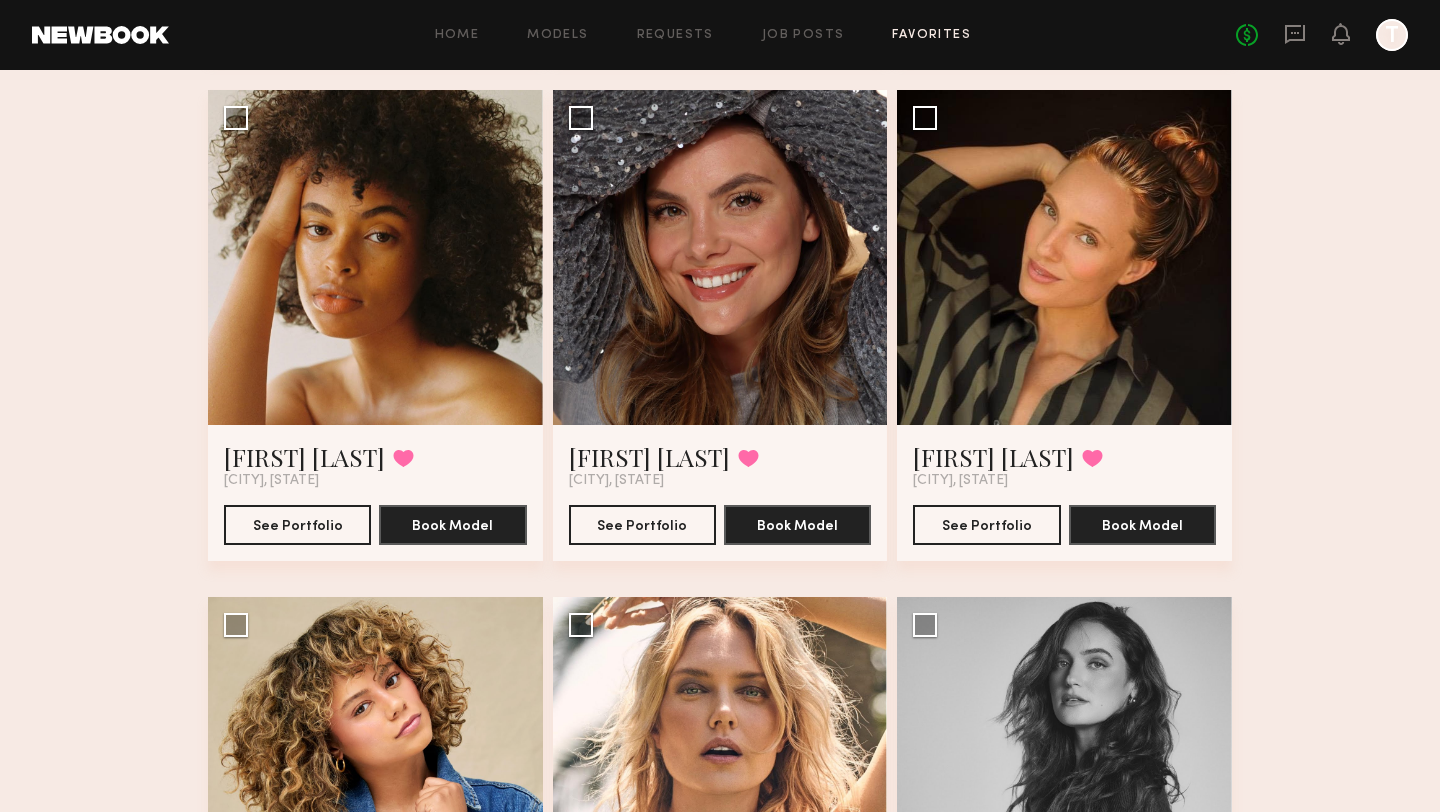 scroll, scrollTop: 1339, scrollLeft: 0, axis: vertical 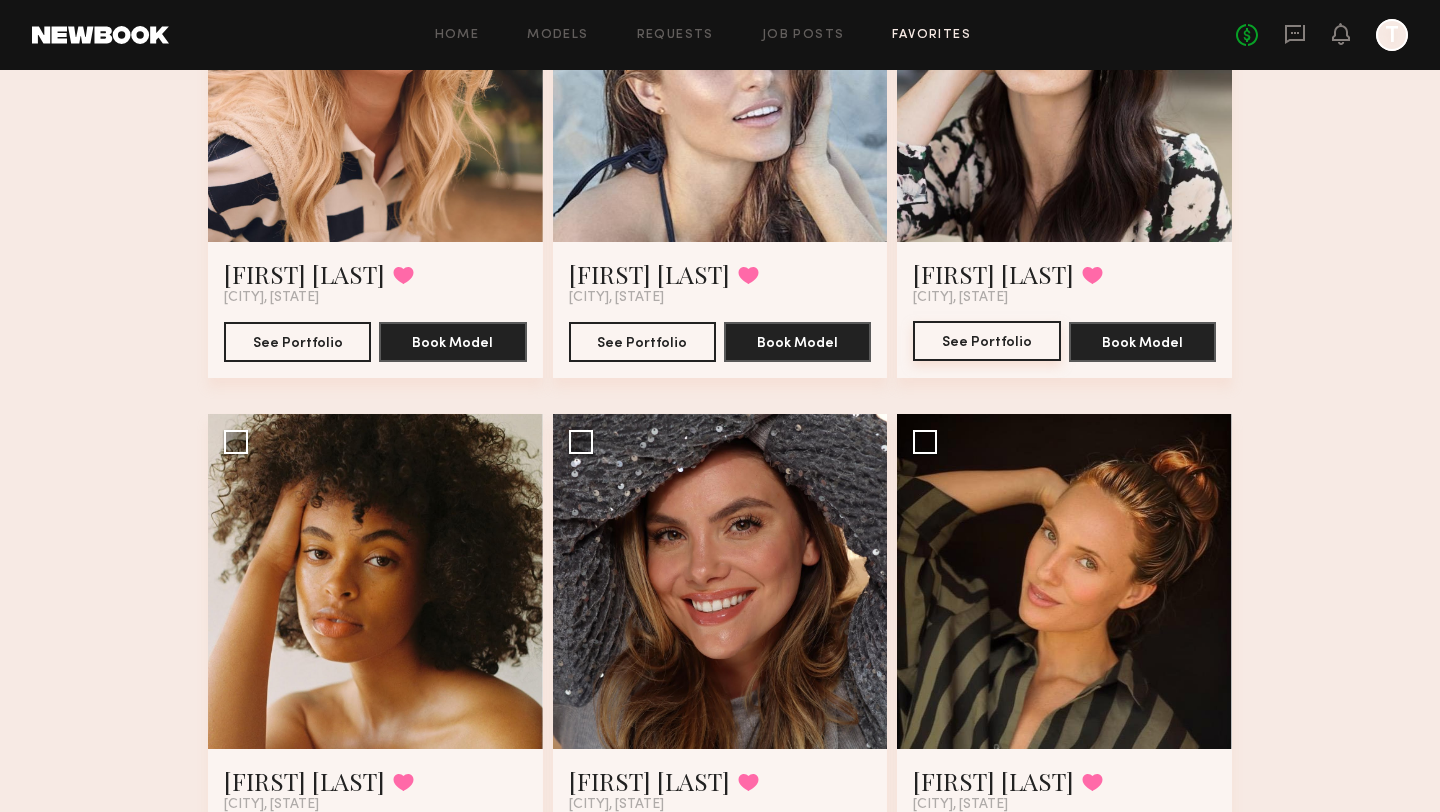 click on "See Portfolio" 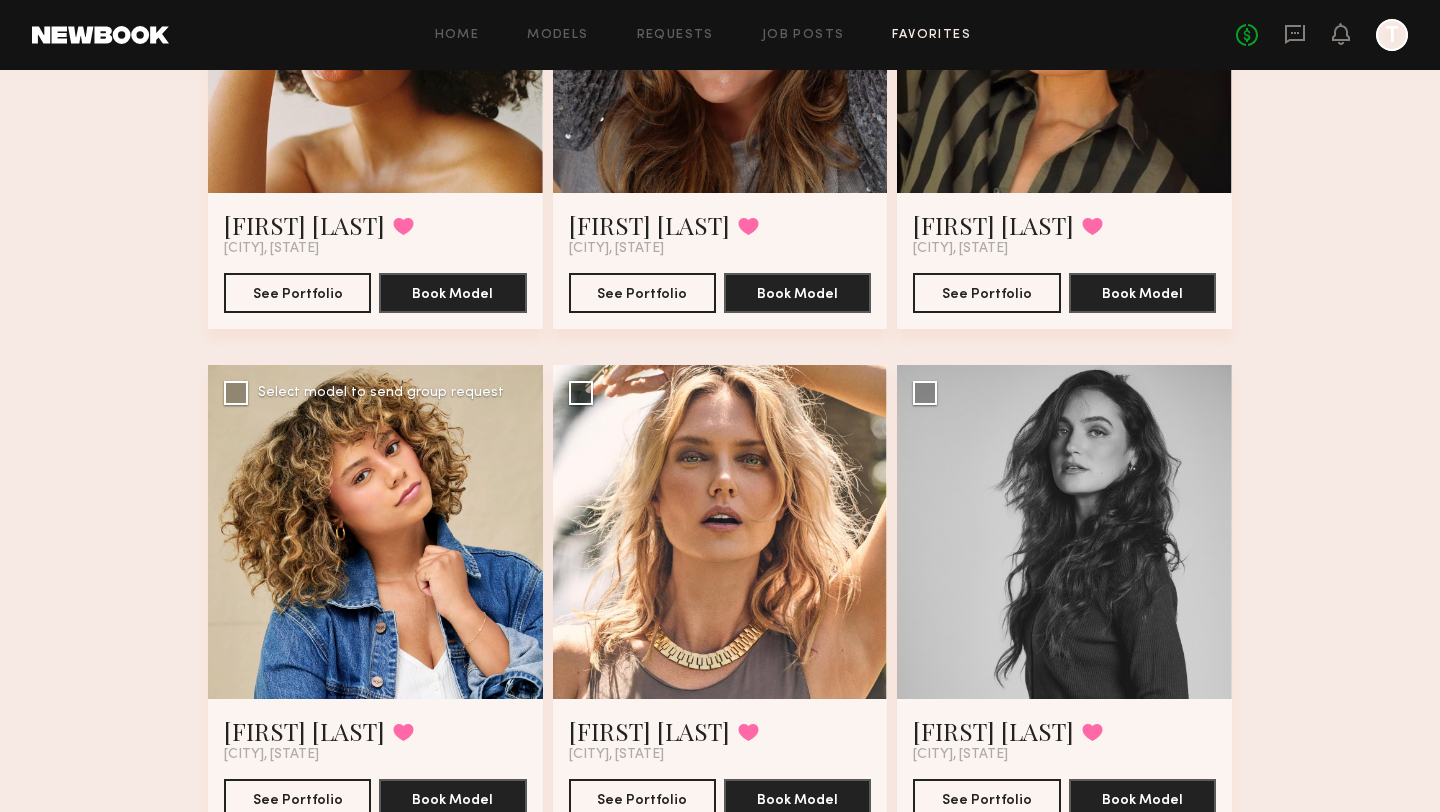 scroll, scrollTop: 1951, scrollLeft: 0, axis: vertical 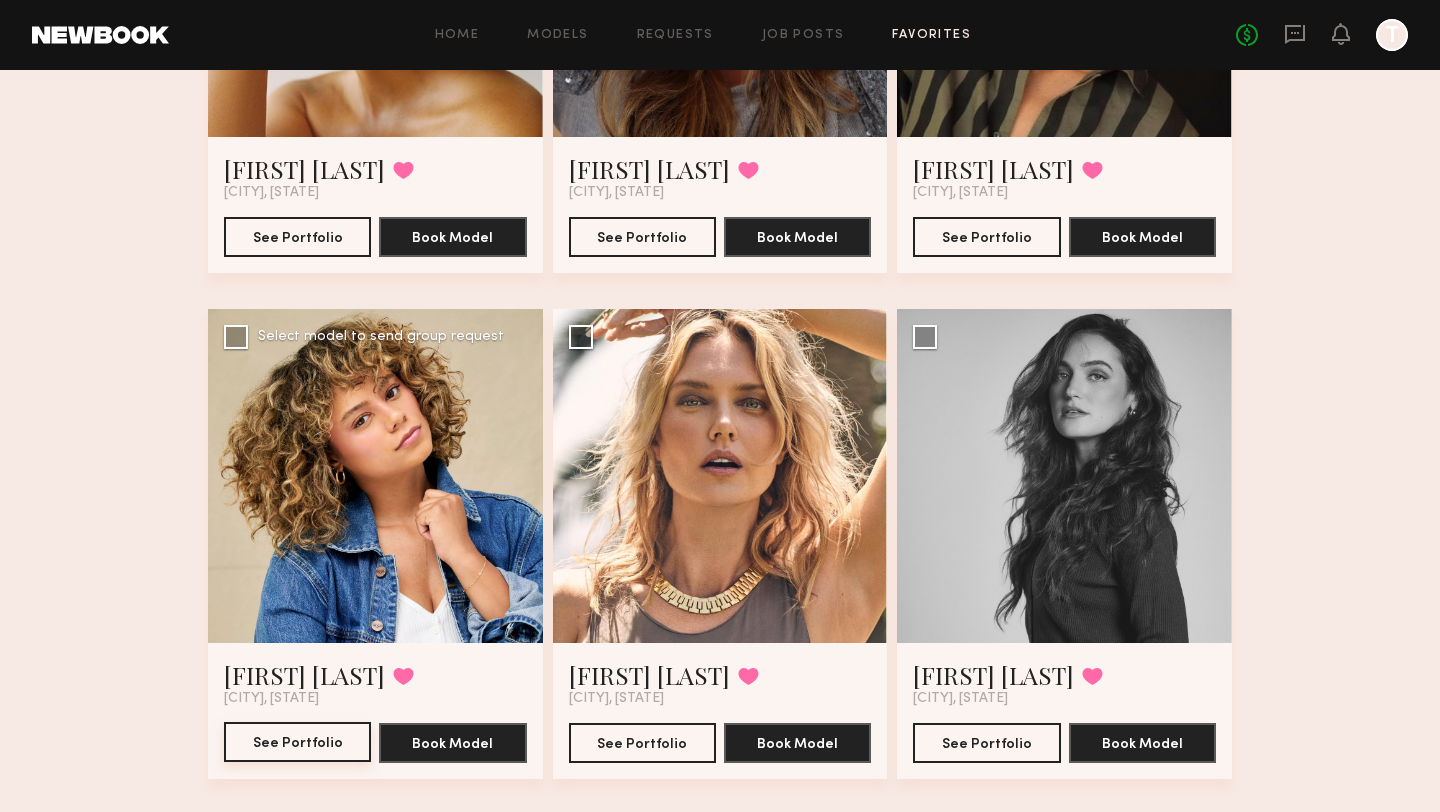 click on "See Portfolio" 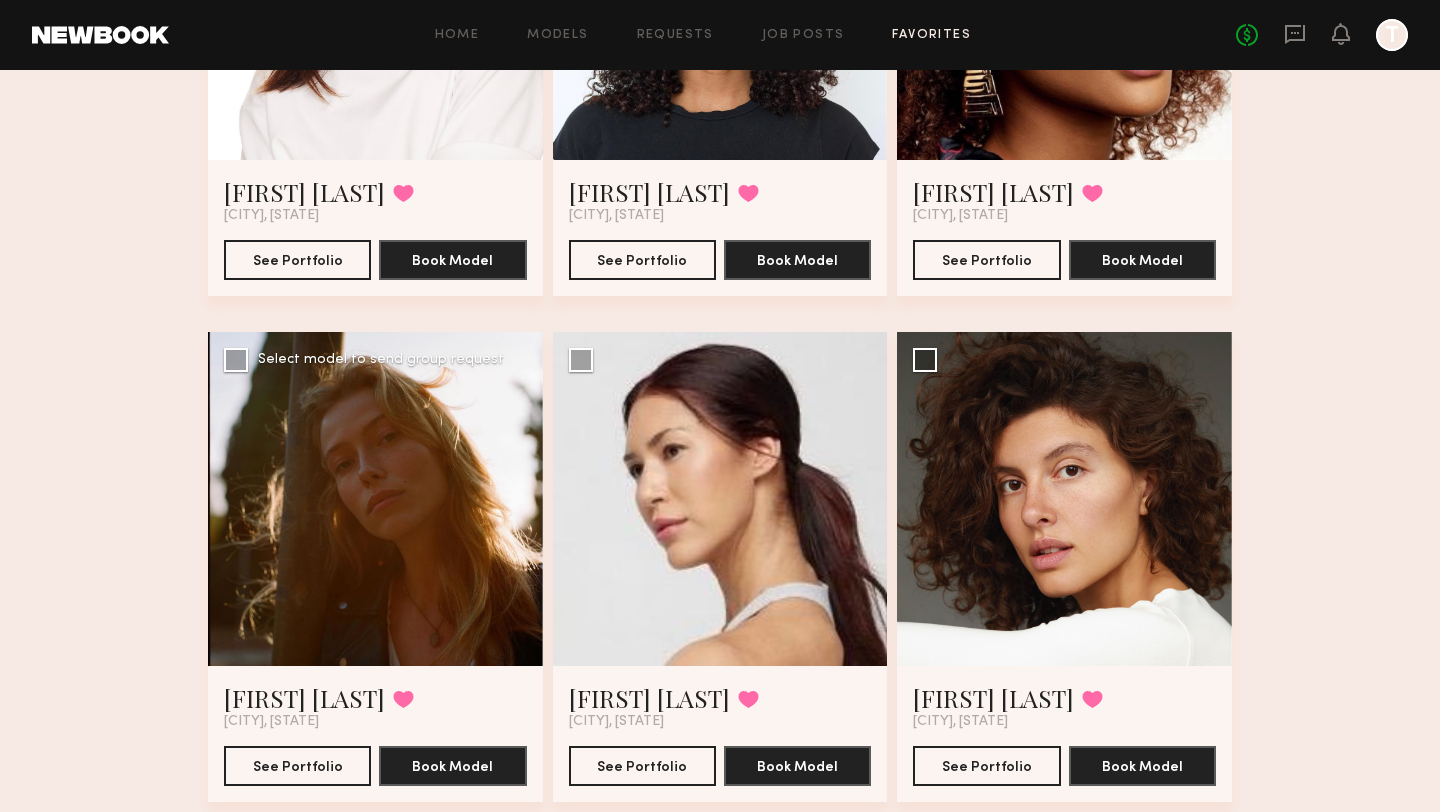 scroll, scrollTop: 437, scrollLeft: 0, axis: vertical 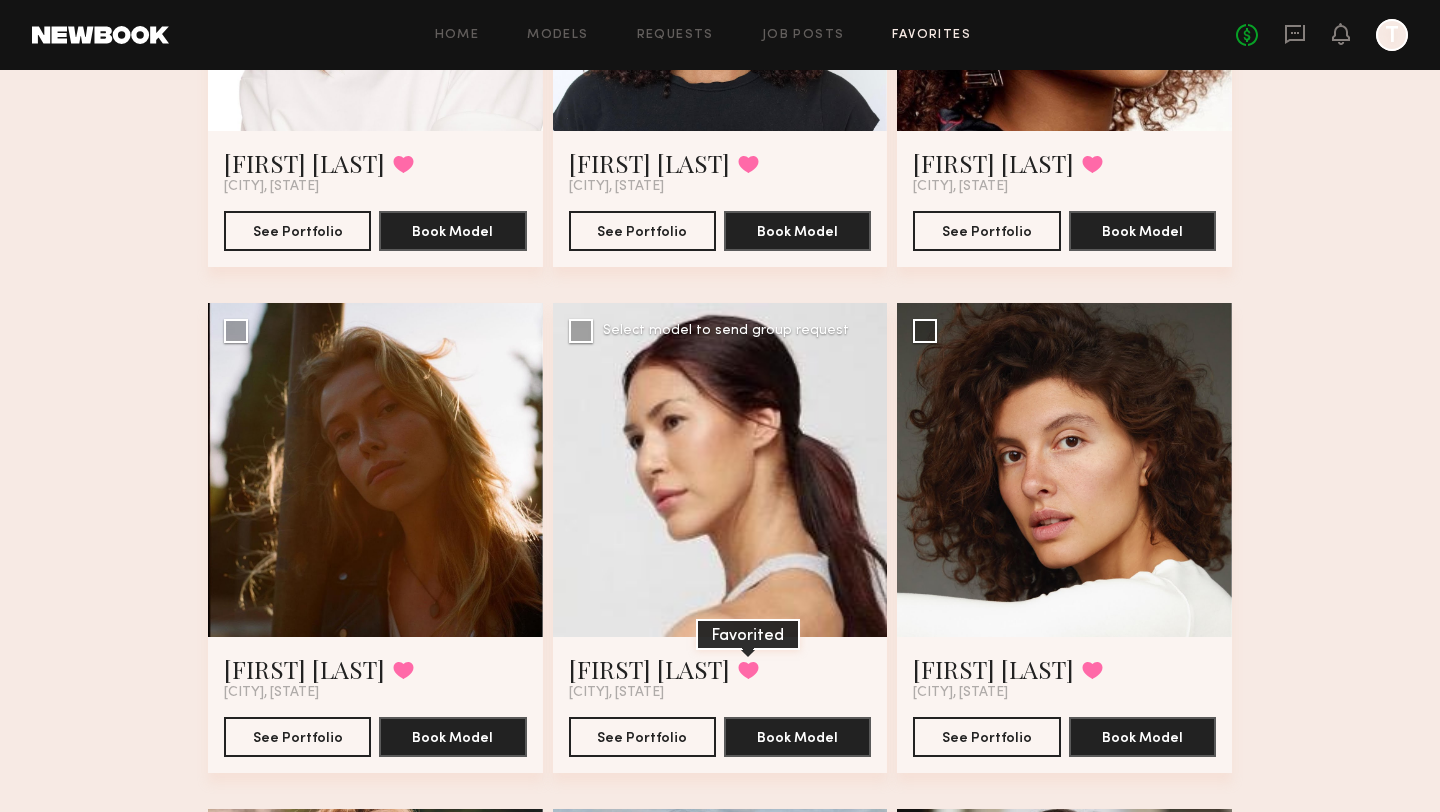 click 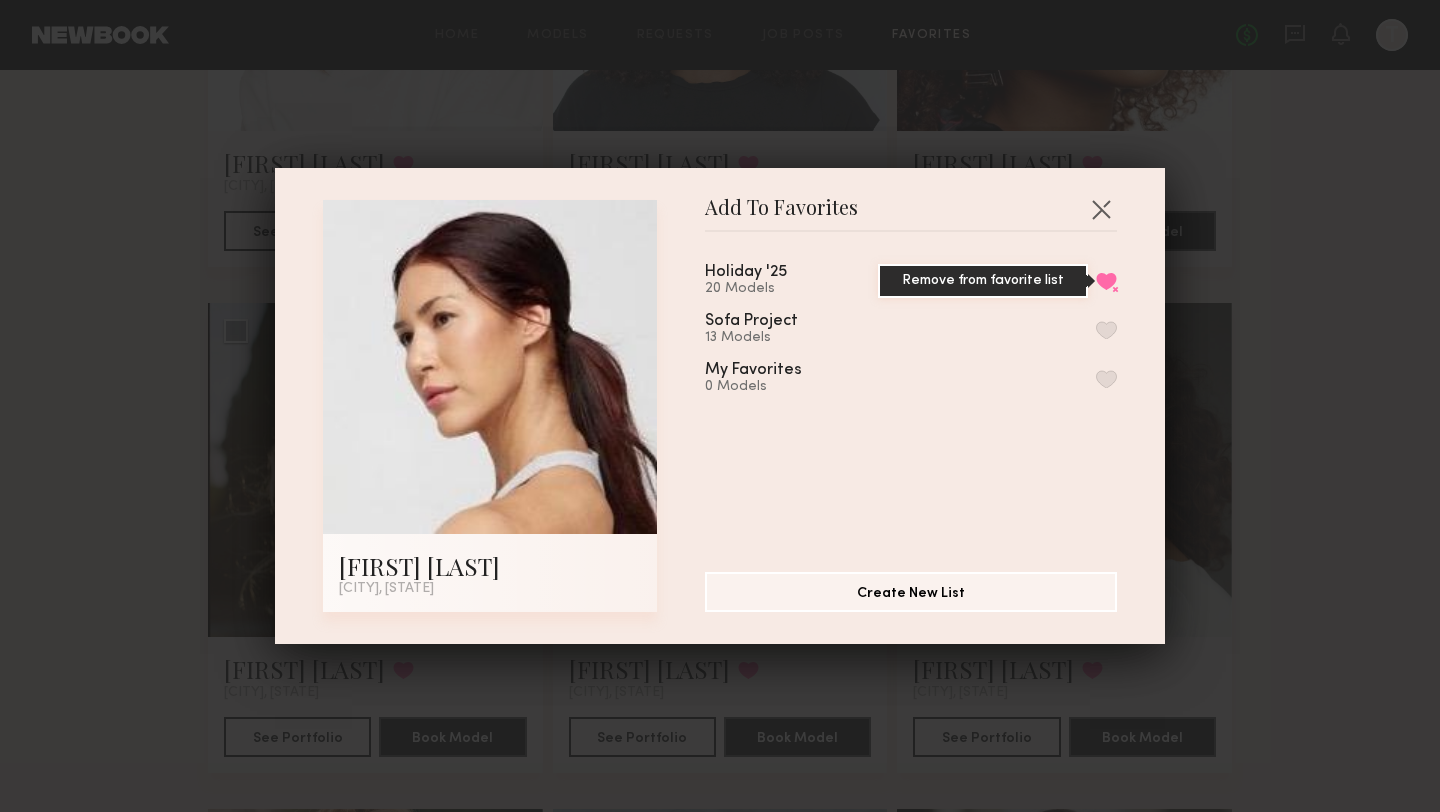 click on "Remove from favorite list" at bounding box center (1106, 281) 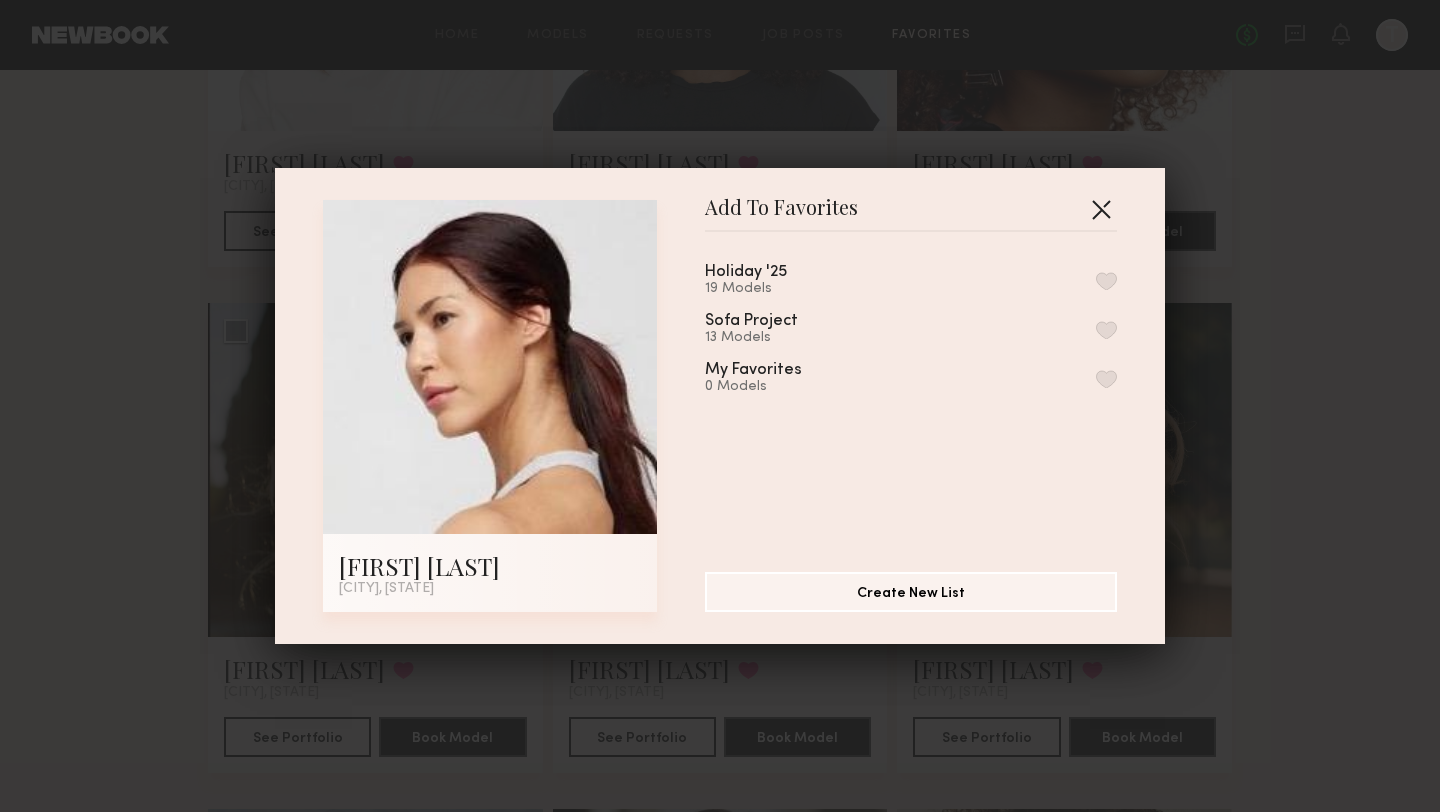 click at bounding box center [1101, 209] 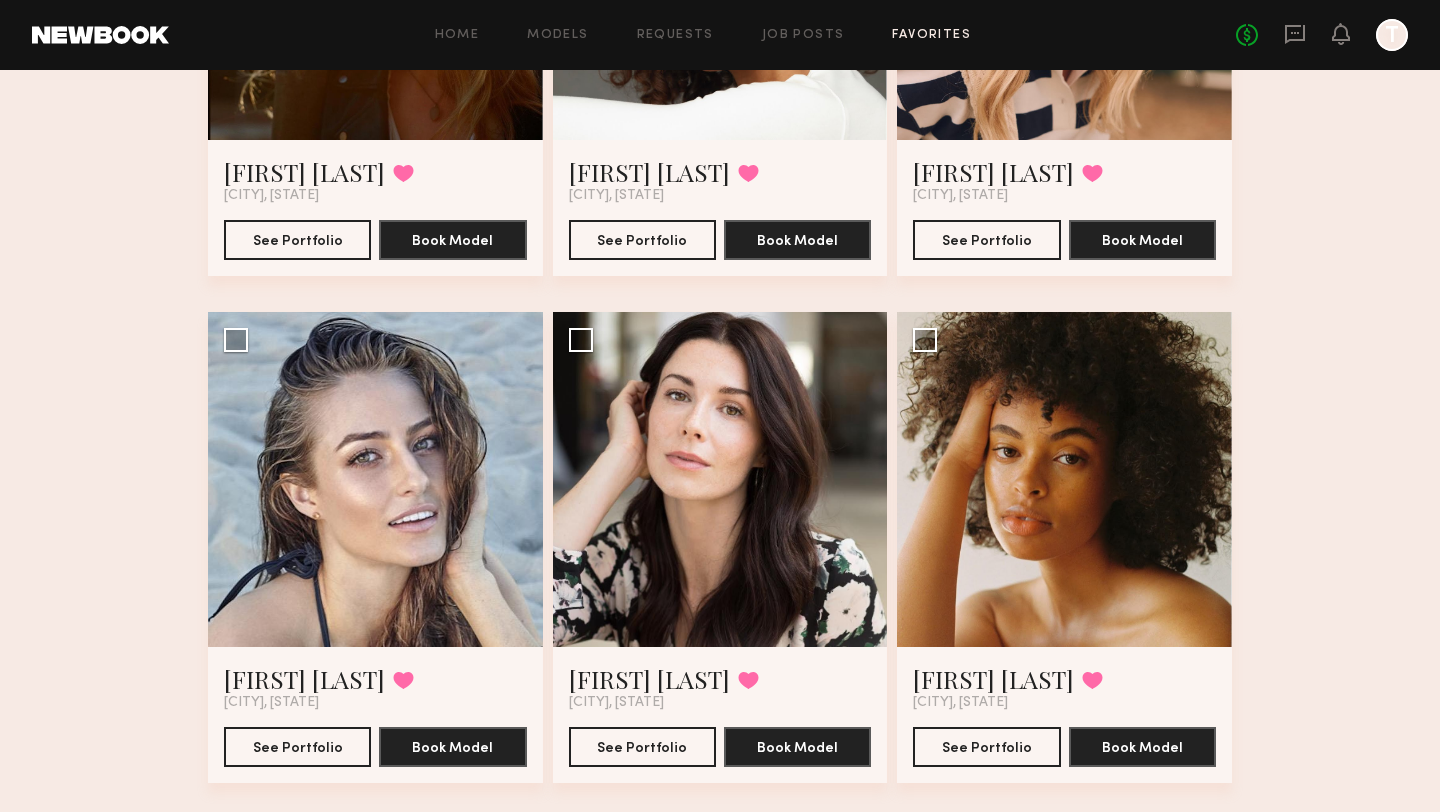 scroll, scrollTop: 935, scrollLeft: 0, axis: vertical 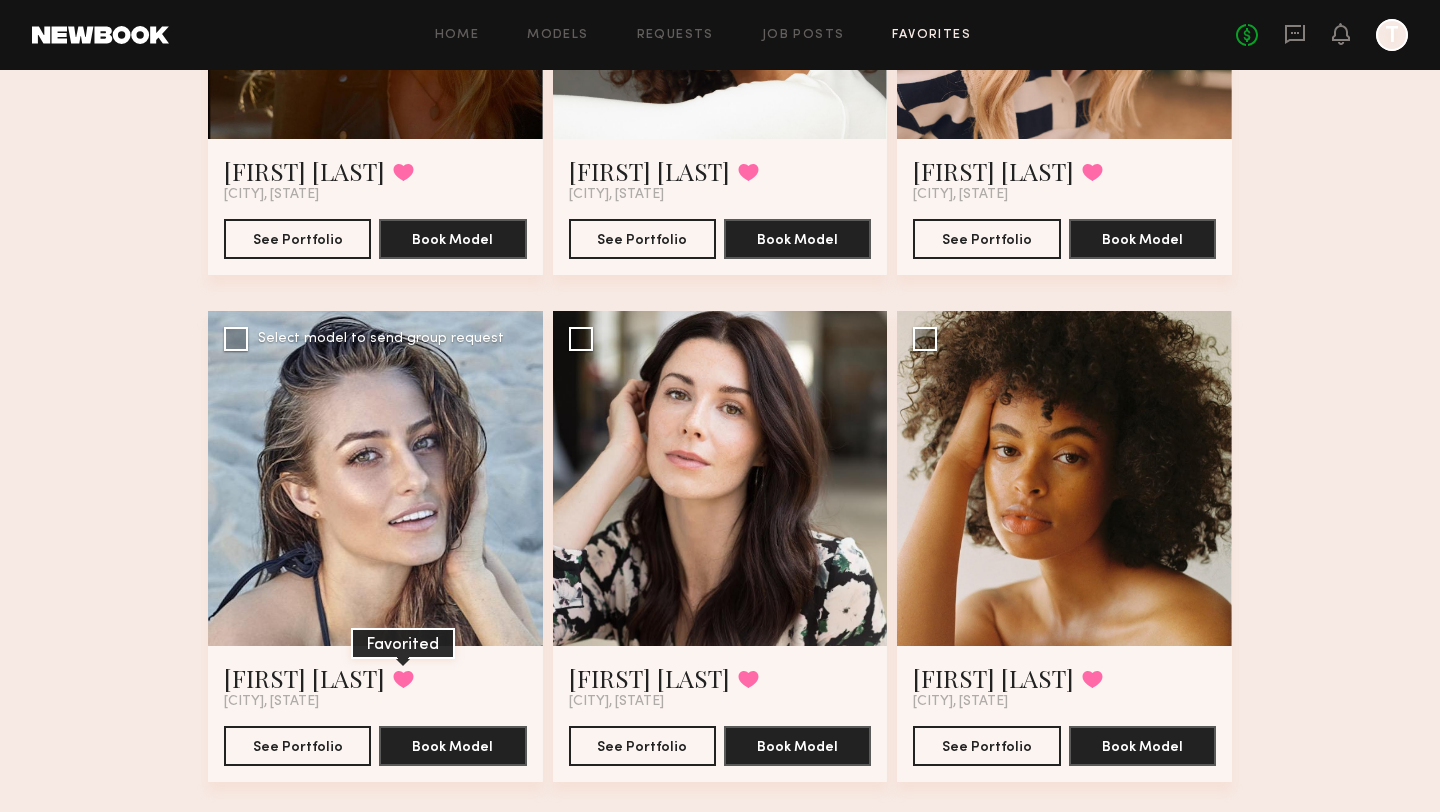 click 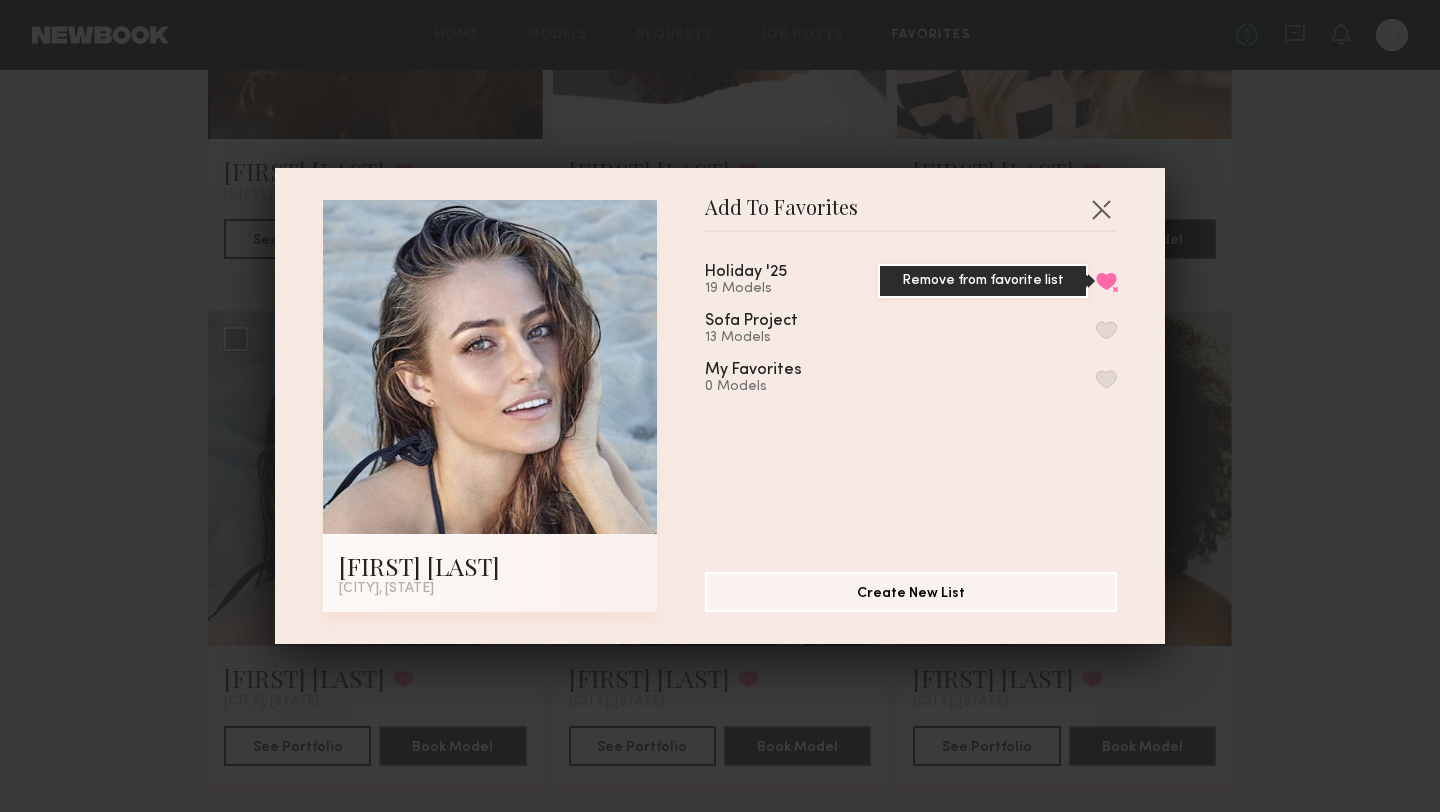 click on "Remove from favorite list" at bounding box center (1106, 281) 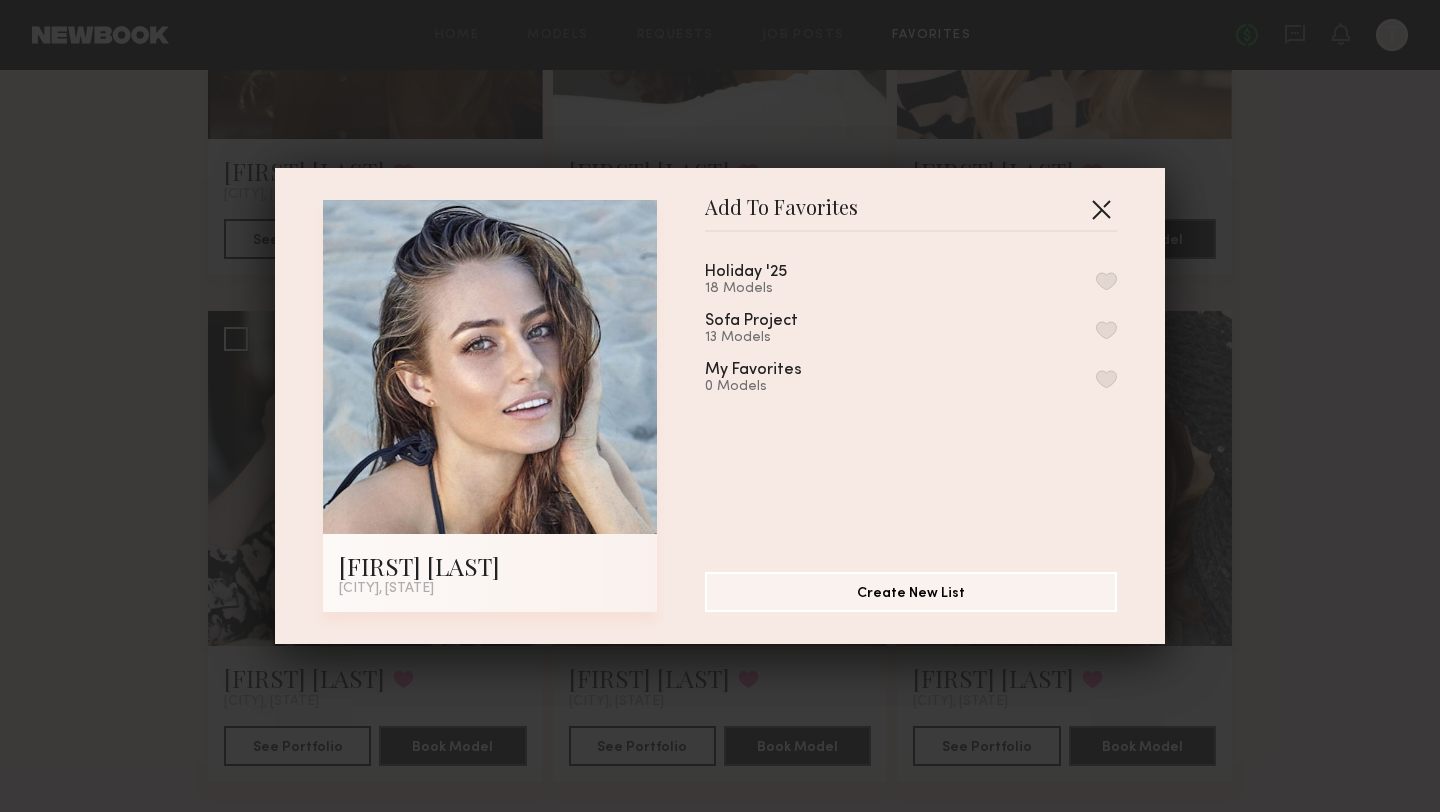 click at bounding box center [1101, 209] 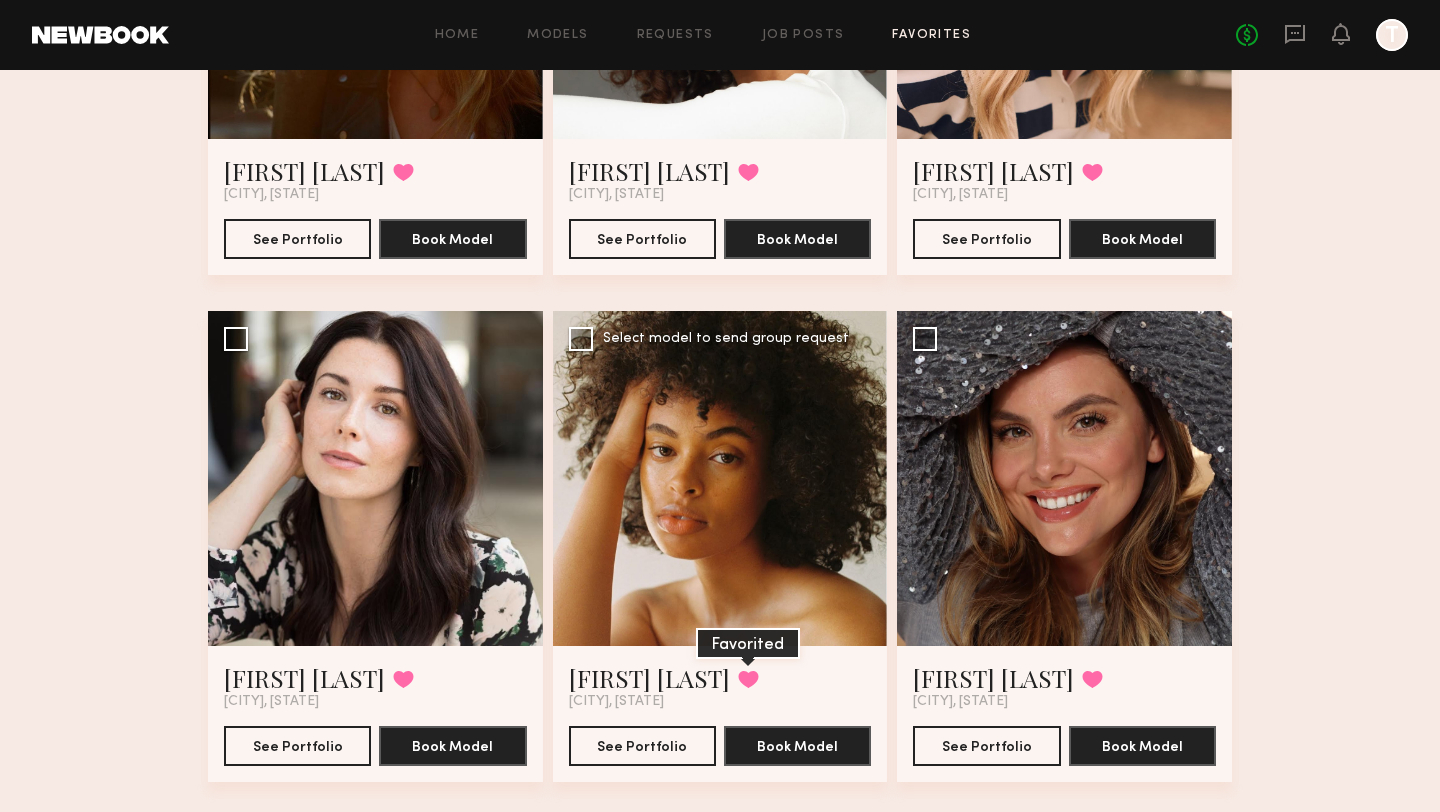 click 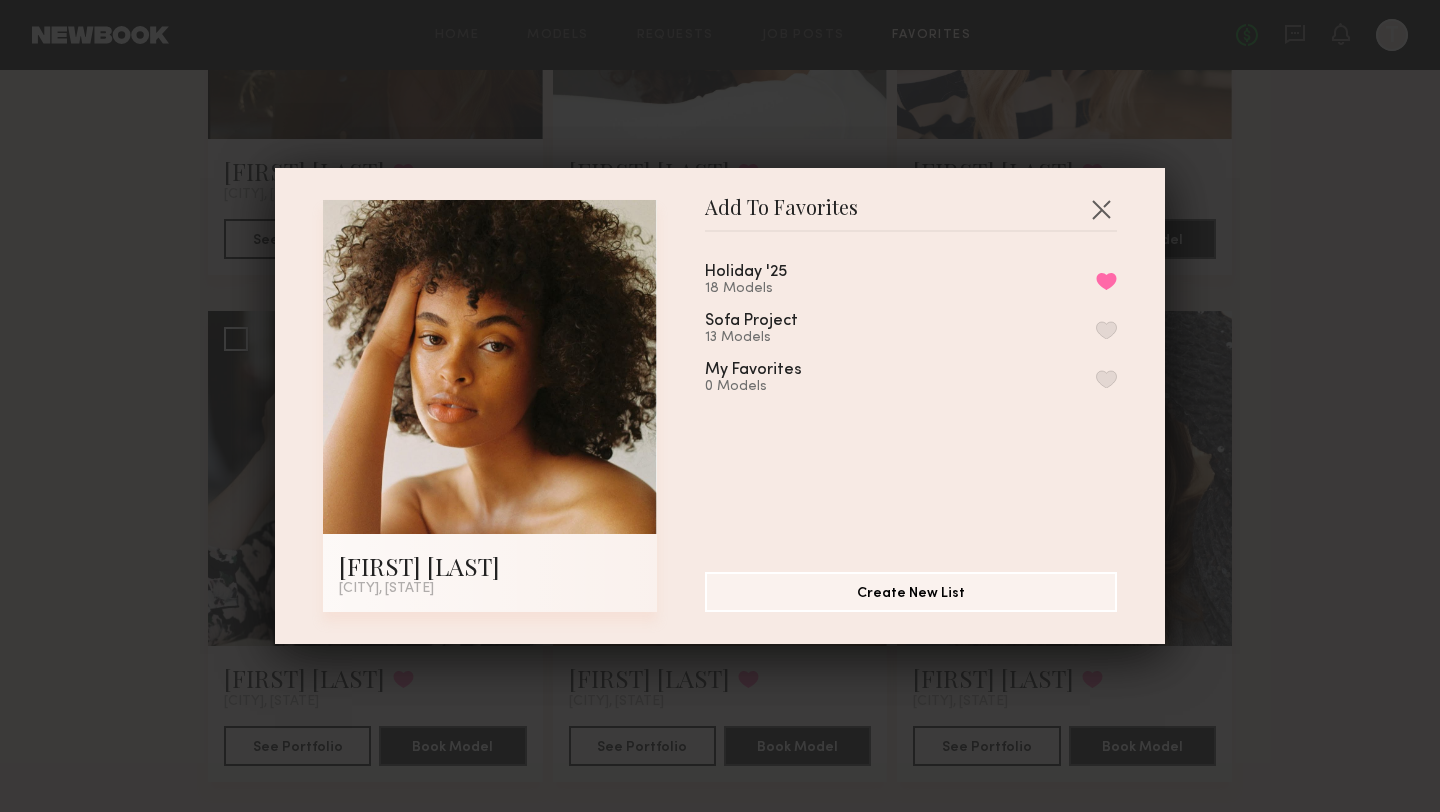 click on "Holiday '25 18   Models Remove from favorite list Sofa Project 13   Models My Favorites 0   Models" at bounding box center (921, 394) 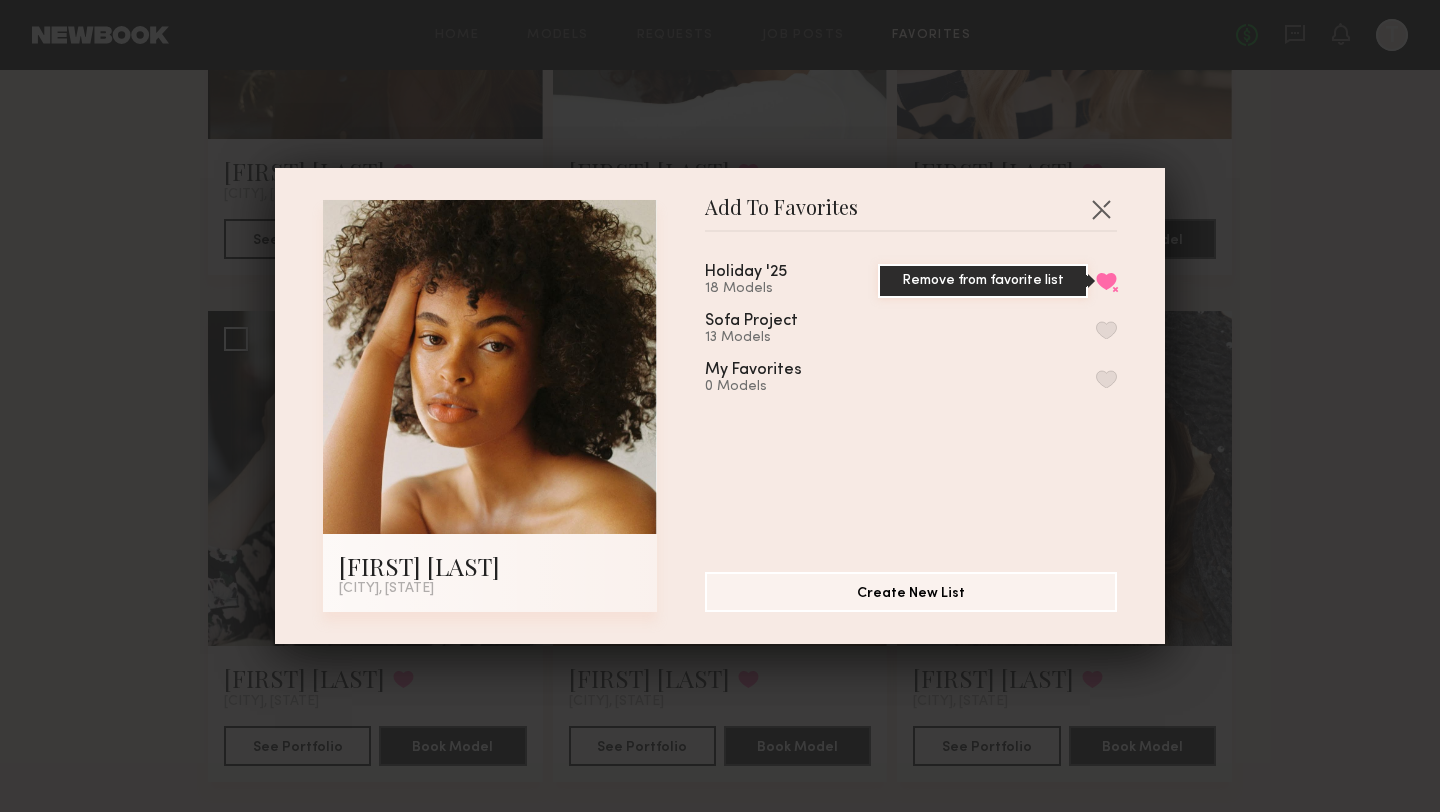 click on "Remove from favorite list" at bounding box center [1106, 281] 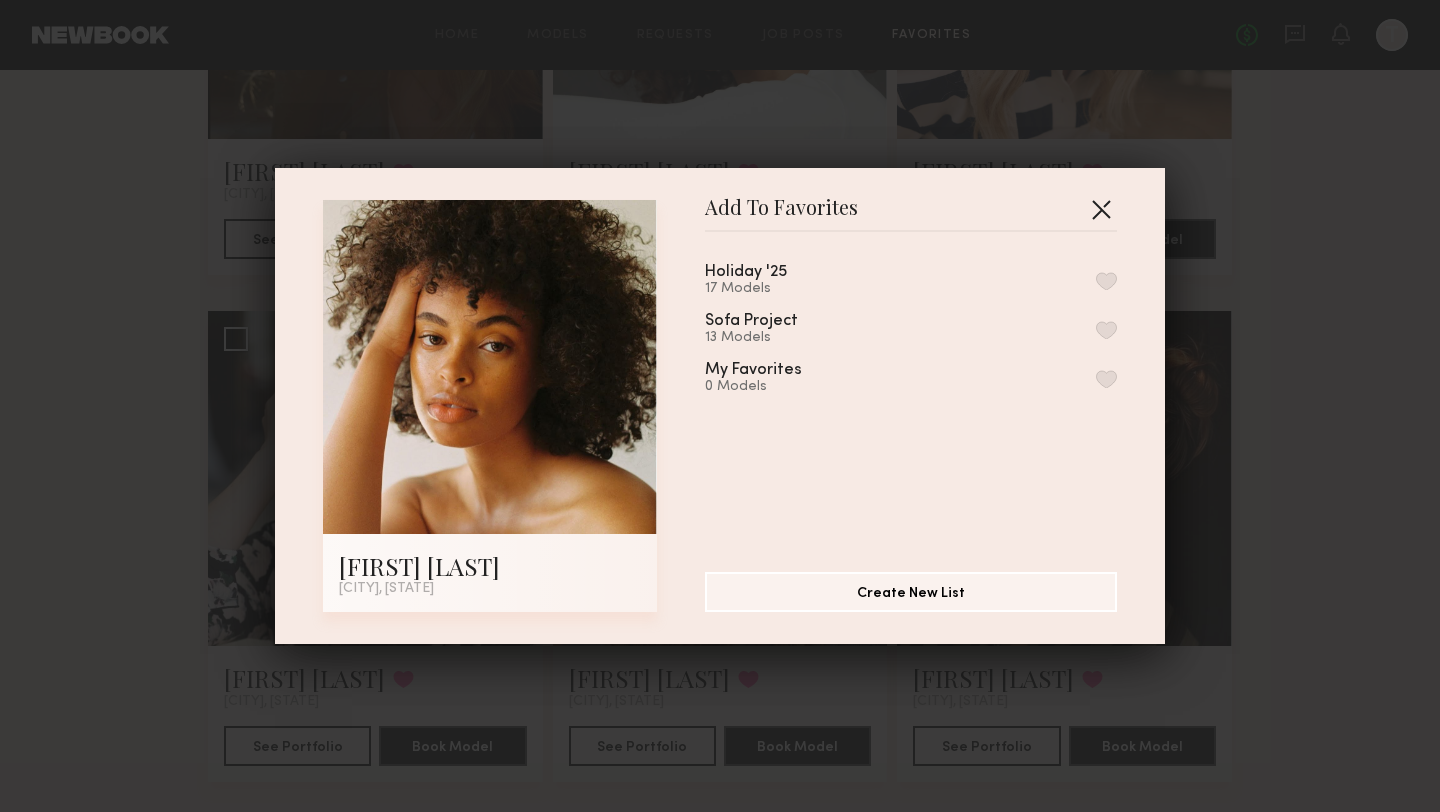 click at bounding box center (1101, 209) 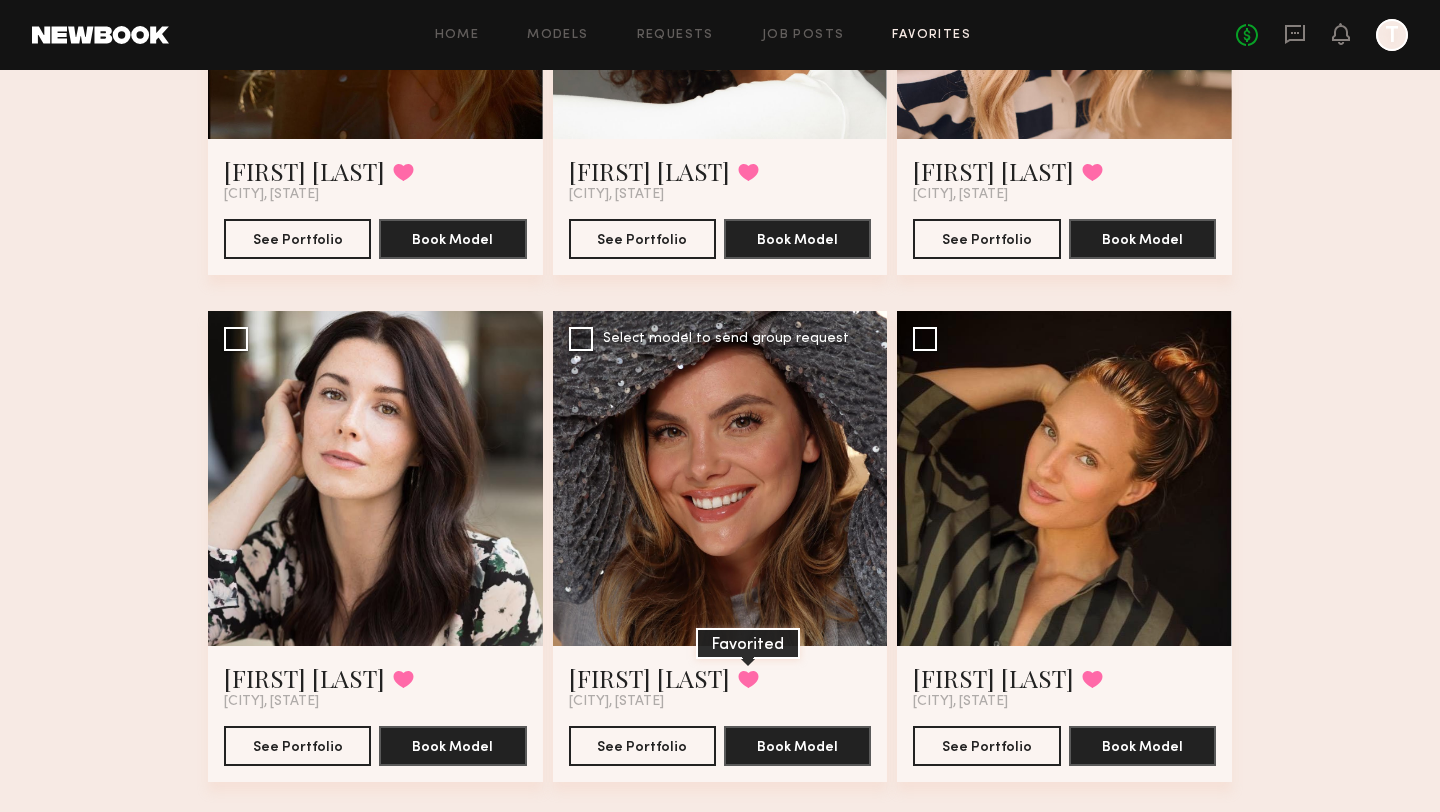 click 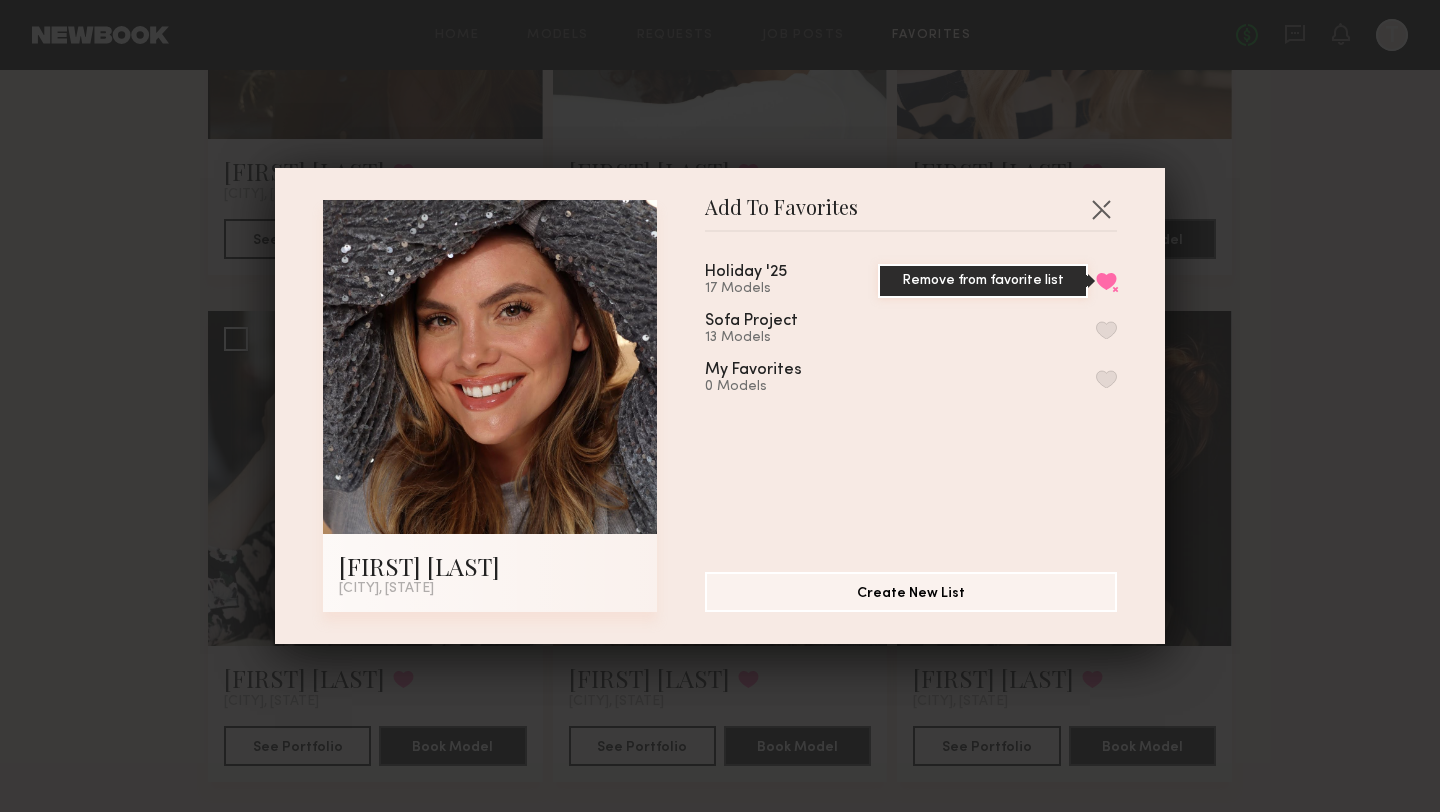 click on "Remove from favorite list" at bounding box center [1106, 281] 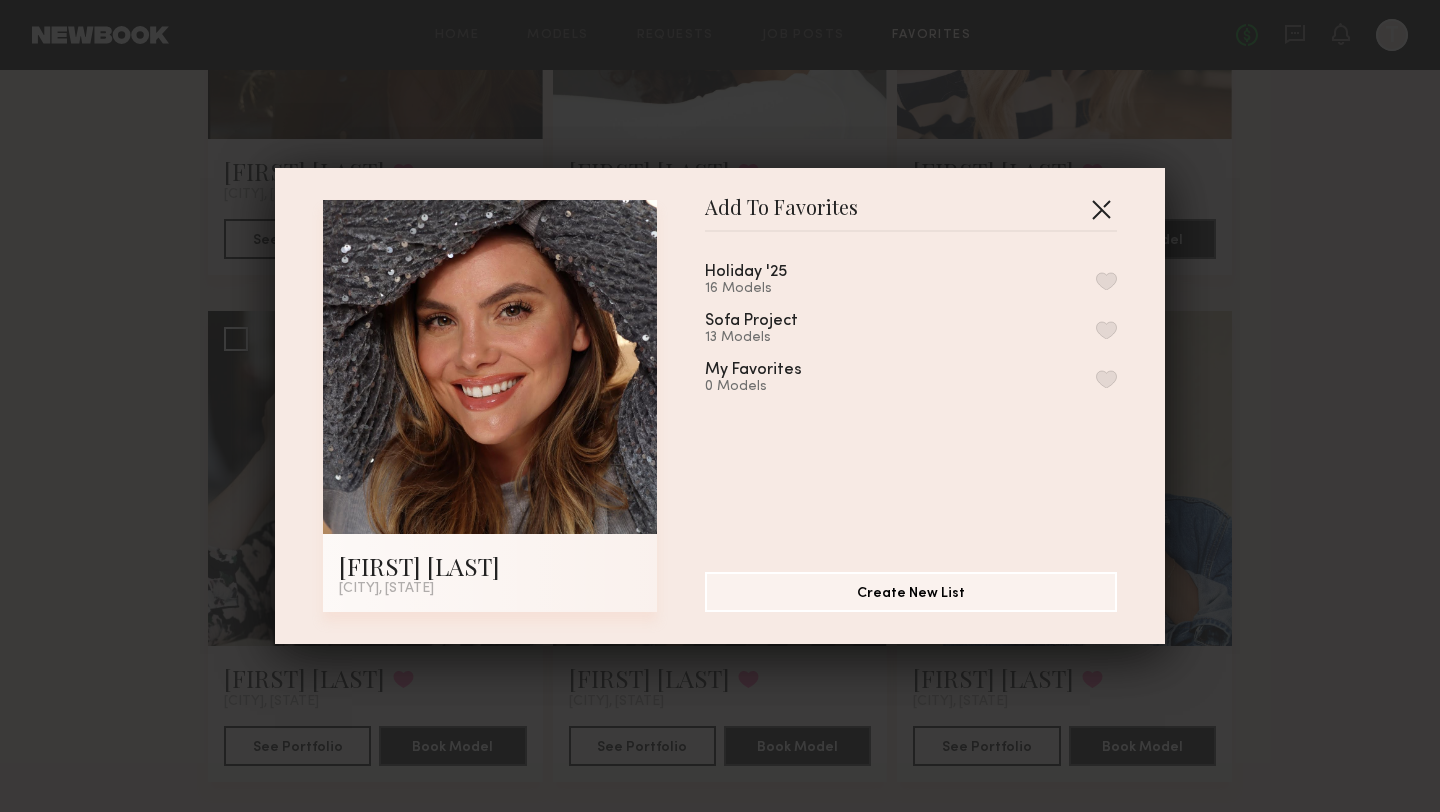 click at bounding box center [1101, 209] 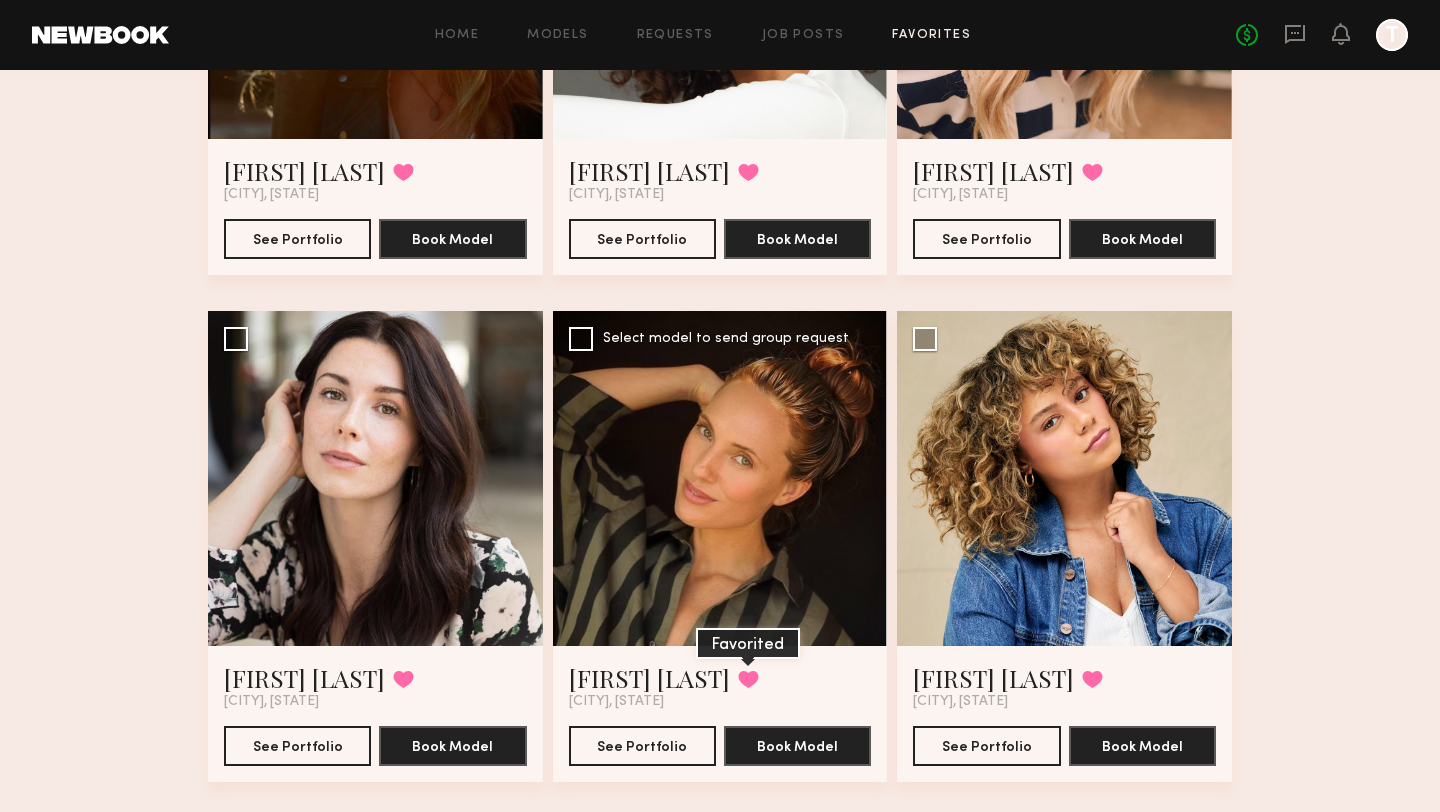 click 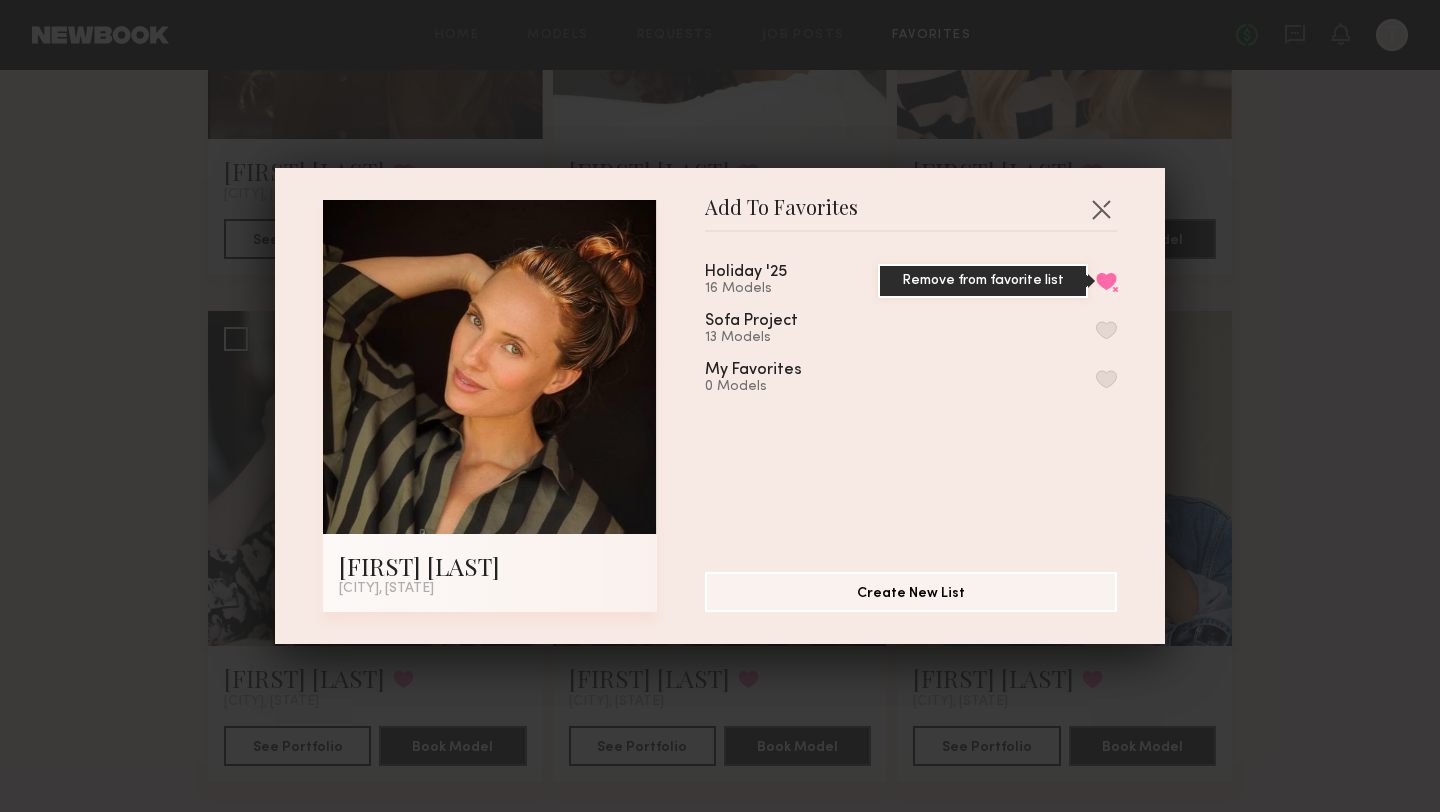 click on "Remove from favorite list" at bounding box center [1106, 281] 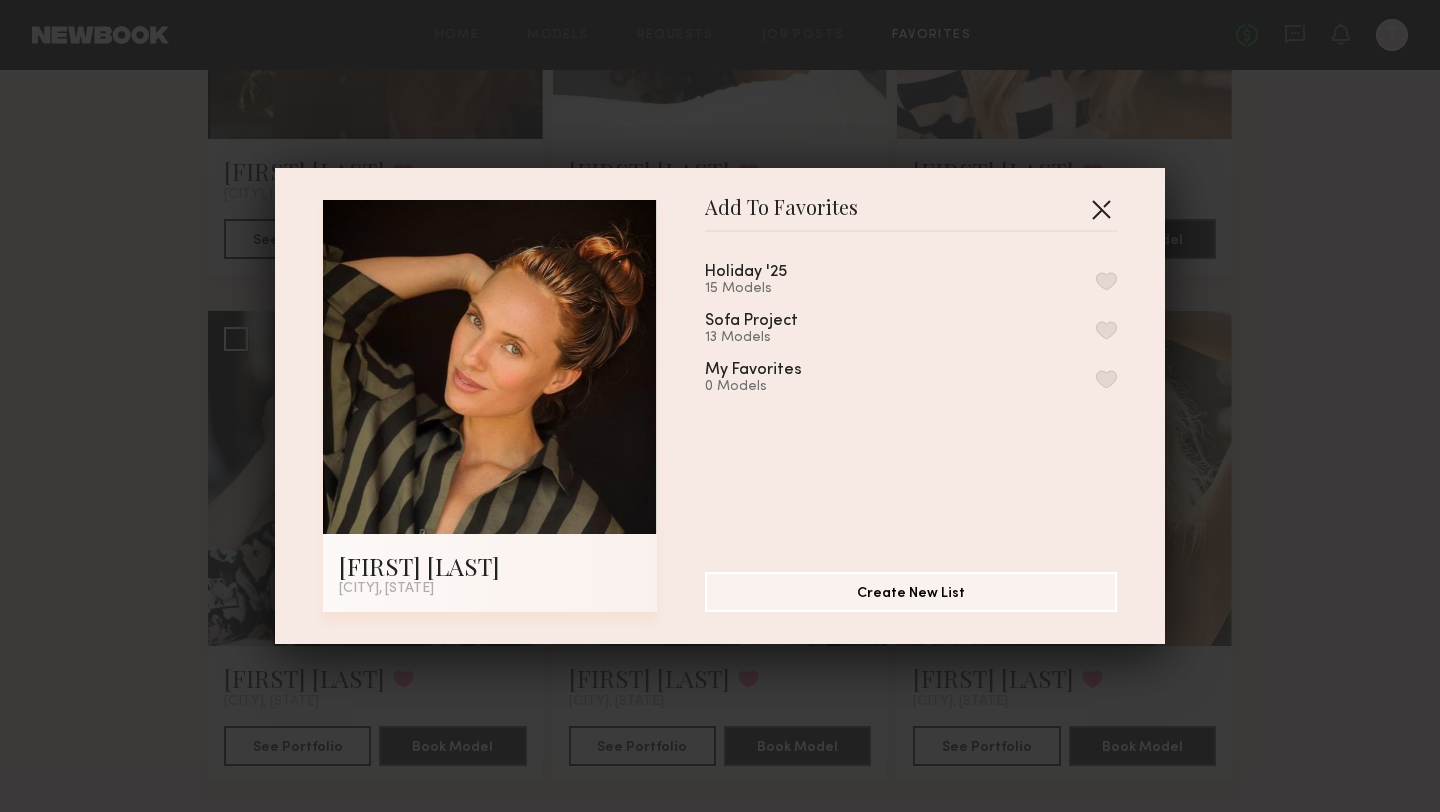 click at bounding box center (1101, 209) 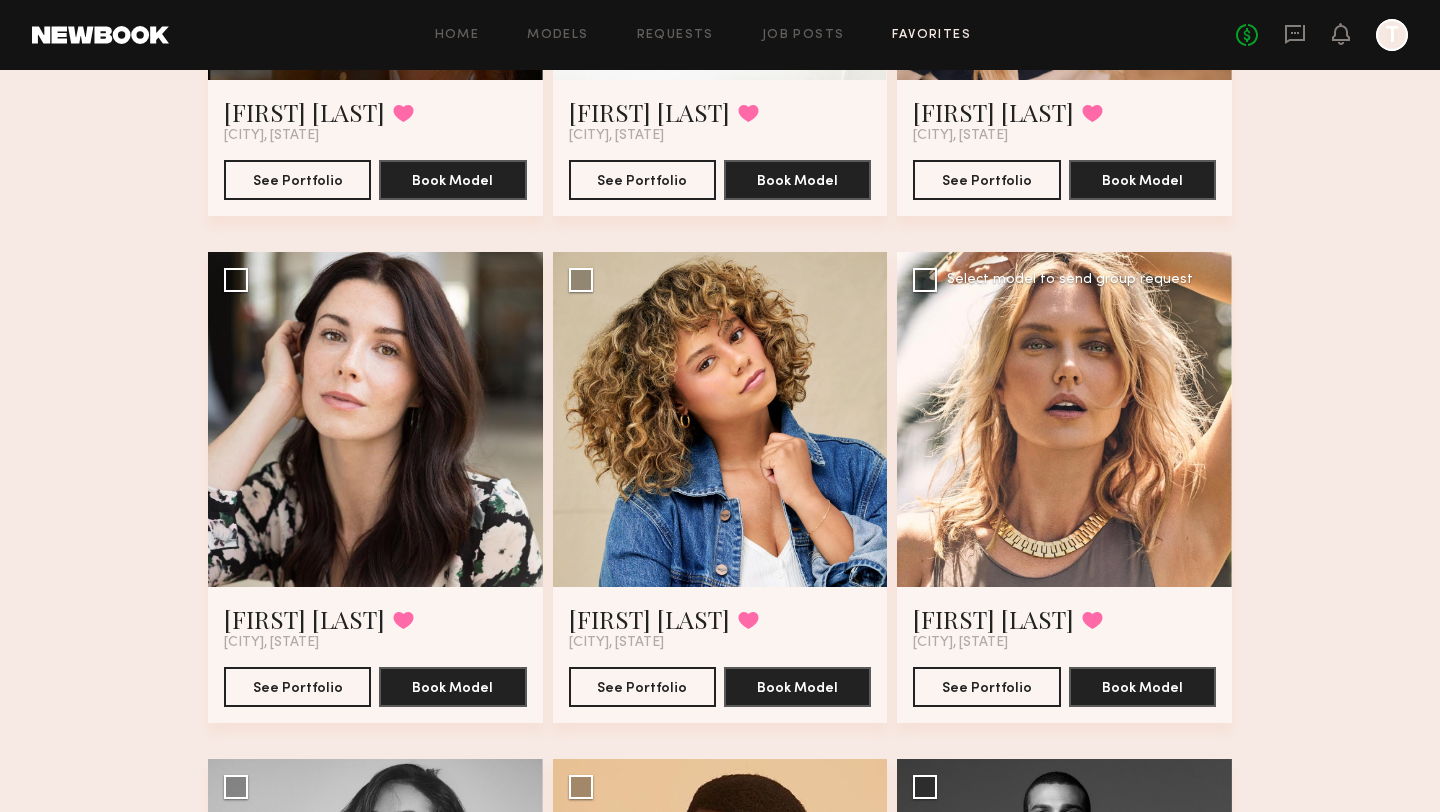 scroll, scrollTop: 1012, scrollLeft: 0, axis: vertical 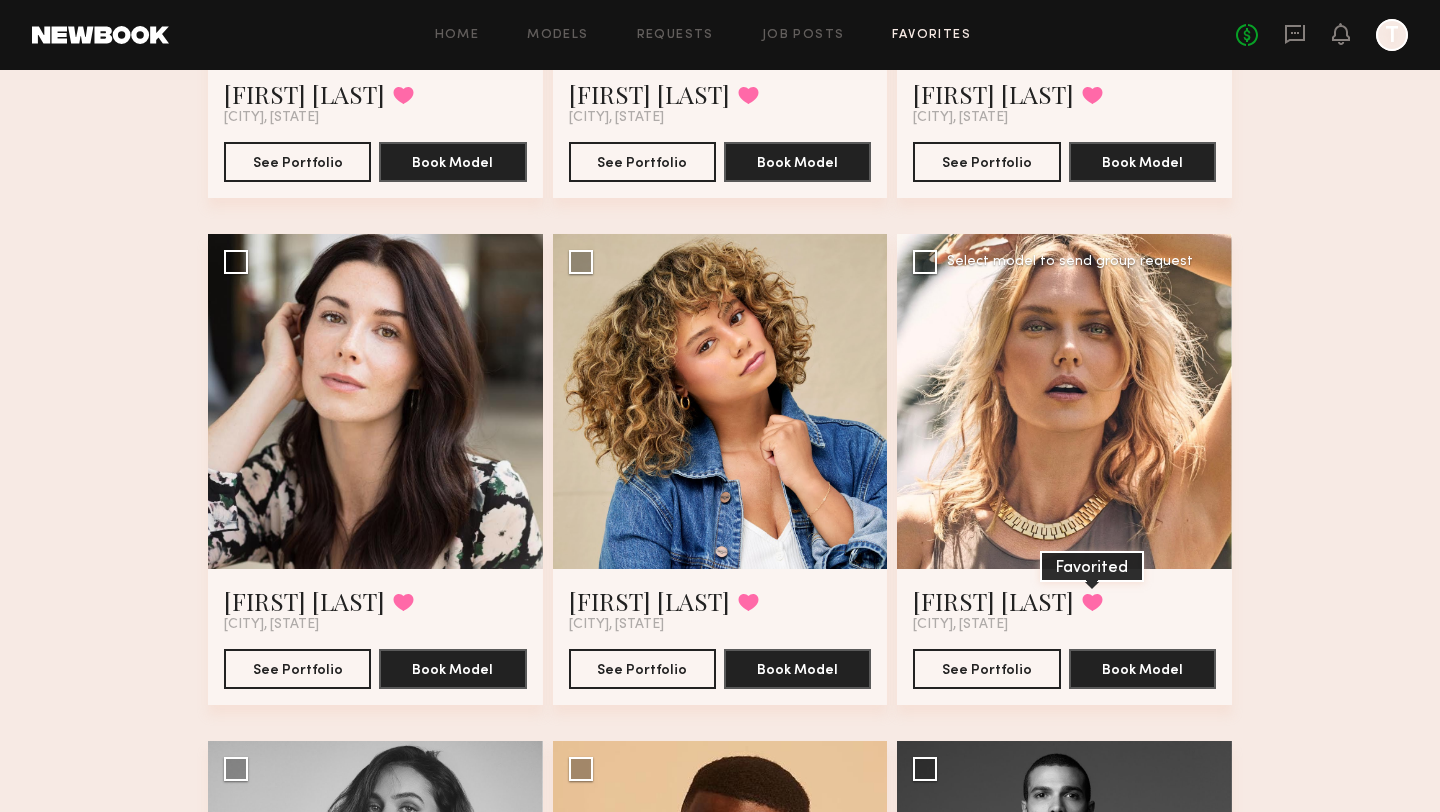 click 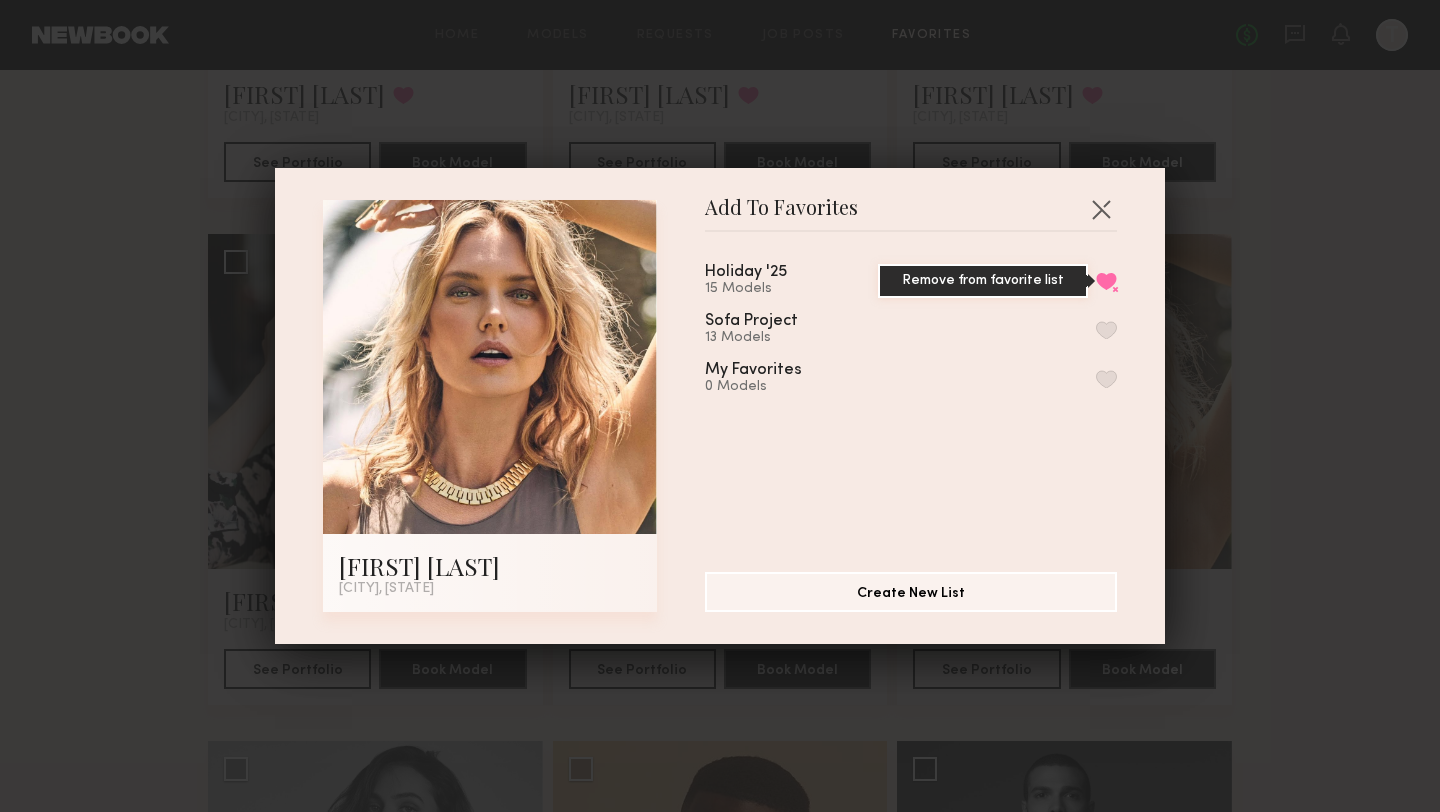 click on "Remove from favorite list" at bounding box center [1106, 281] 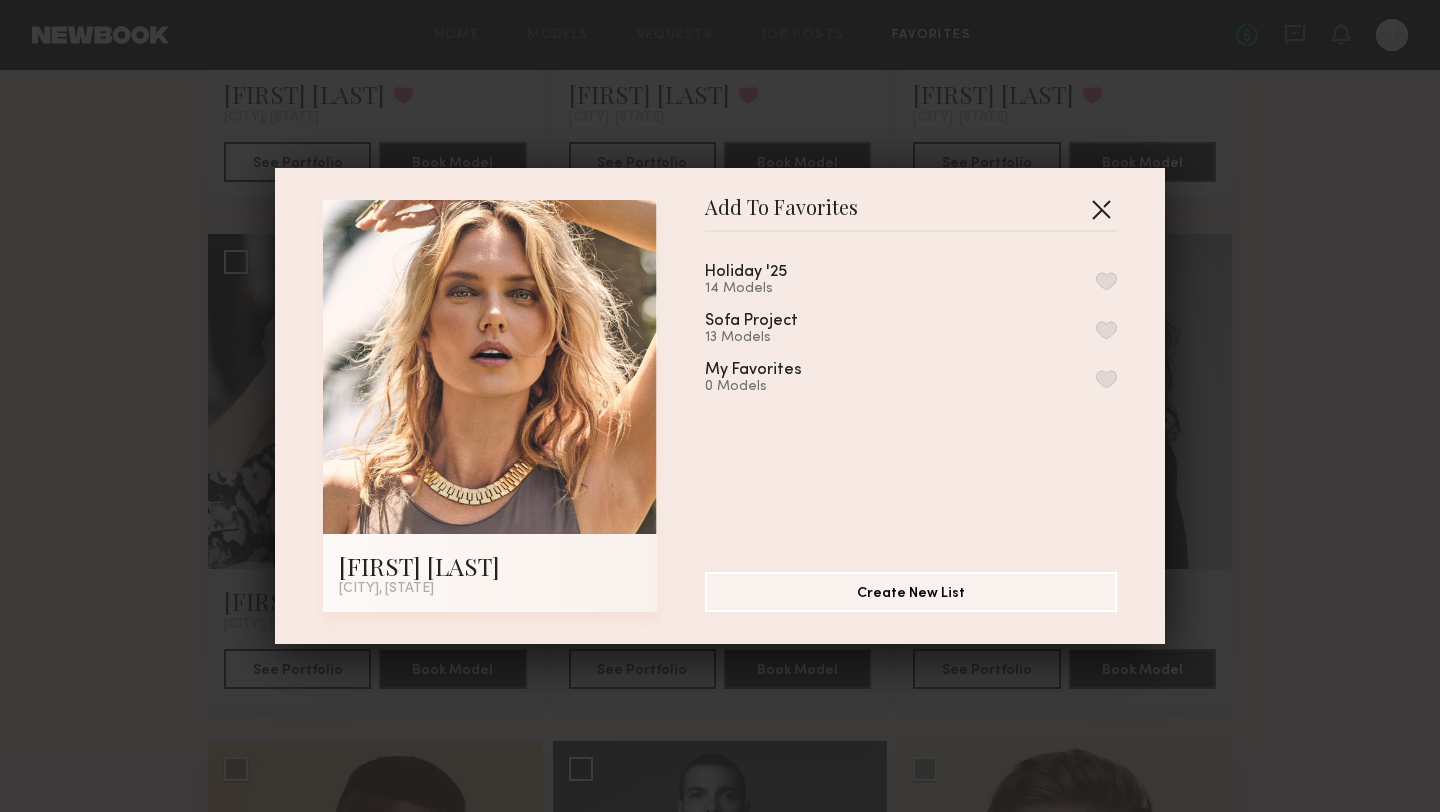 click at bounding box center [1101, 209] 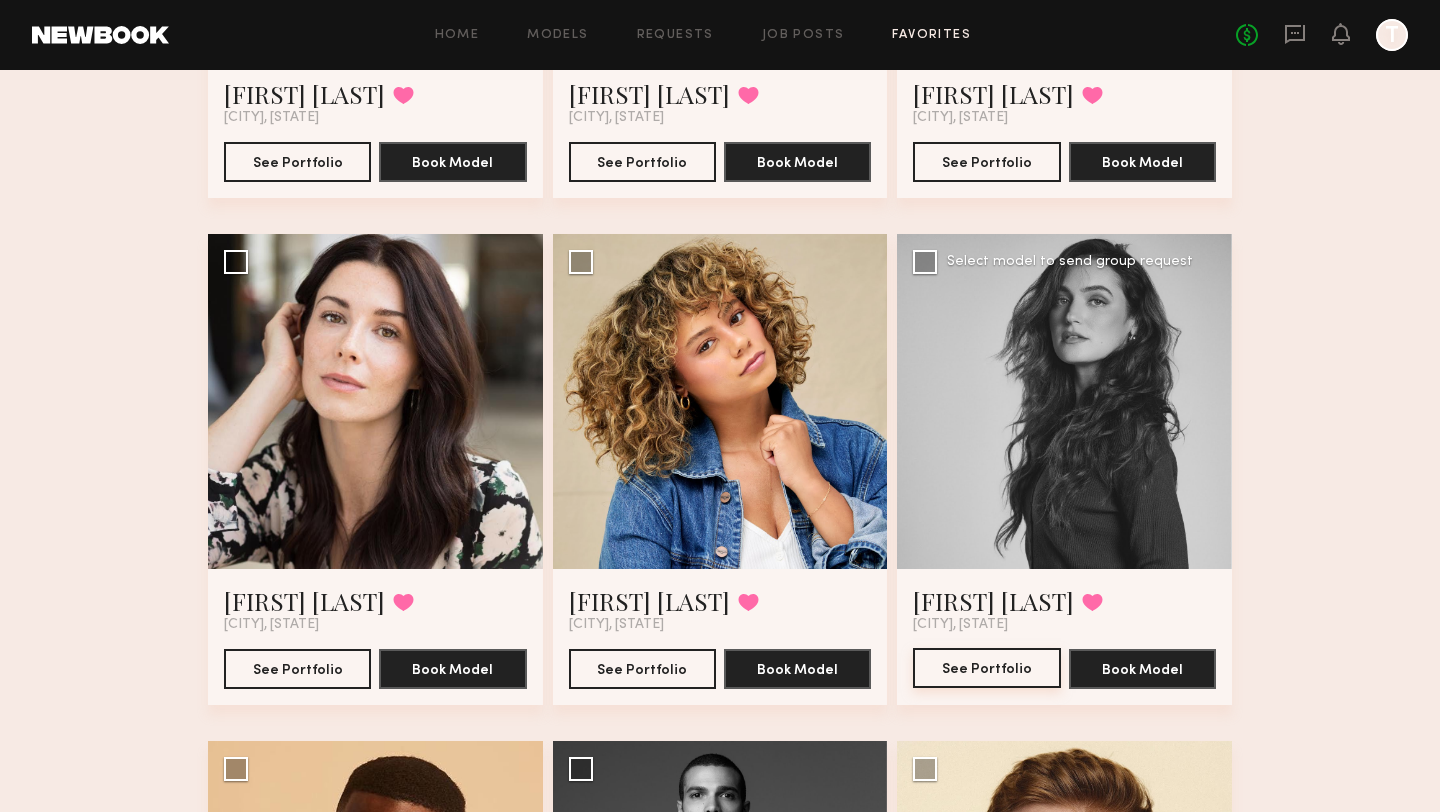 click on "See Portfolio" 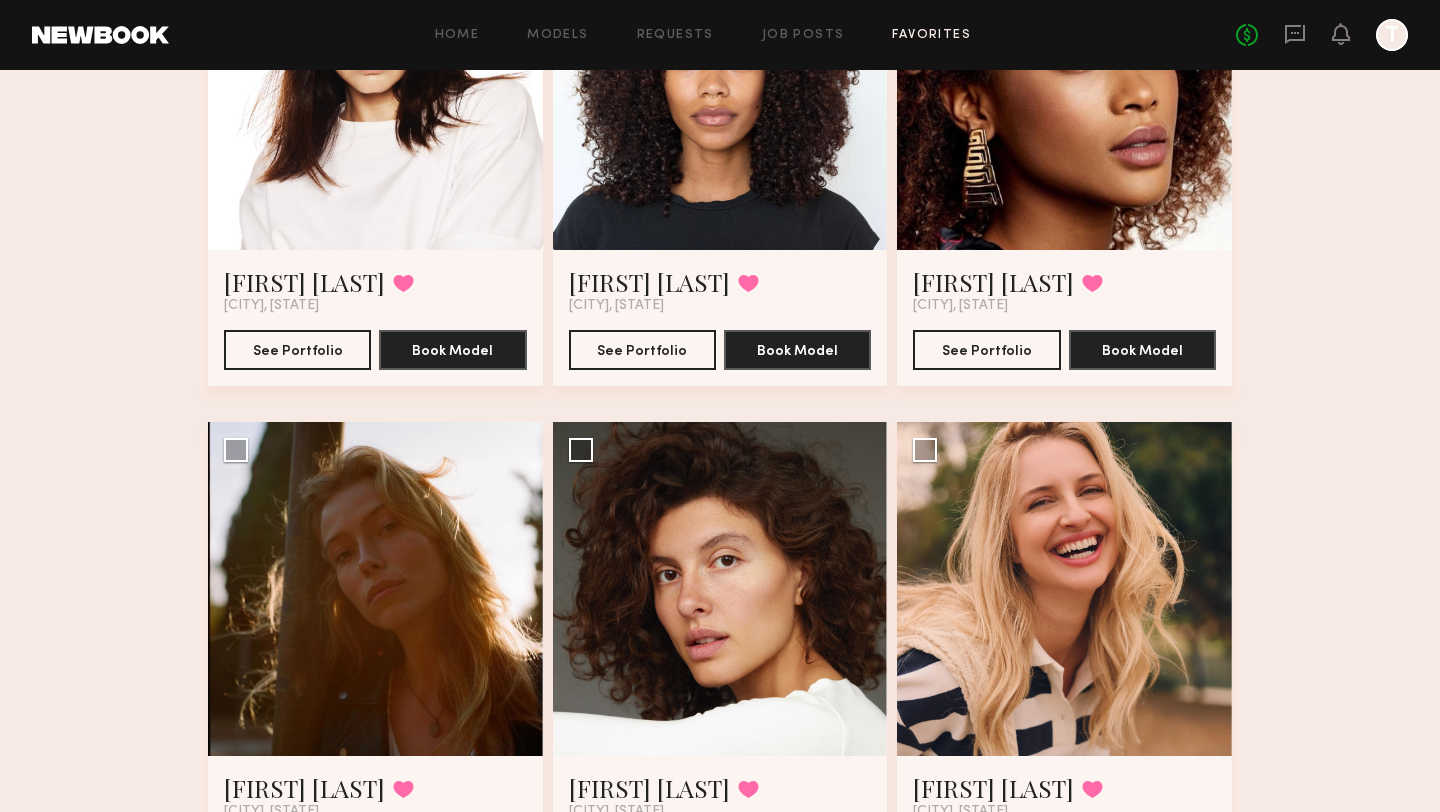 scroll, scrollTop: 340, scrollLeft: 0, axis: vertical 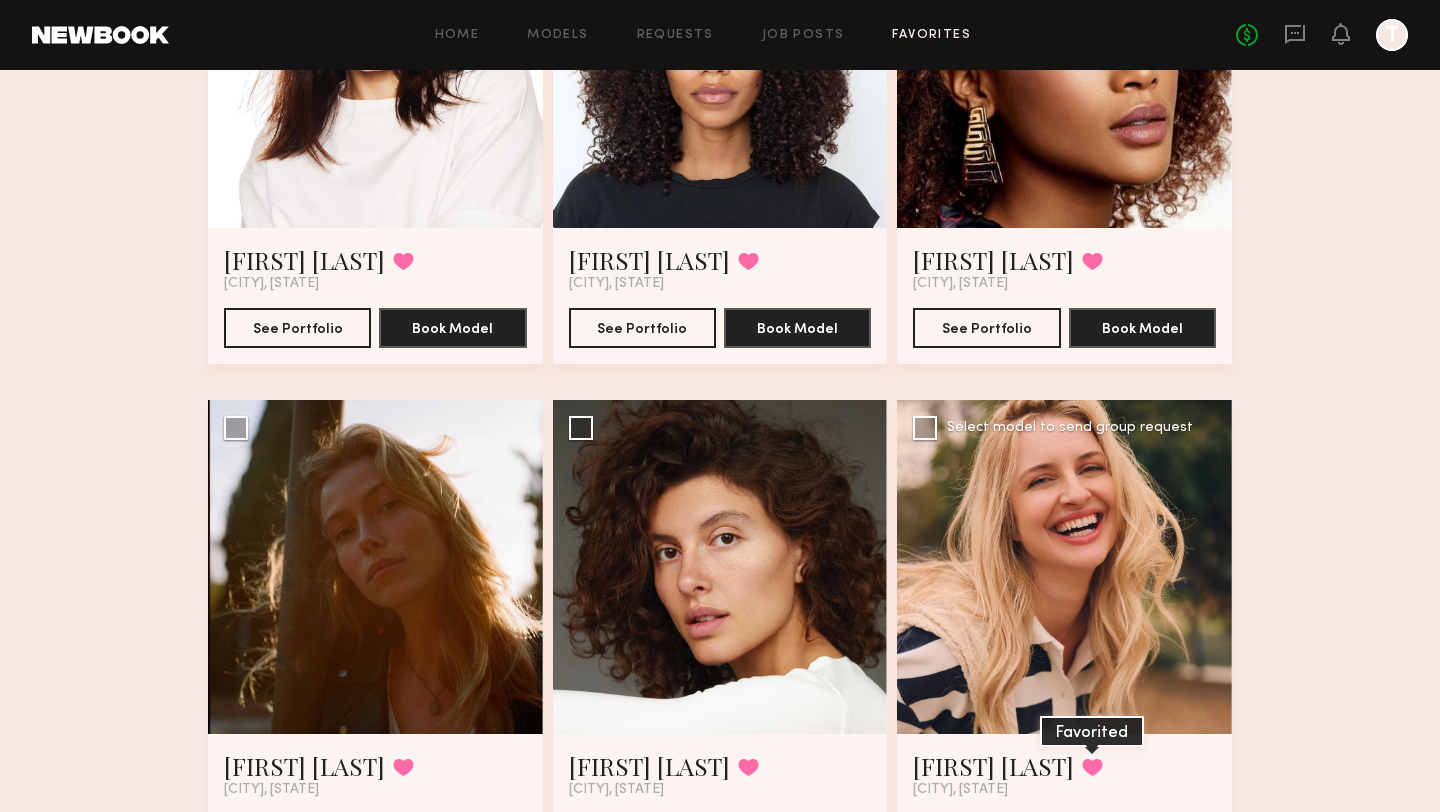 click 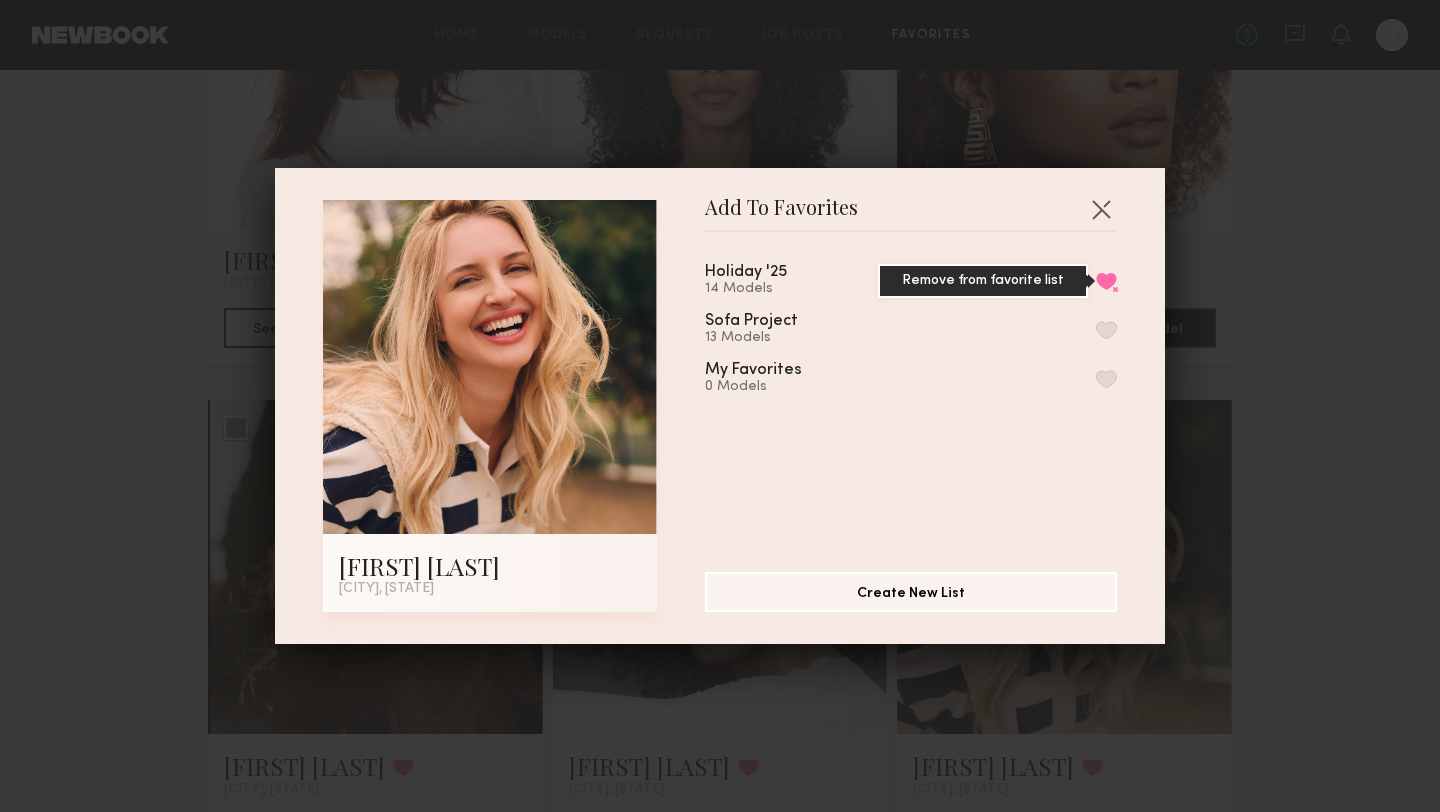 click on "Remove from favorite list" at bounding box center (1106, 281) 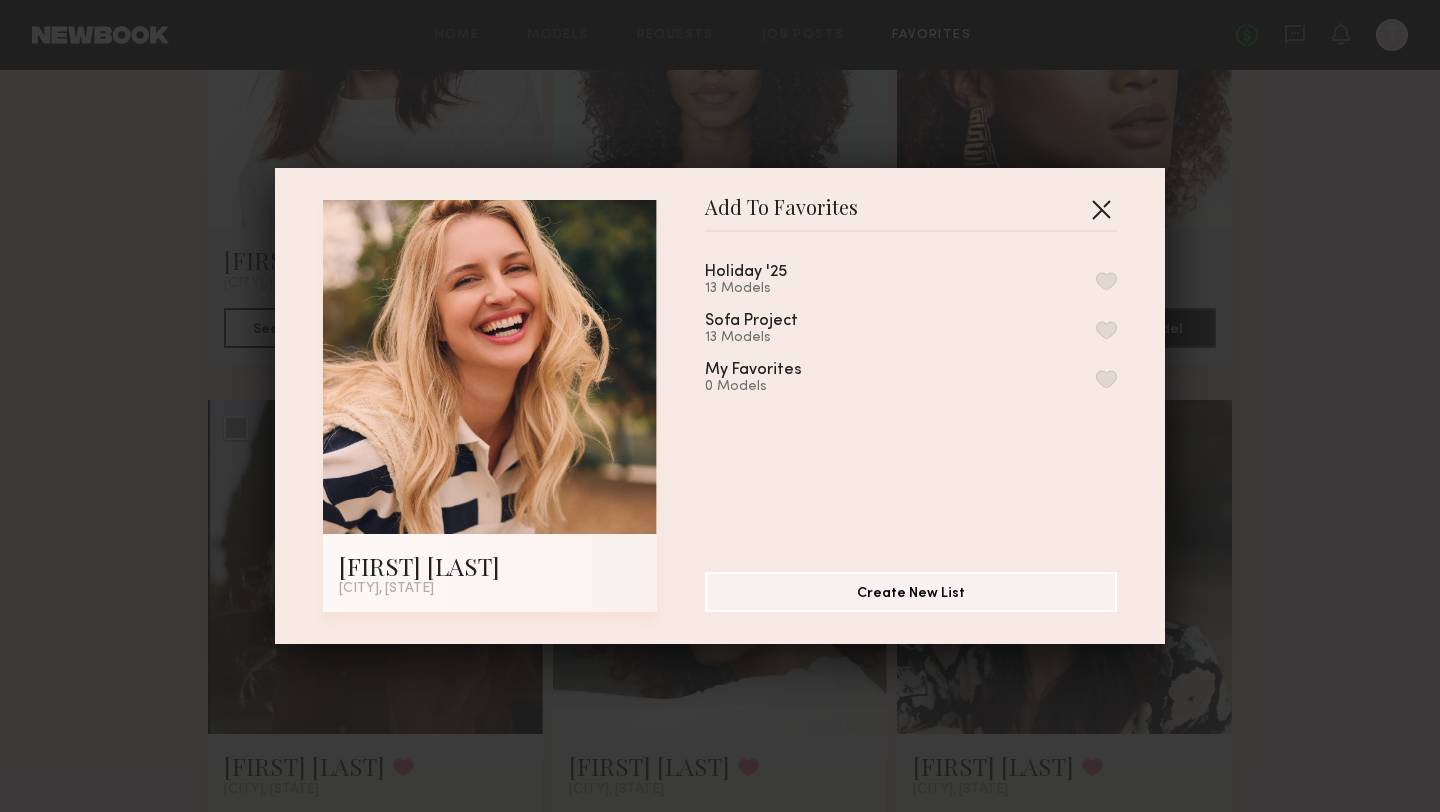 click at bounding box center (1101, 209) 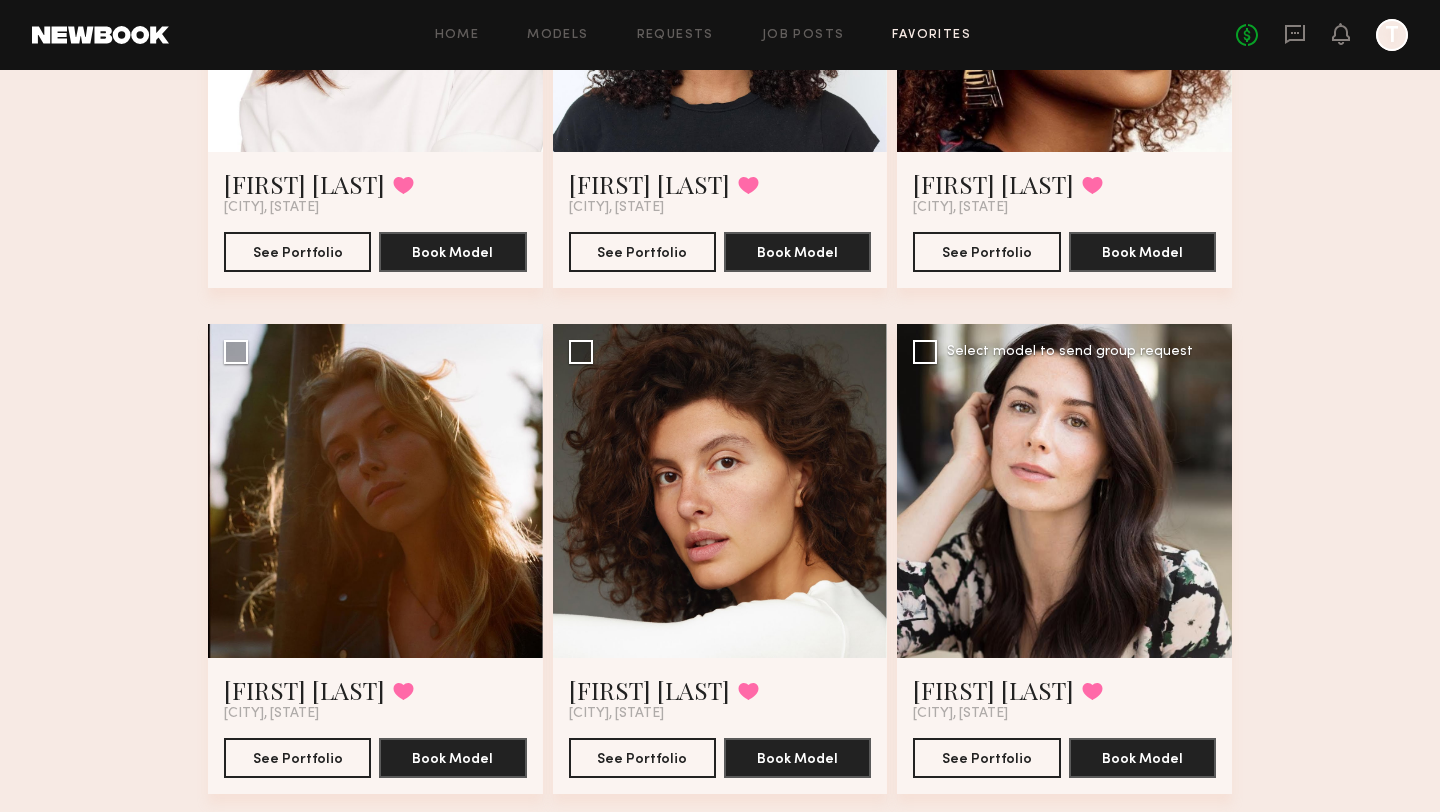 scroll, scrollTop: 412, scrollLeft: 0, axis: vertical 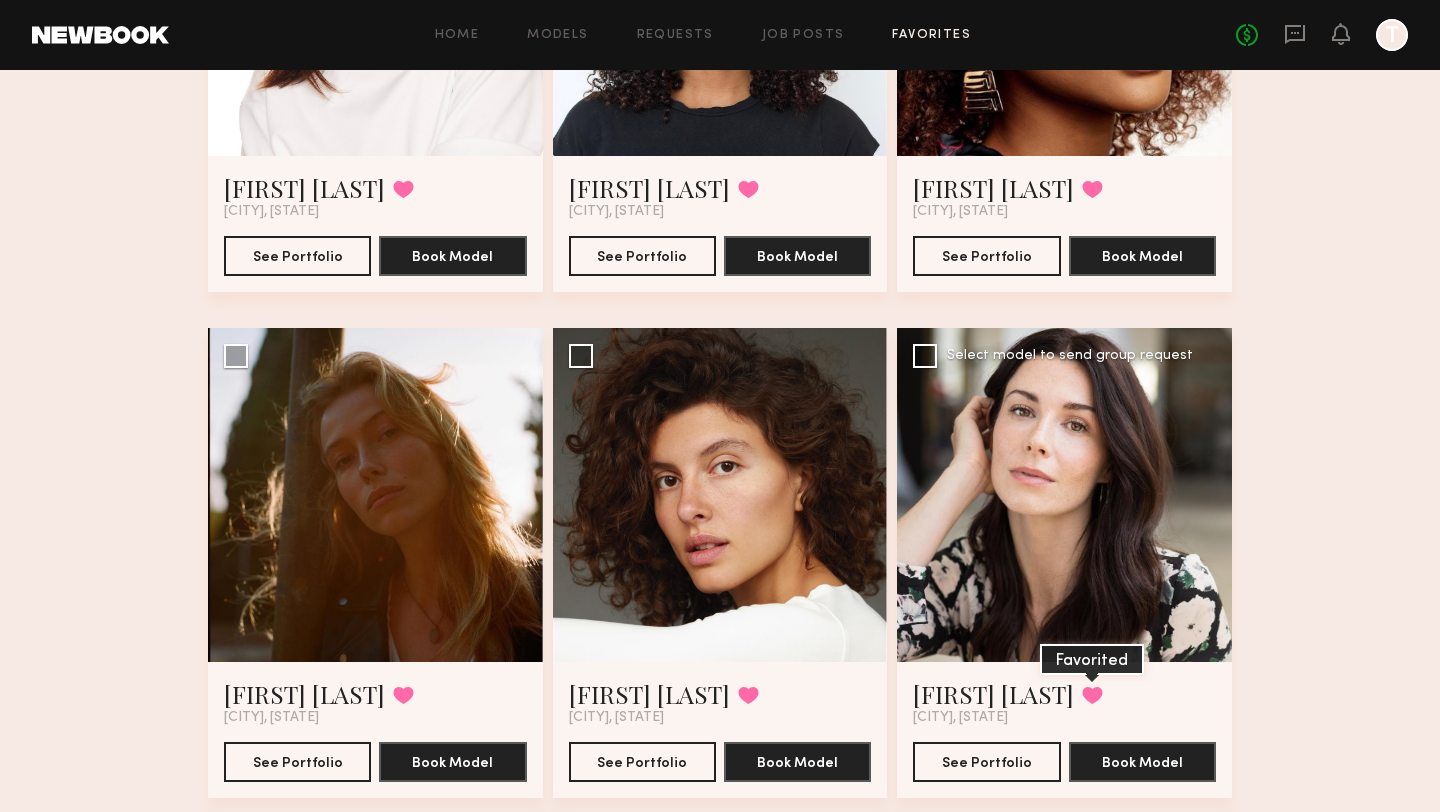 click 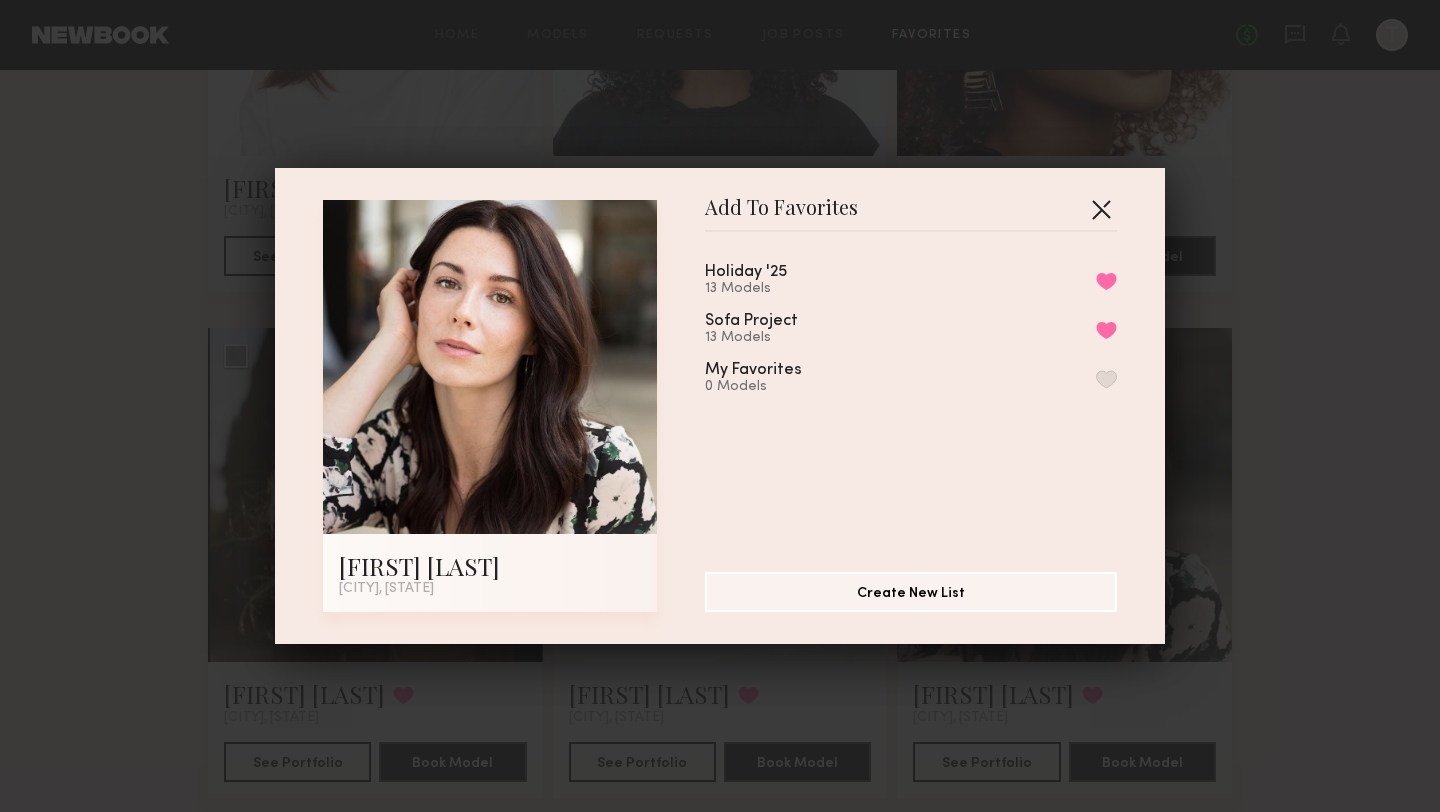 click at bounding box center (1101, 209) 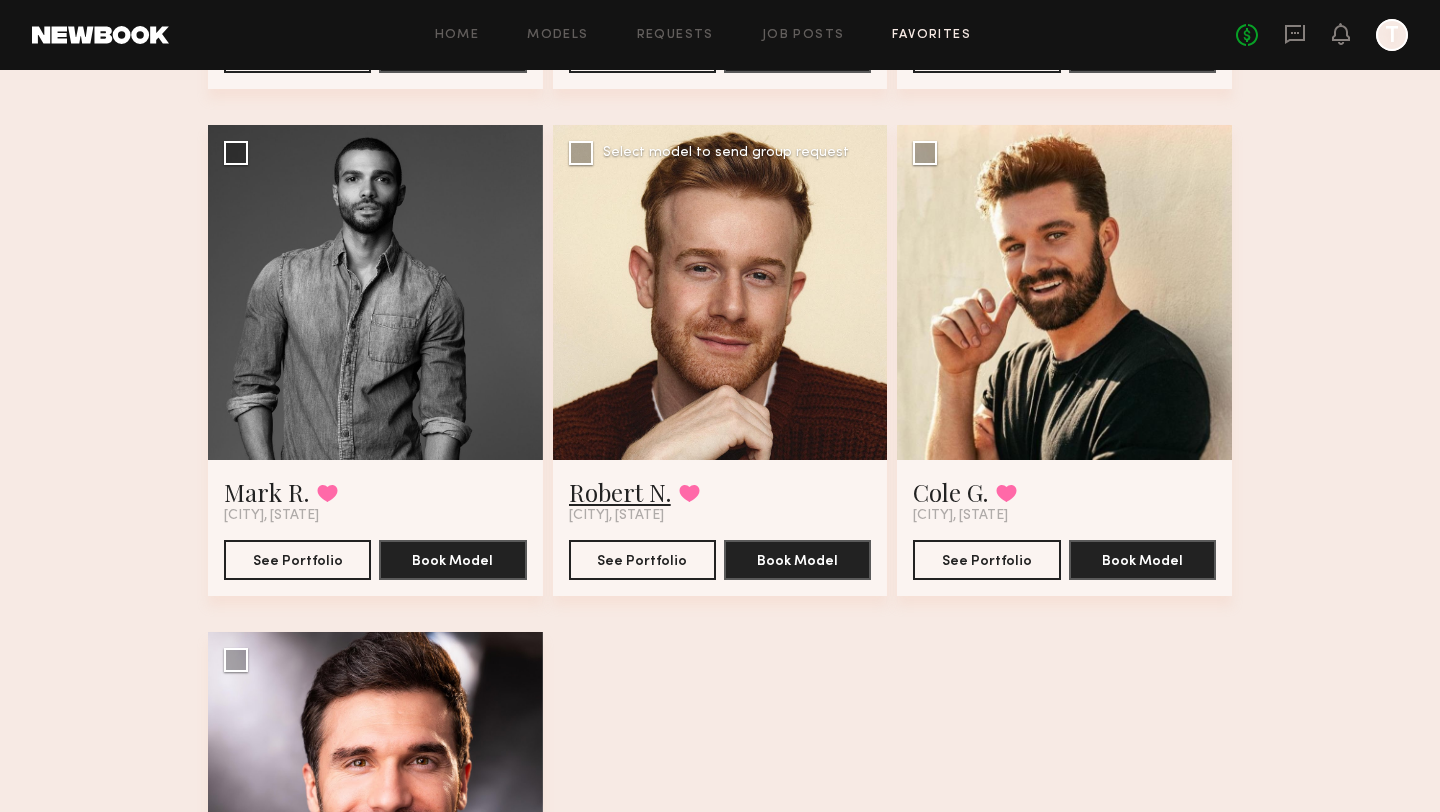scroll, scrollTop: 1604, scrollLeft: 0, axis: vertical 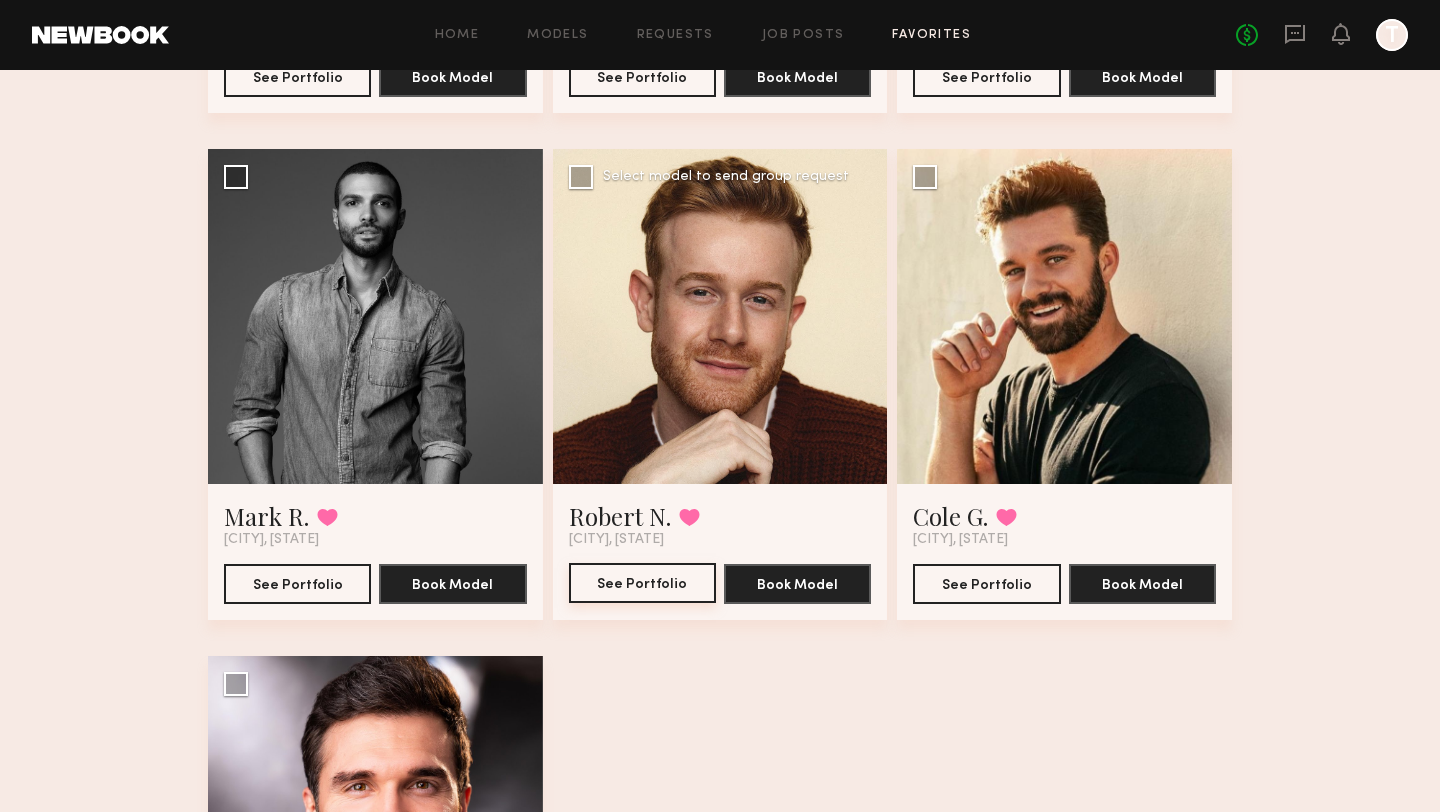 click on "See Portfolio" 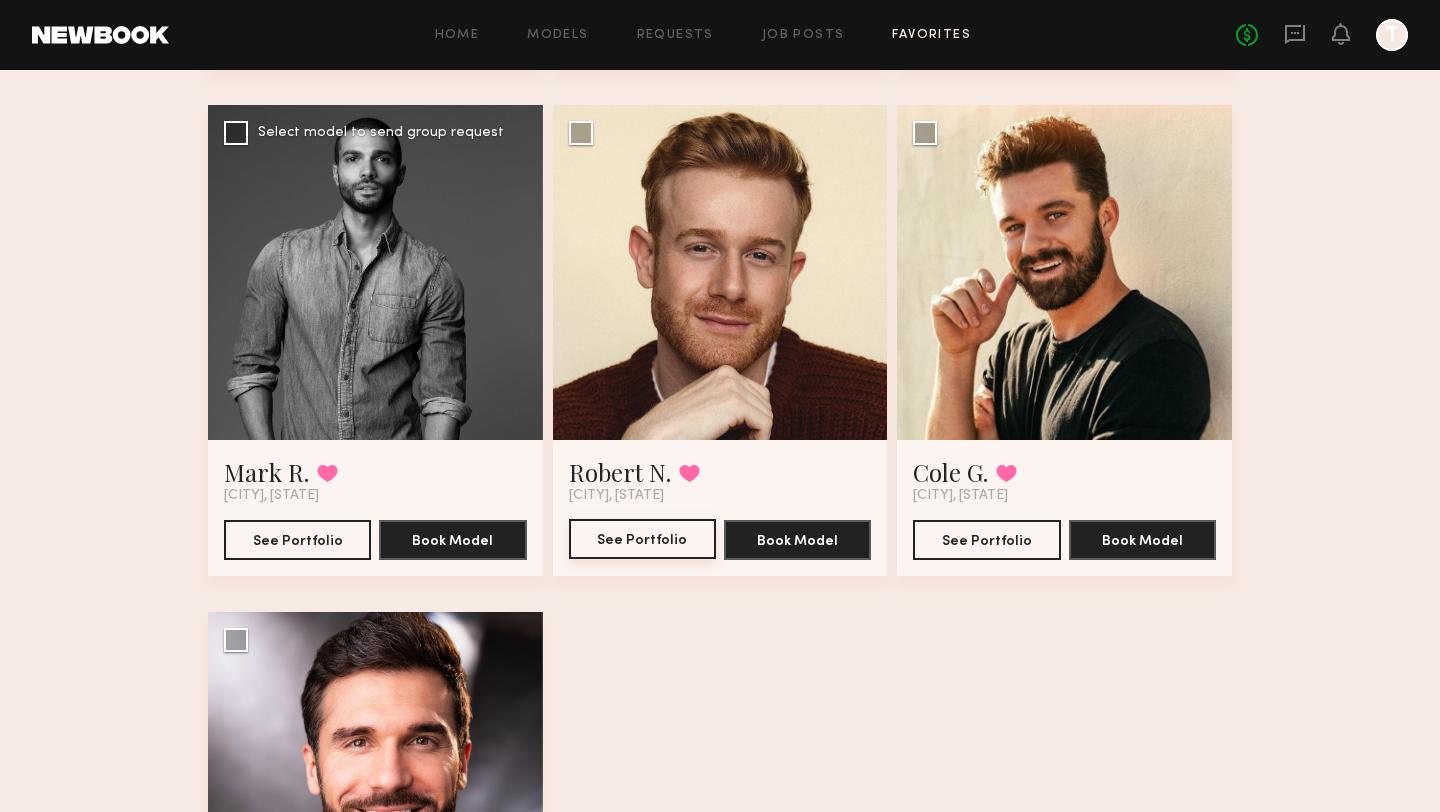 scroll, scrollTop: 1640, scrollLeft: 0, axis: vertical 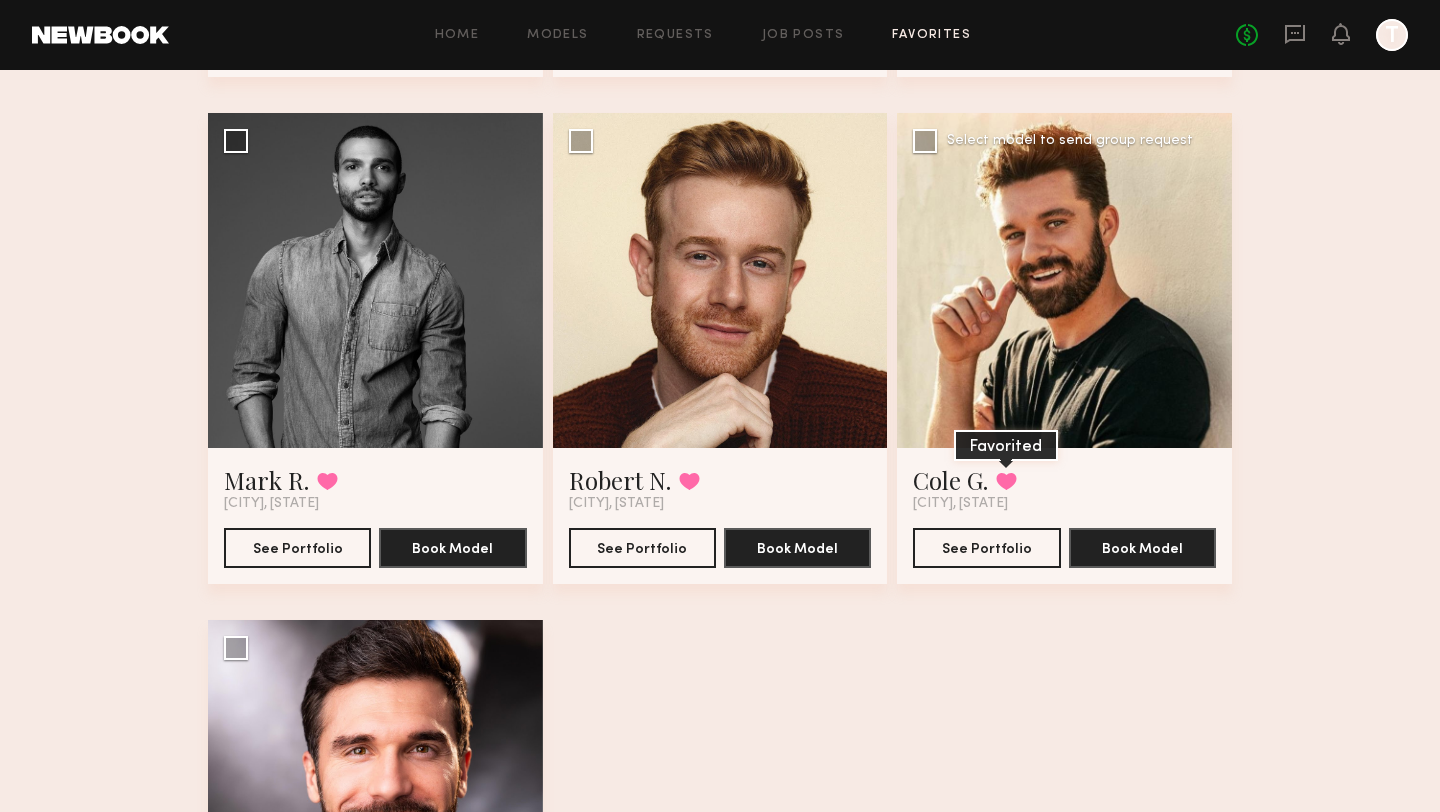 click 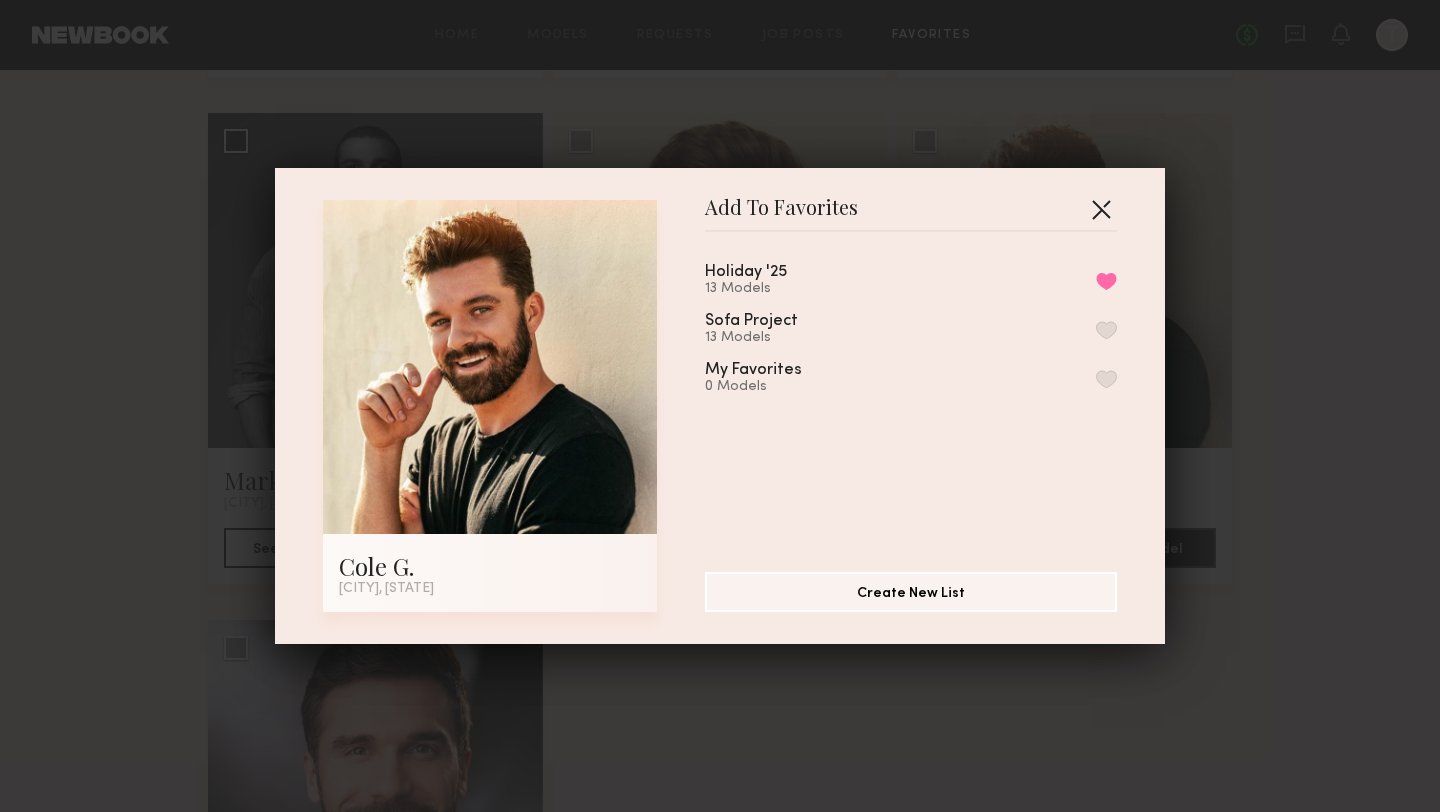 click at bounding box center [1101, 209] 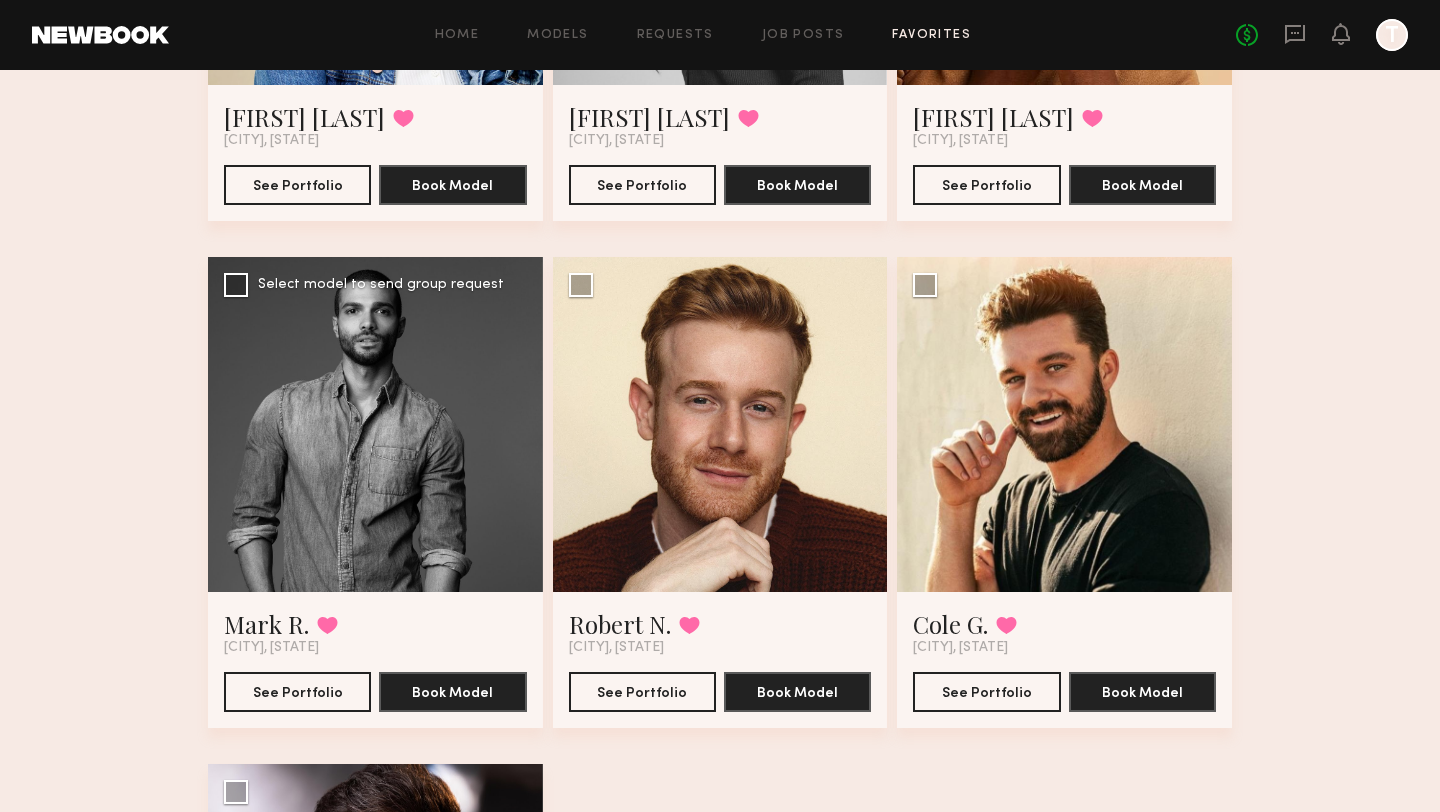 scroll, scrollTop: 1573, scrollLeft: 0, axis: vertical 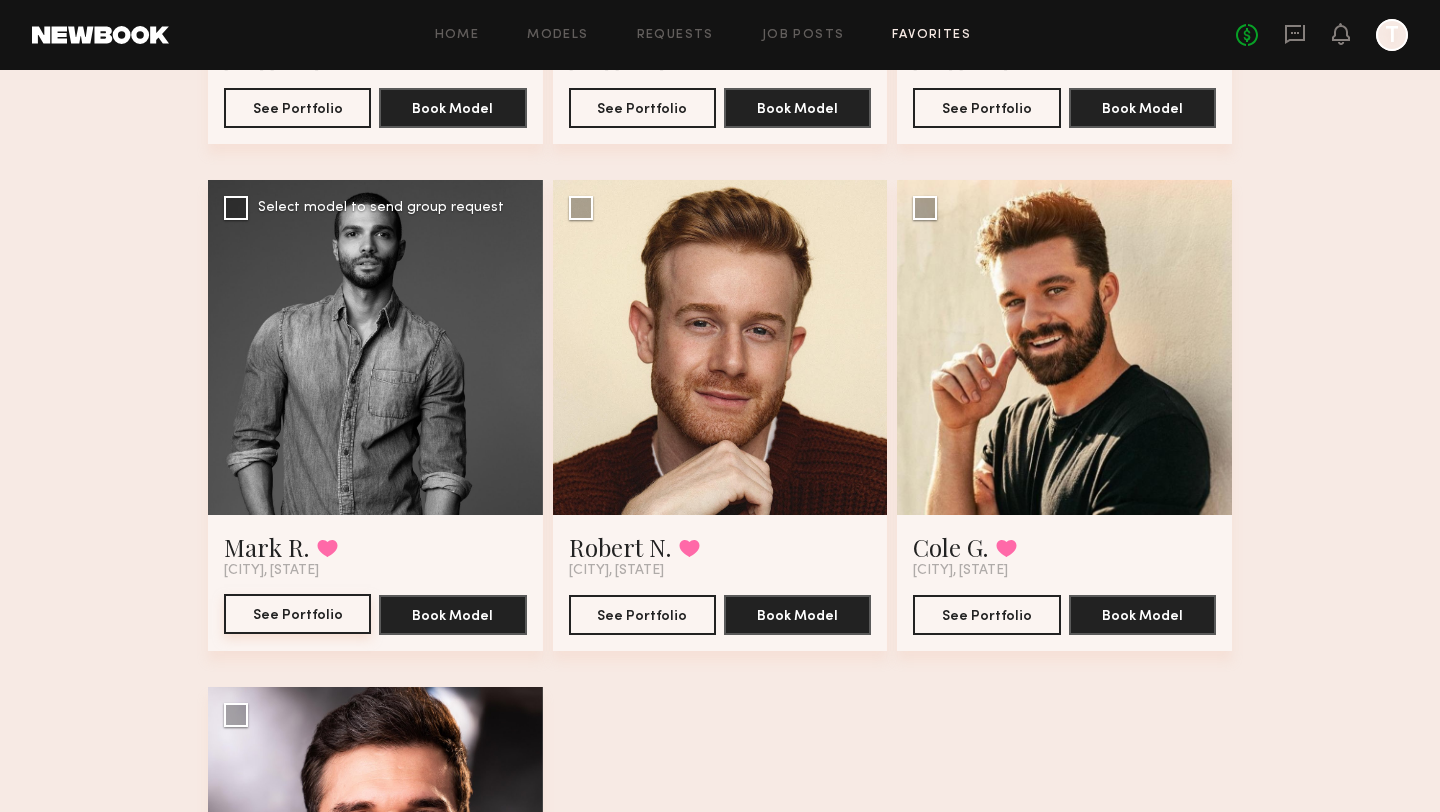 click on "See Portfolio" 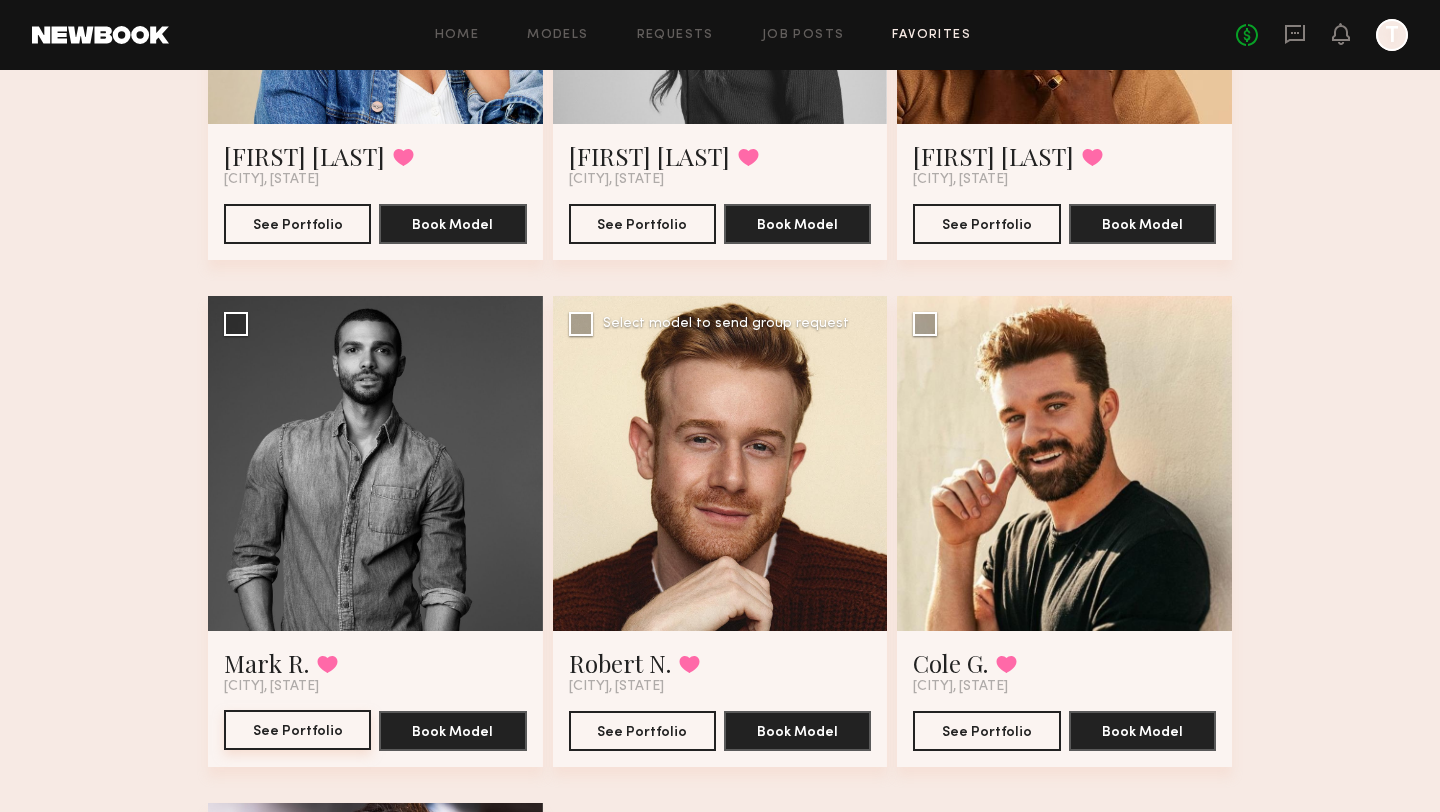 scroll, scrollTop: 1375, scrollLeft: 0, axis: vertical 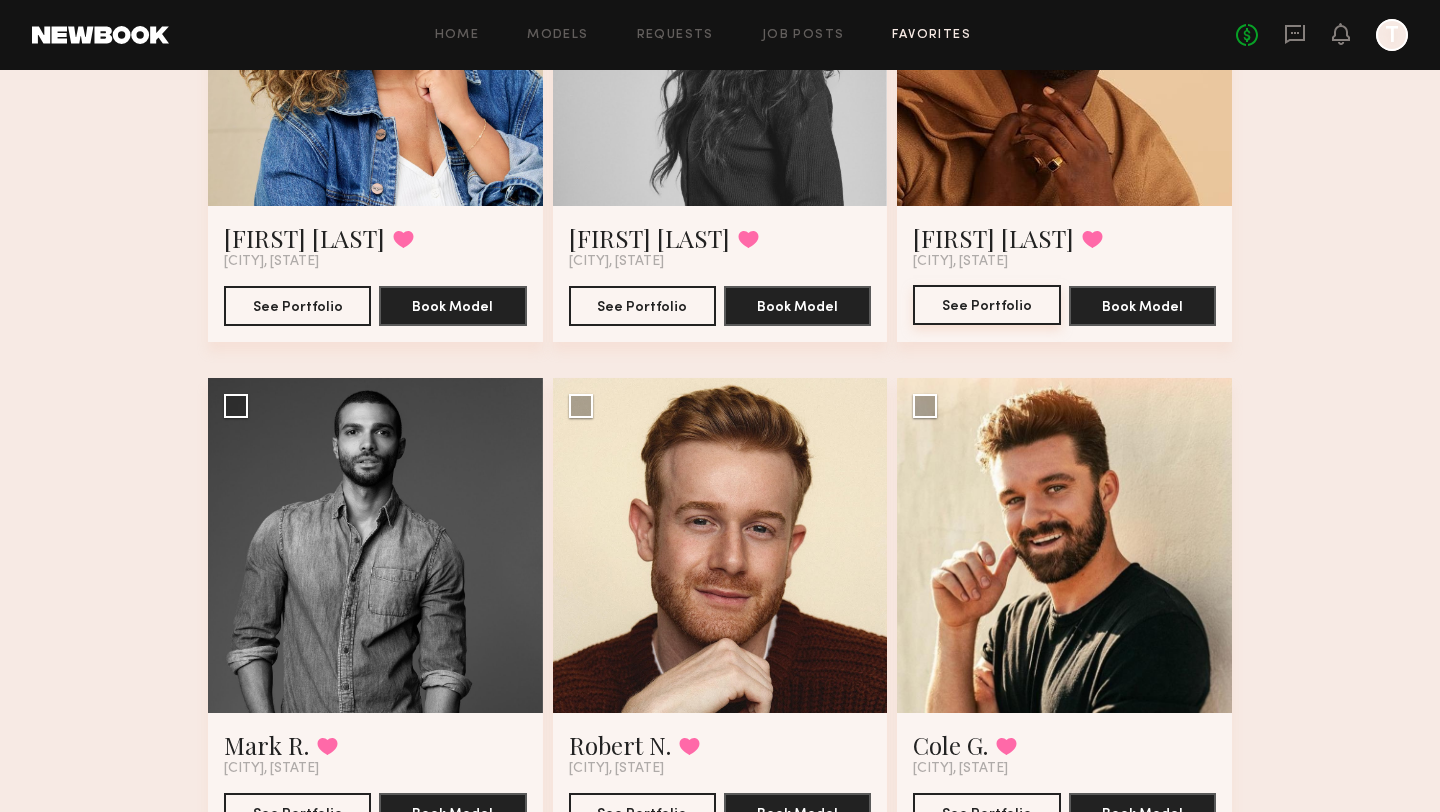 click on "See Portfolio" 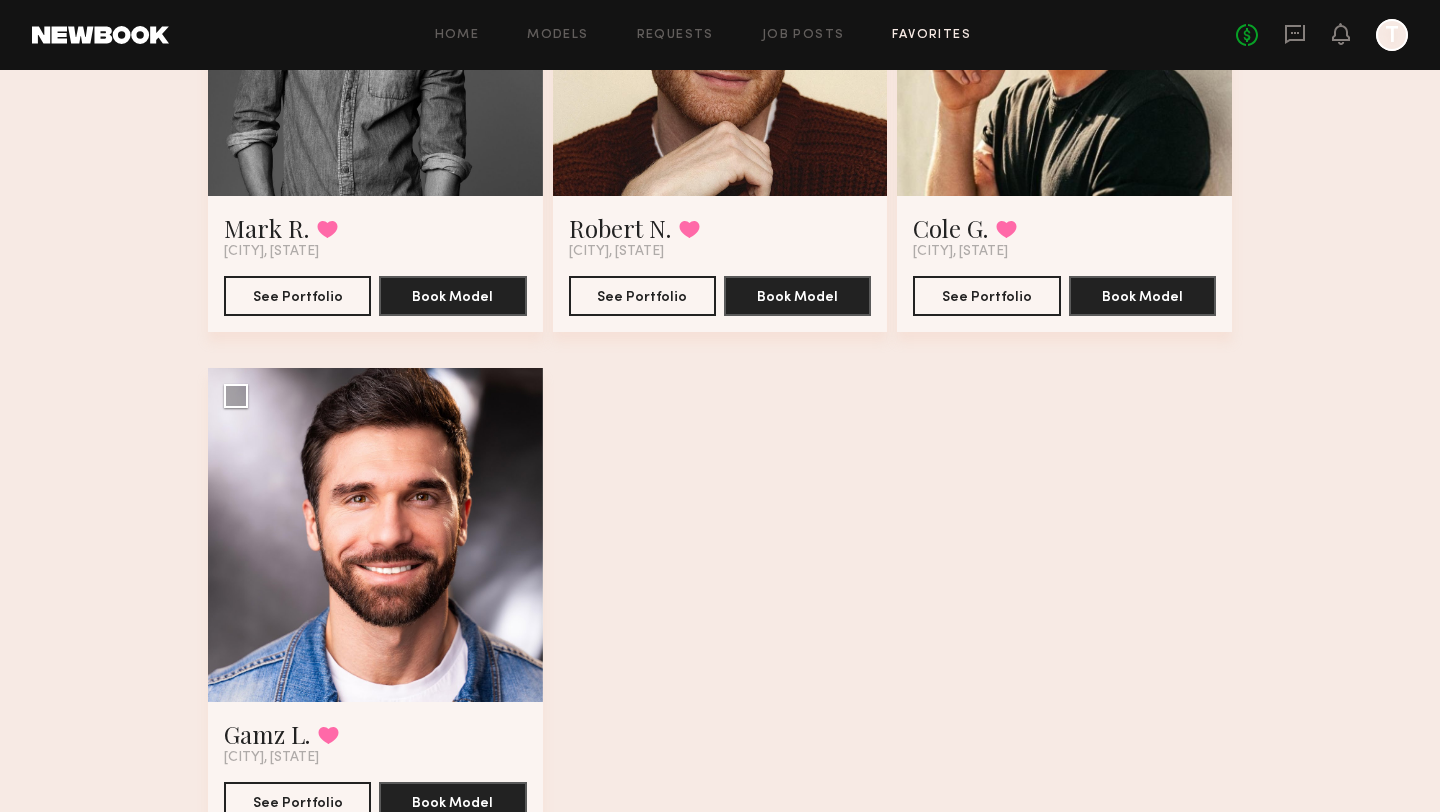 scroll, scrollTop: 1883, scrollLeft: 0, axis: vertical 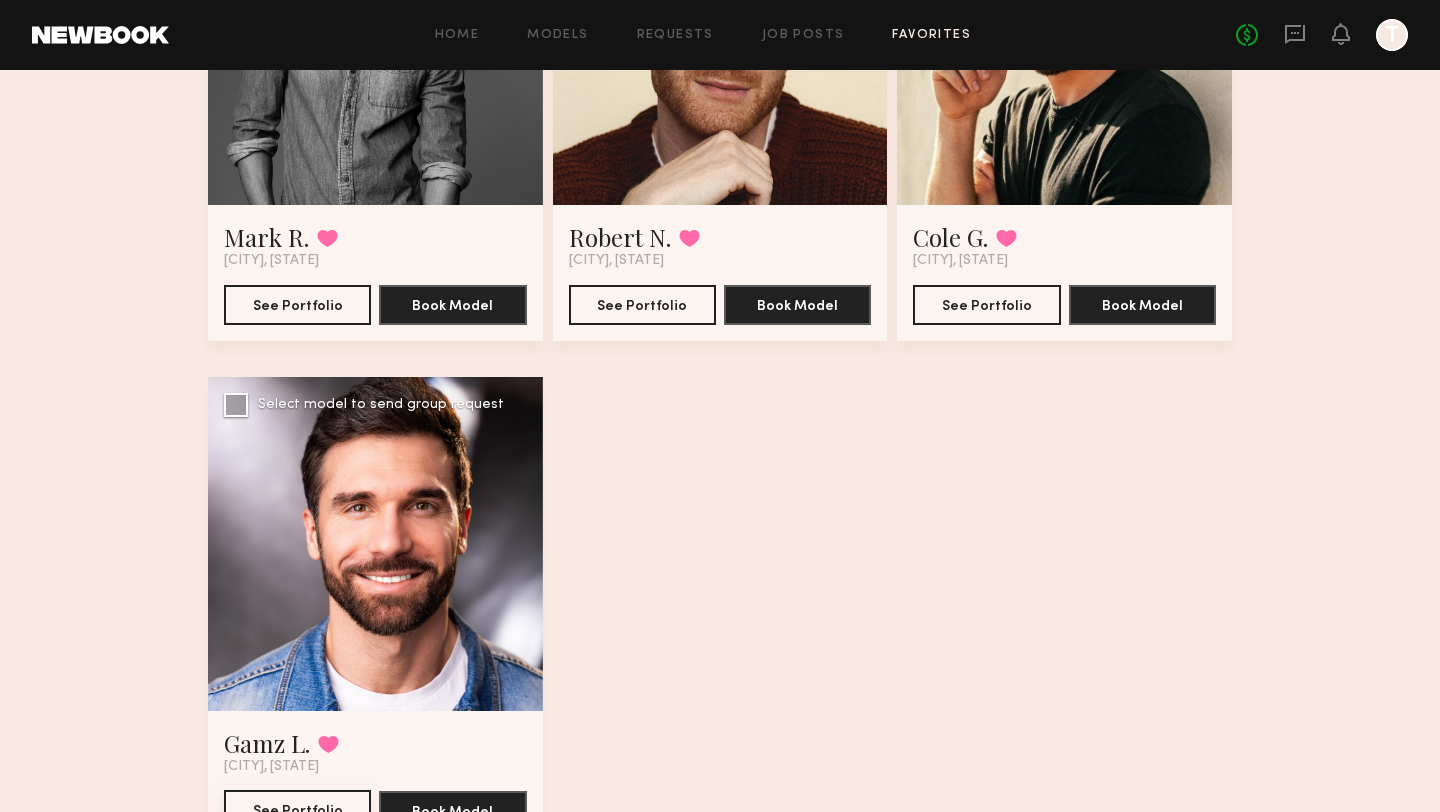click on "See Portfolio" 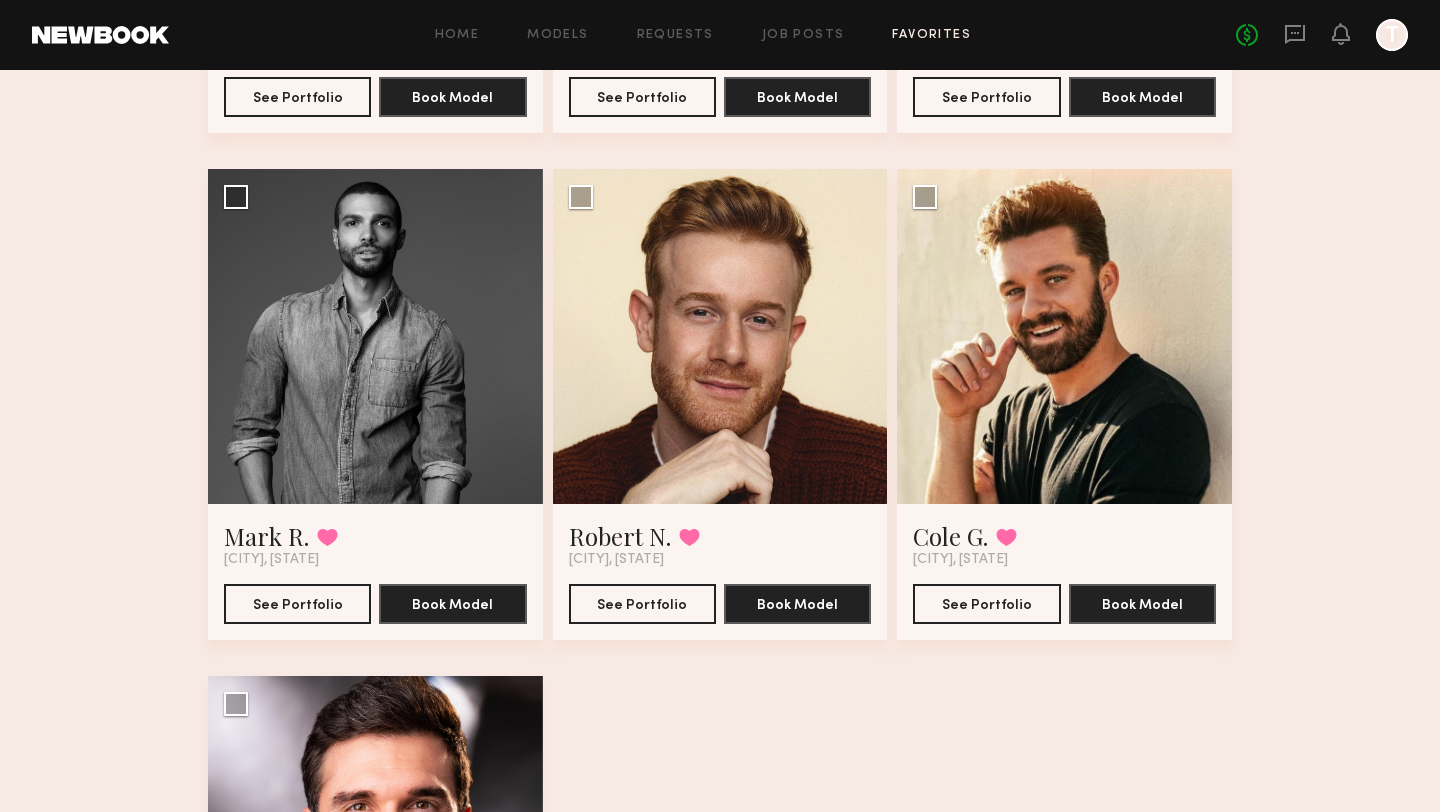 scroll, scrollTop: 1386, scrollLeft: 0, axis: vertical 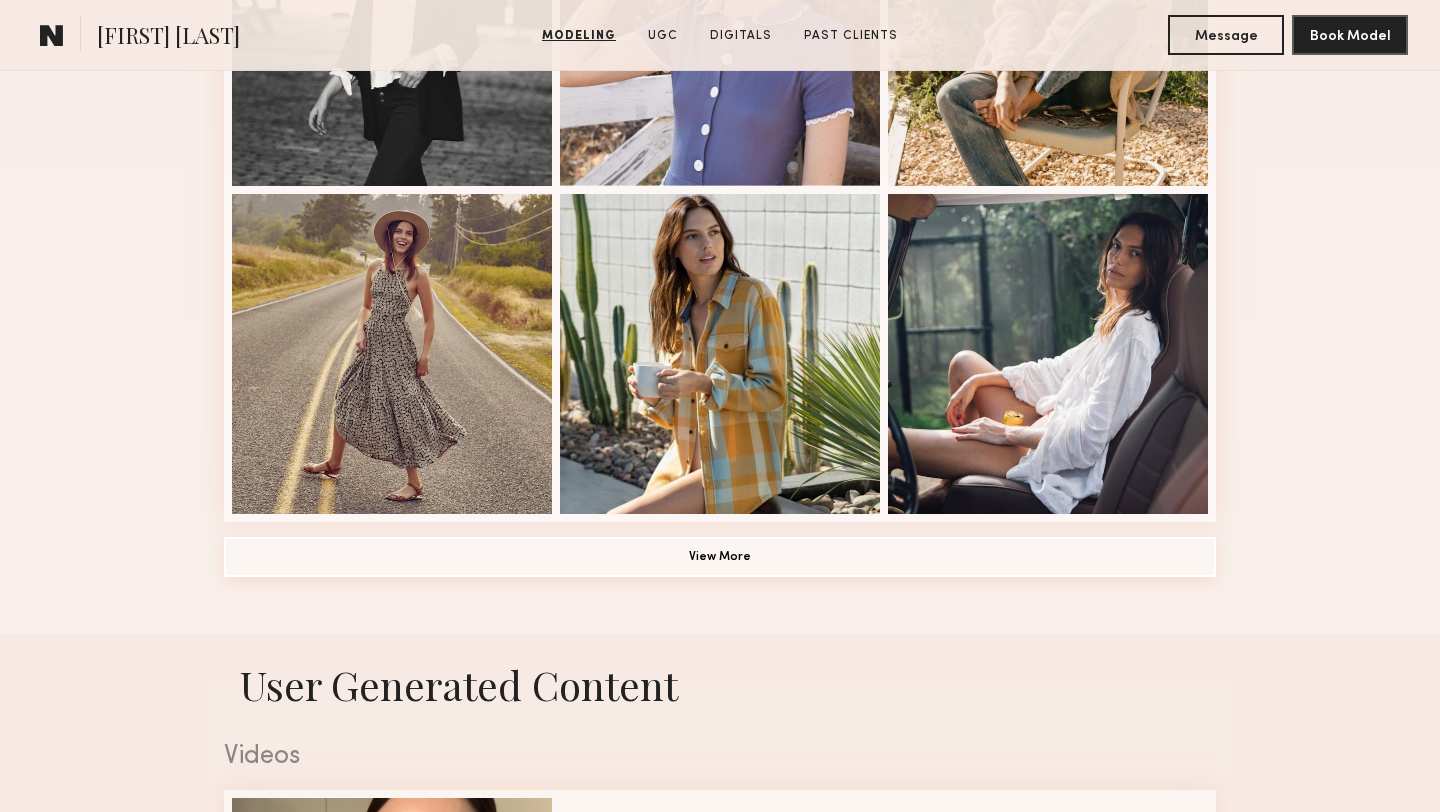 click on "View More" 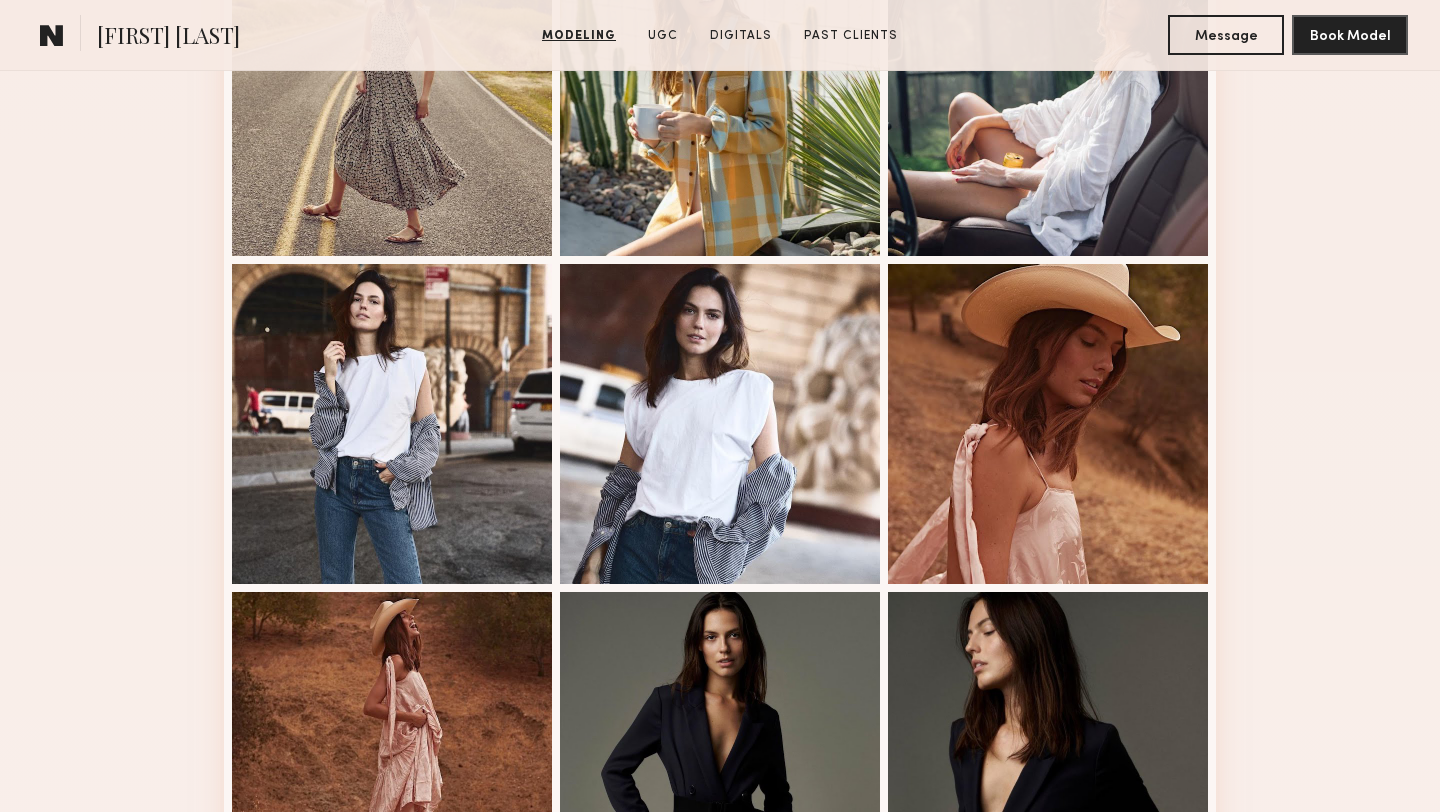 scroll, scrollTop: 1657, scrollLeft: 0, axis: vertical 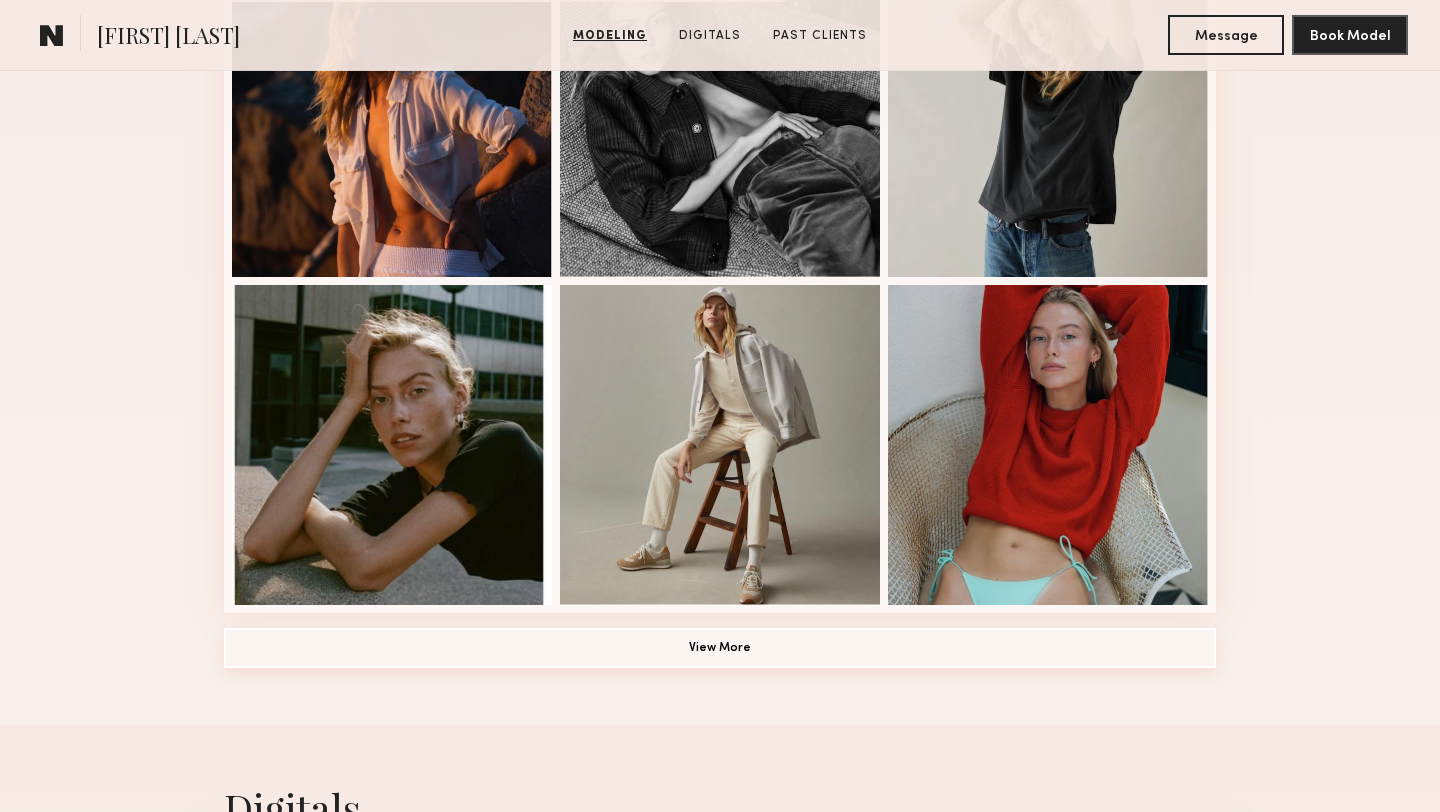 click on "View More" 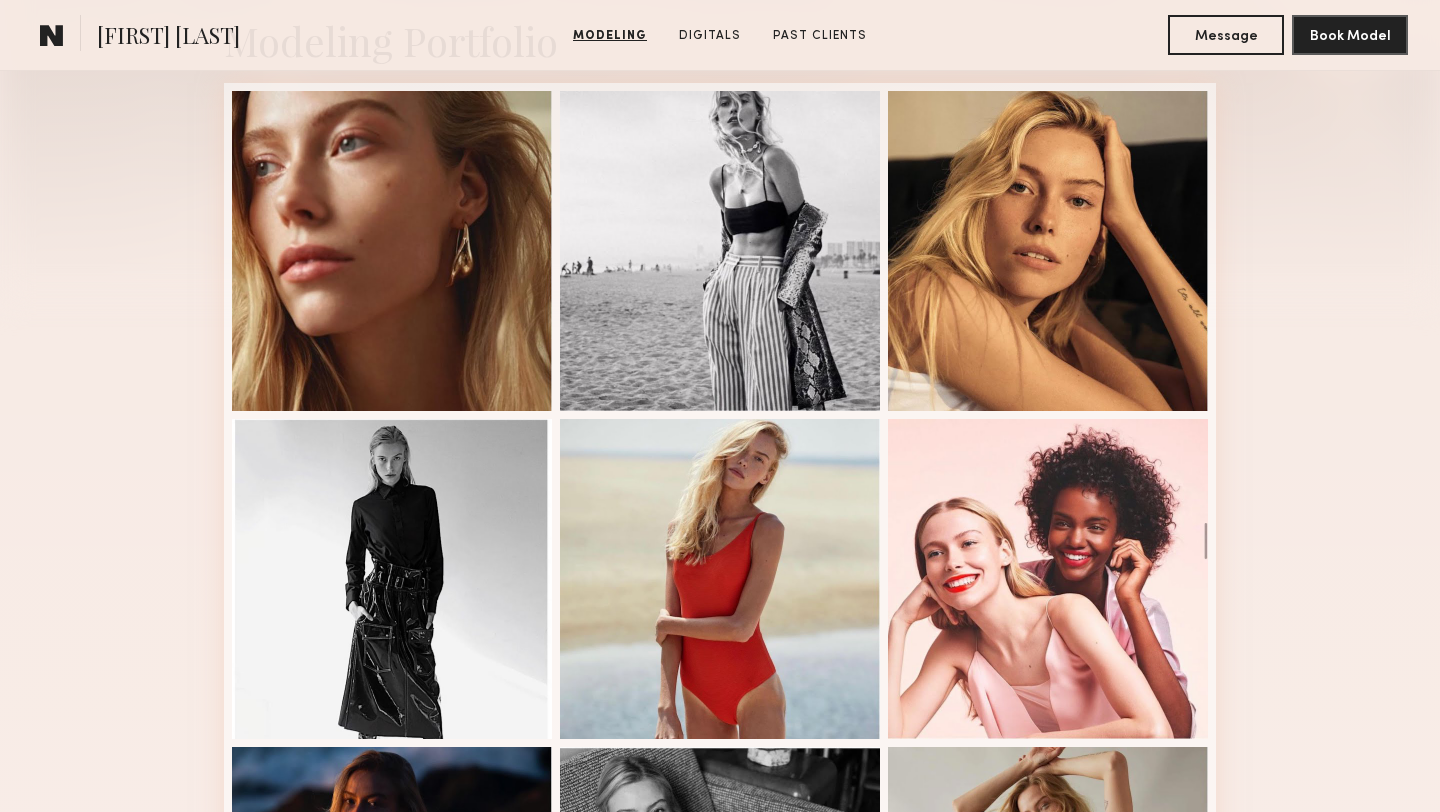 scroll, scrollTop: 439, scrollLeft: 0, axis: vertical 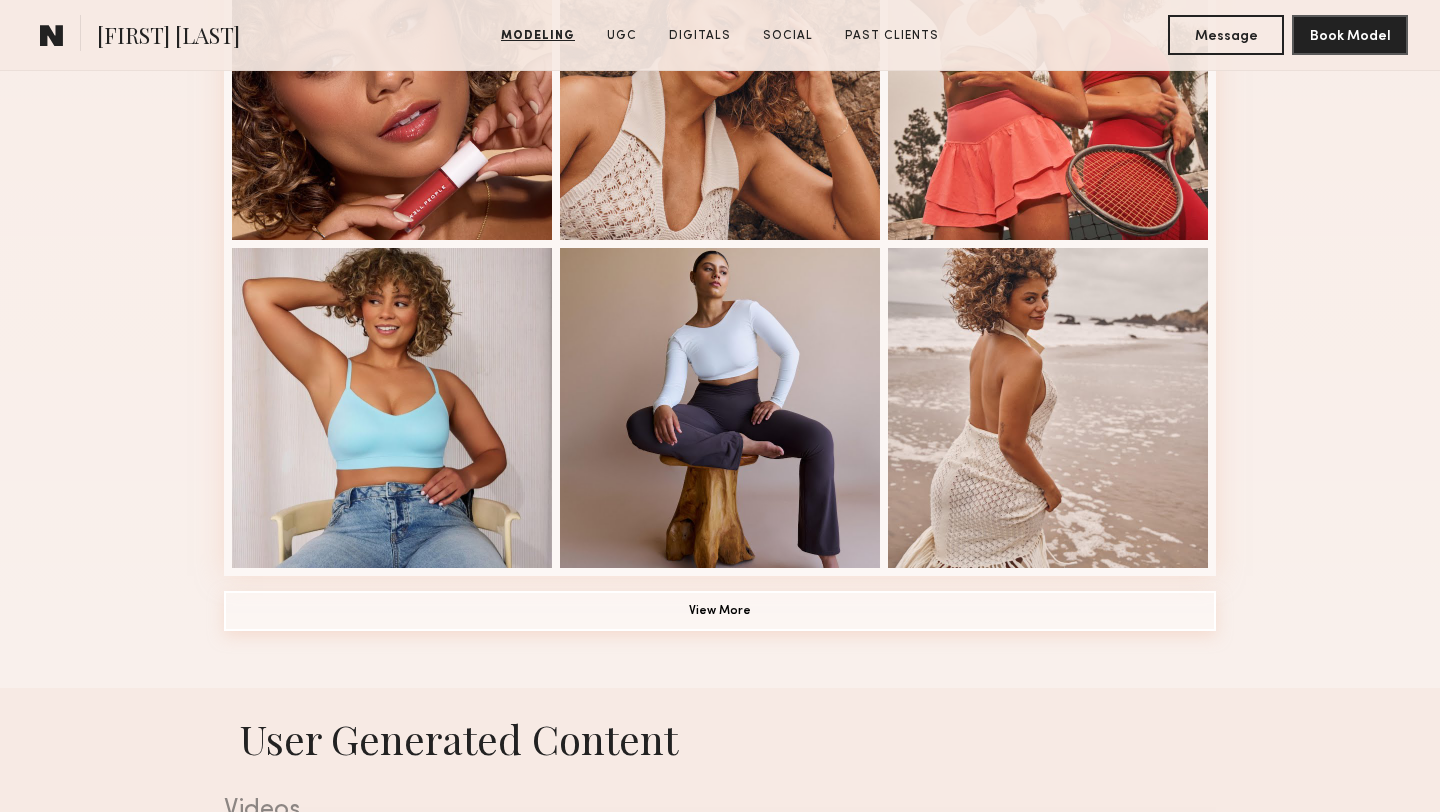 click on "View More" 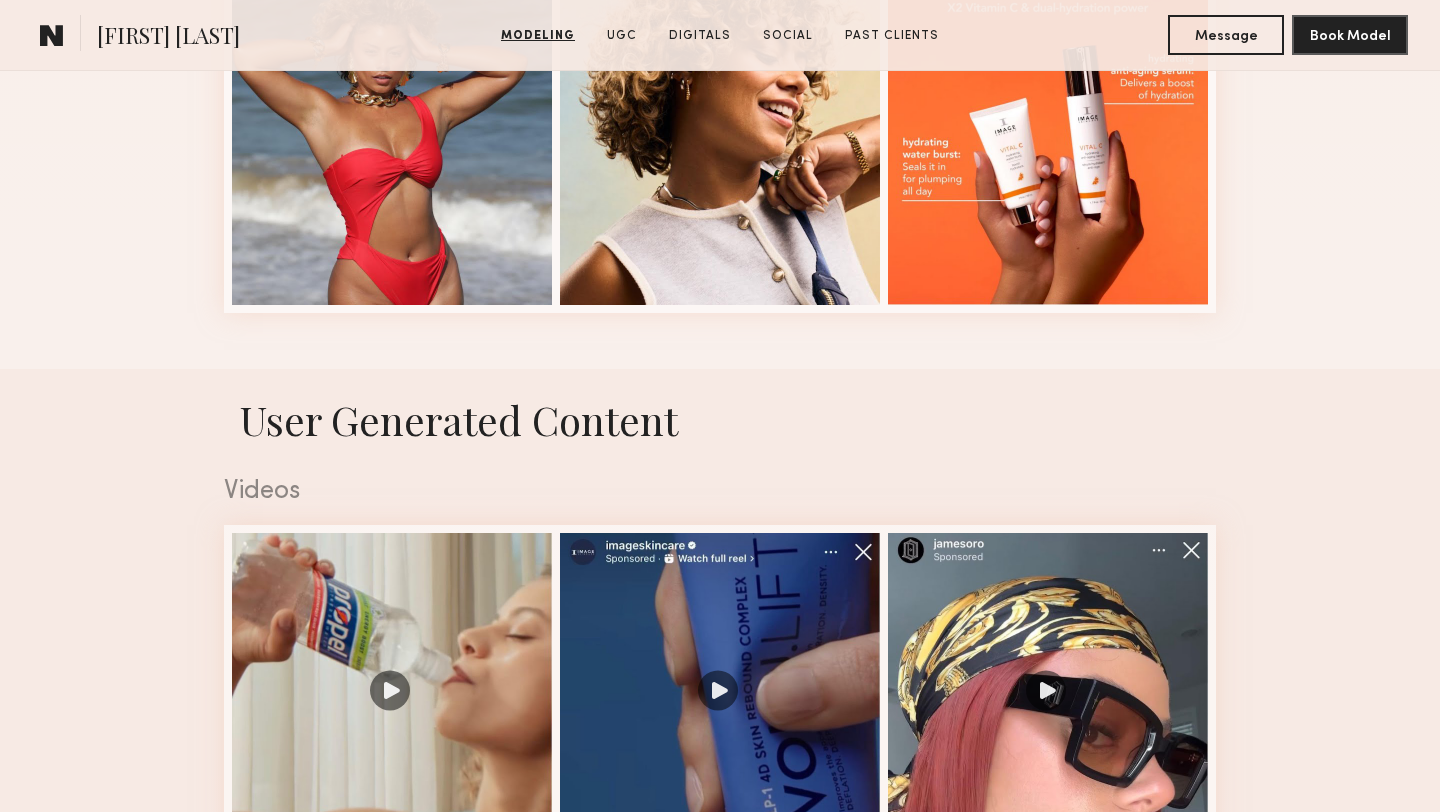 scroll, scrollTop: 2976, scrollLeft: 0, axis: vertical 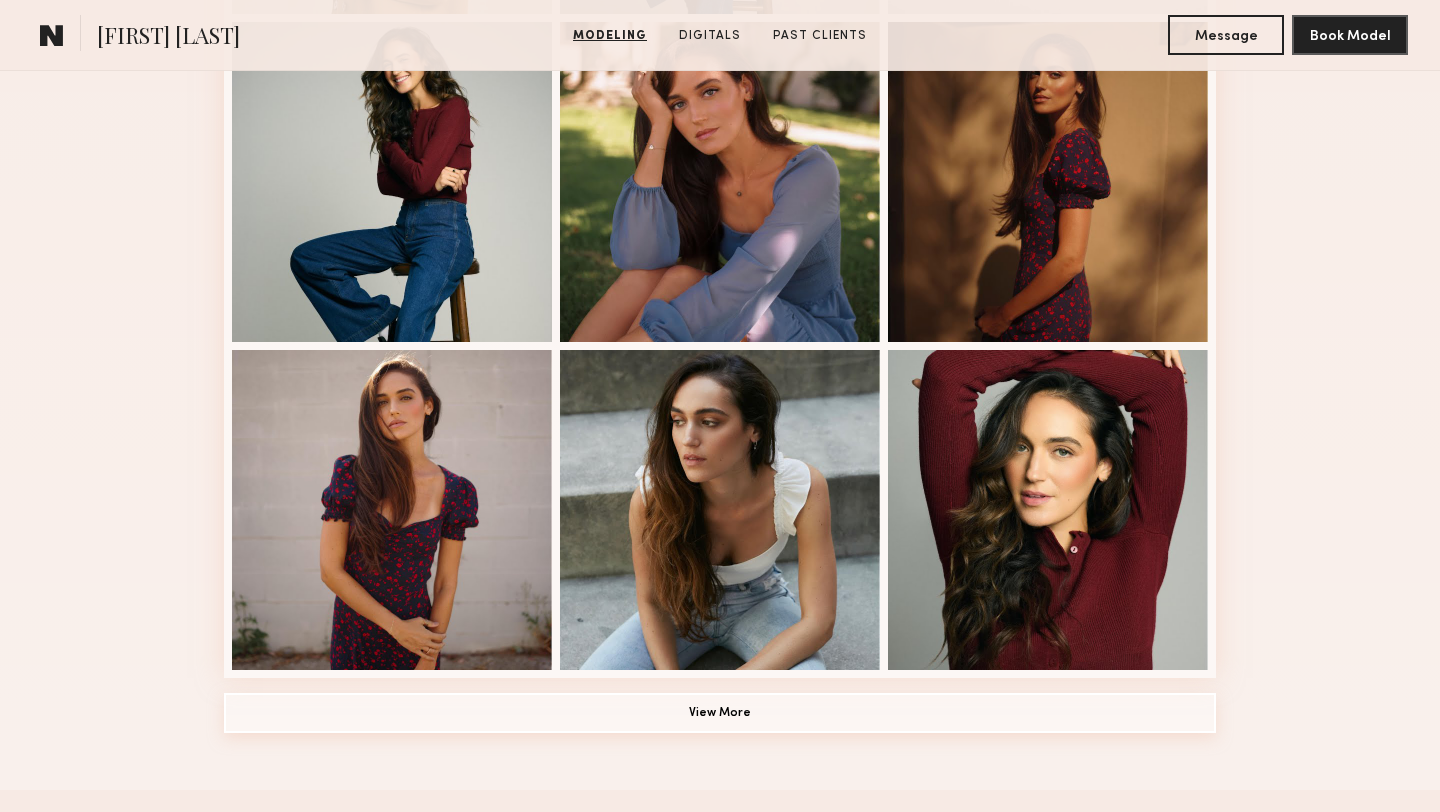 click on "View More" 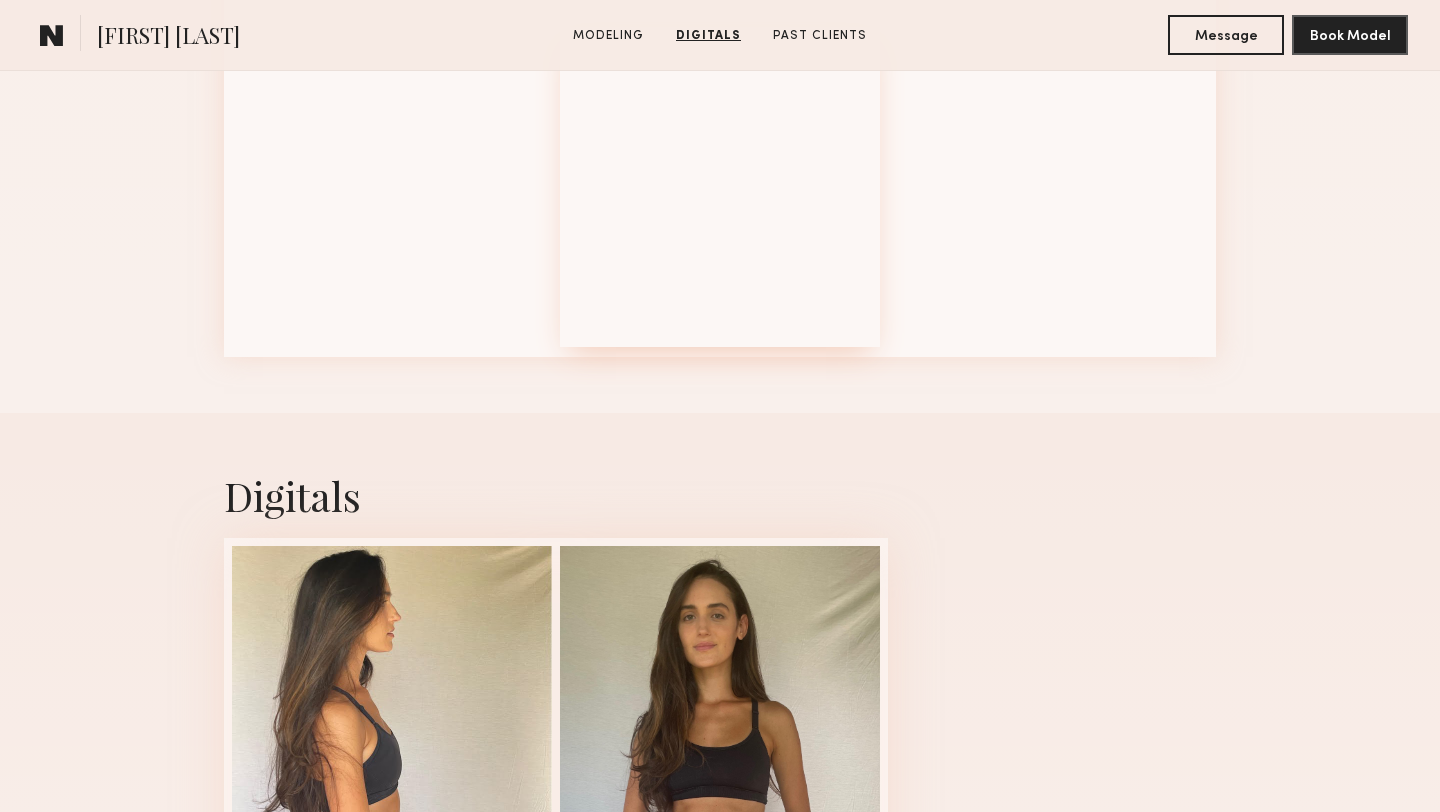 scroll, scrollTop: 2454, scrollLeft: 0, axis: vertical 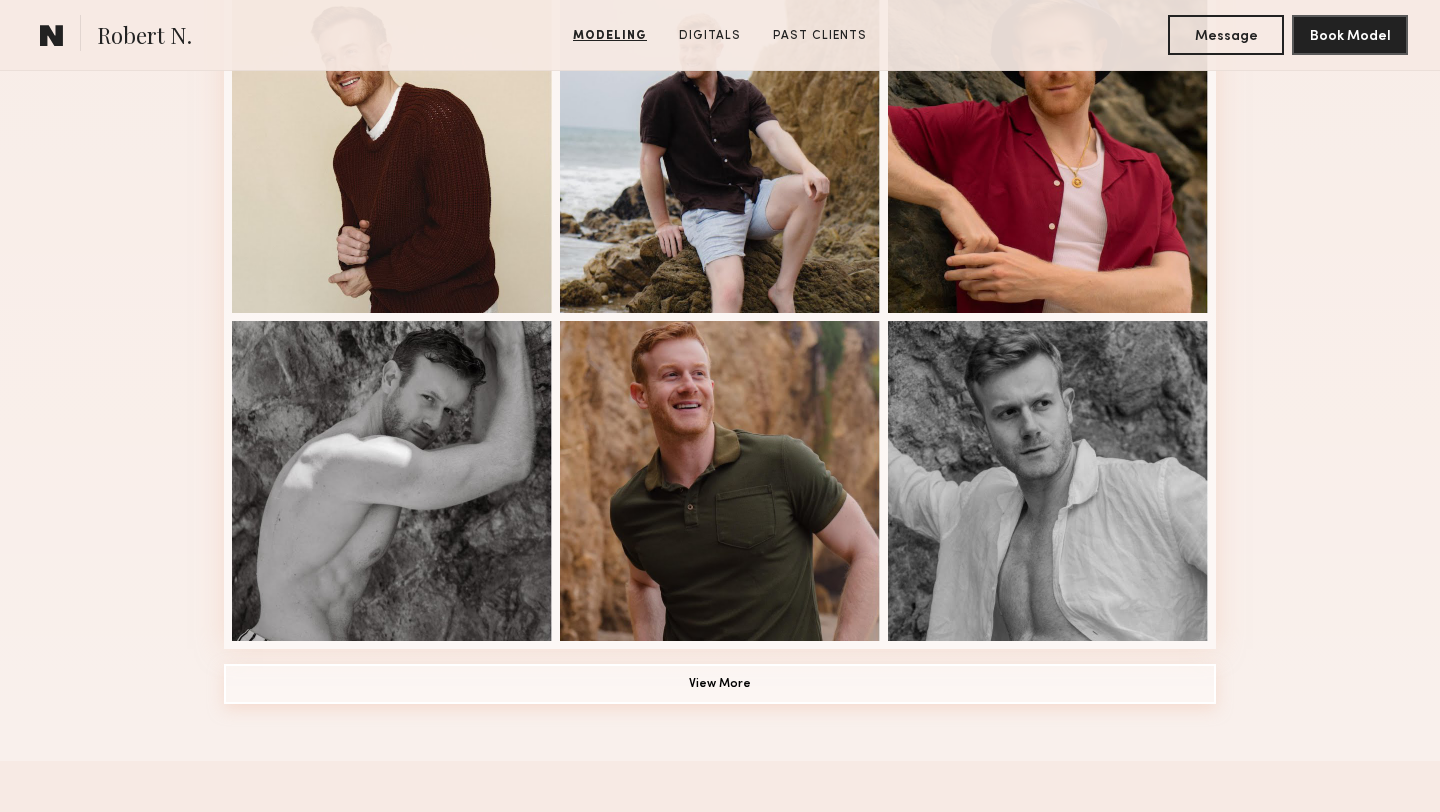 click on "View More" 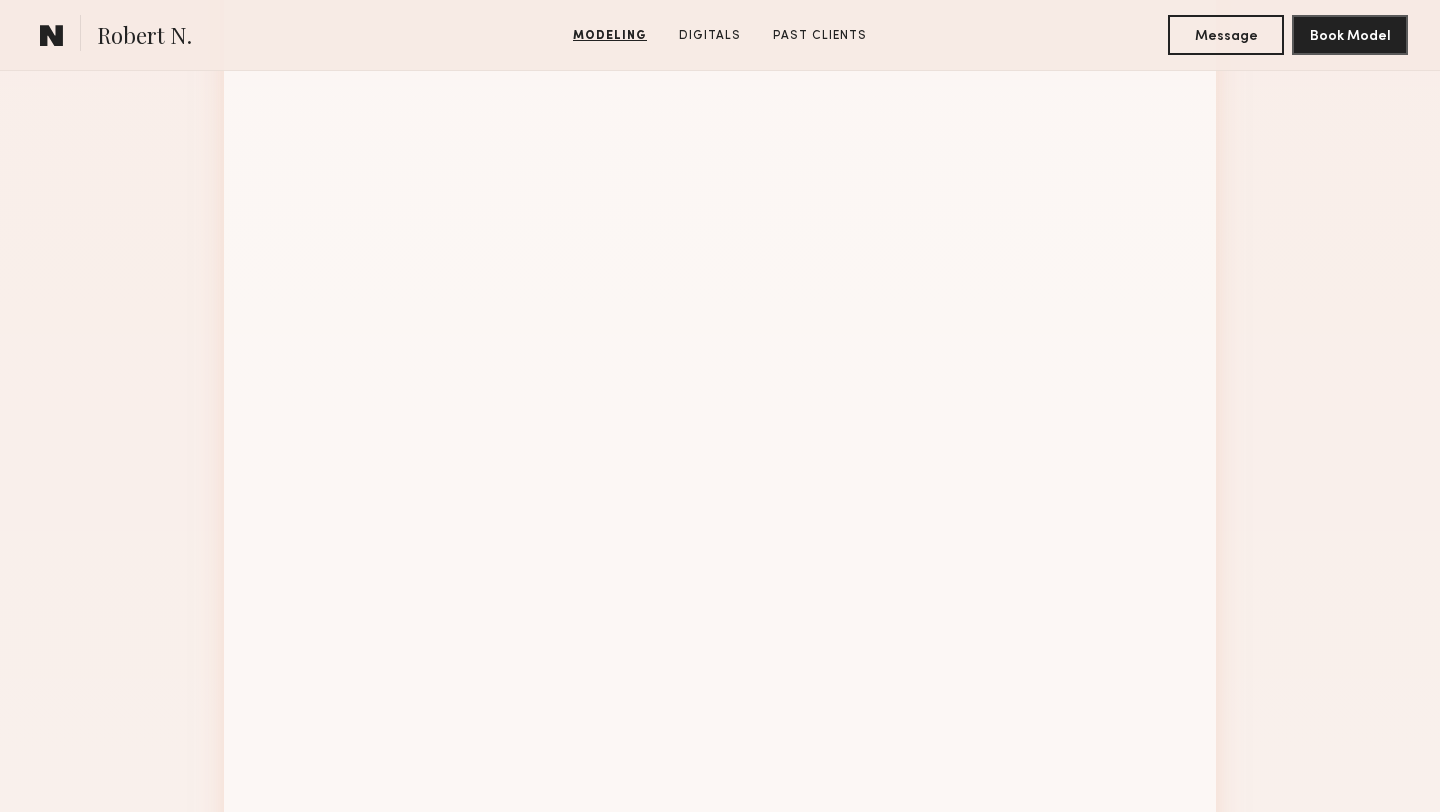 scroll, scrollTop: 2478, scrollLeft: 0, axis: vertical 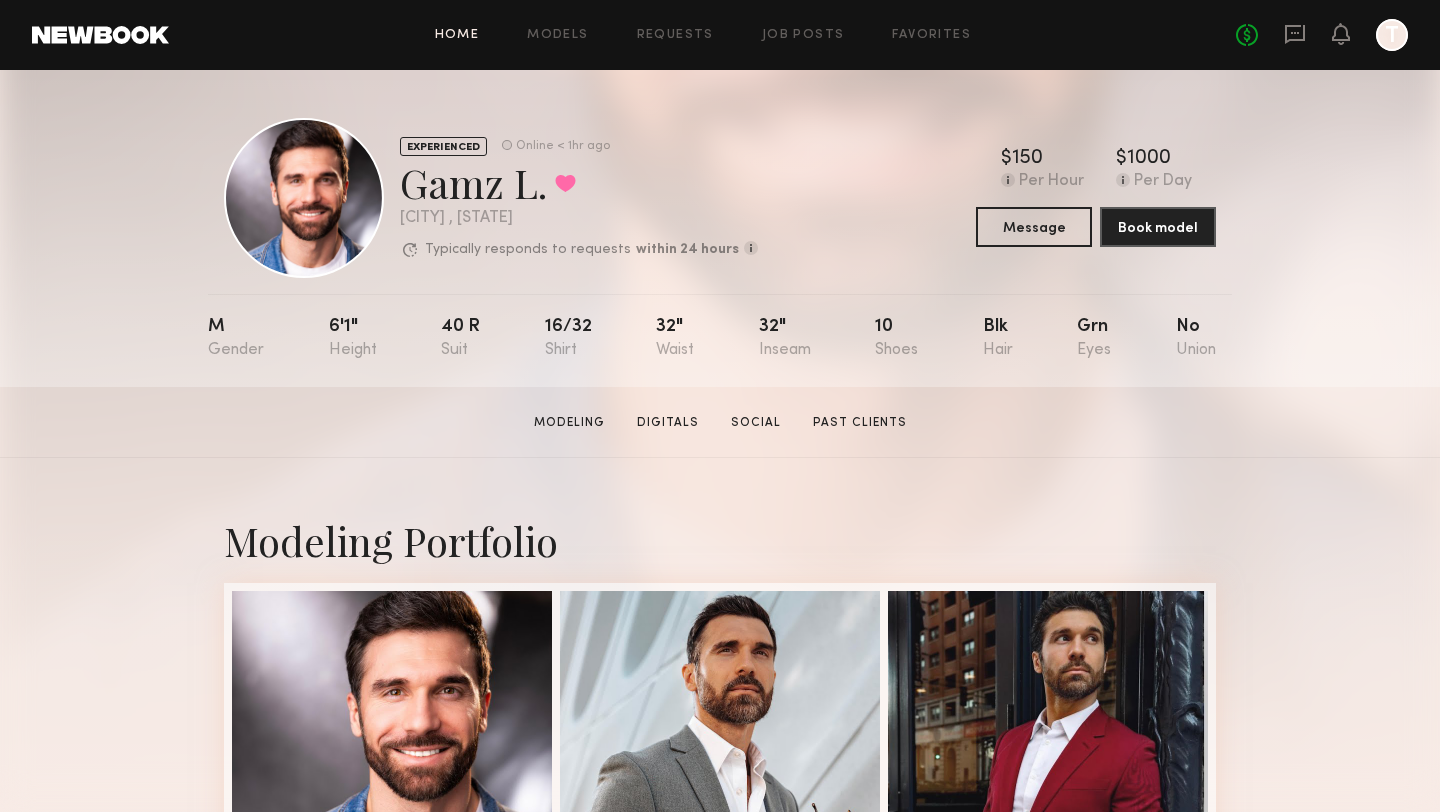 click on "Home" 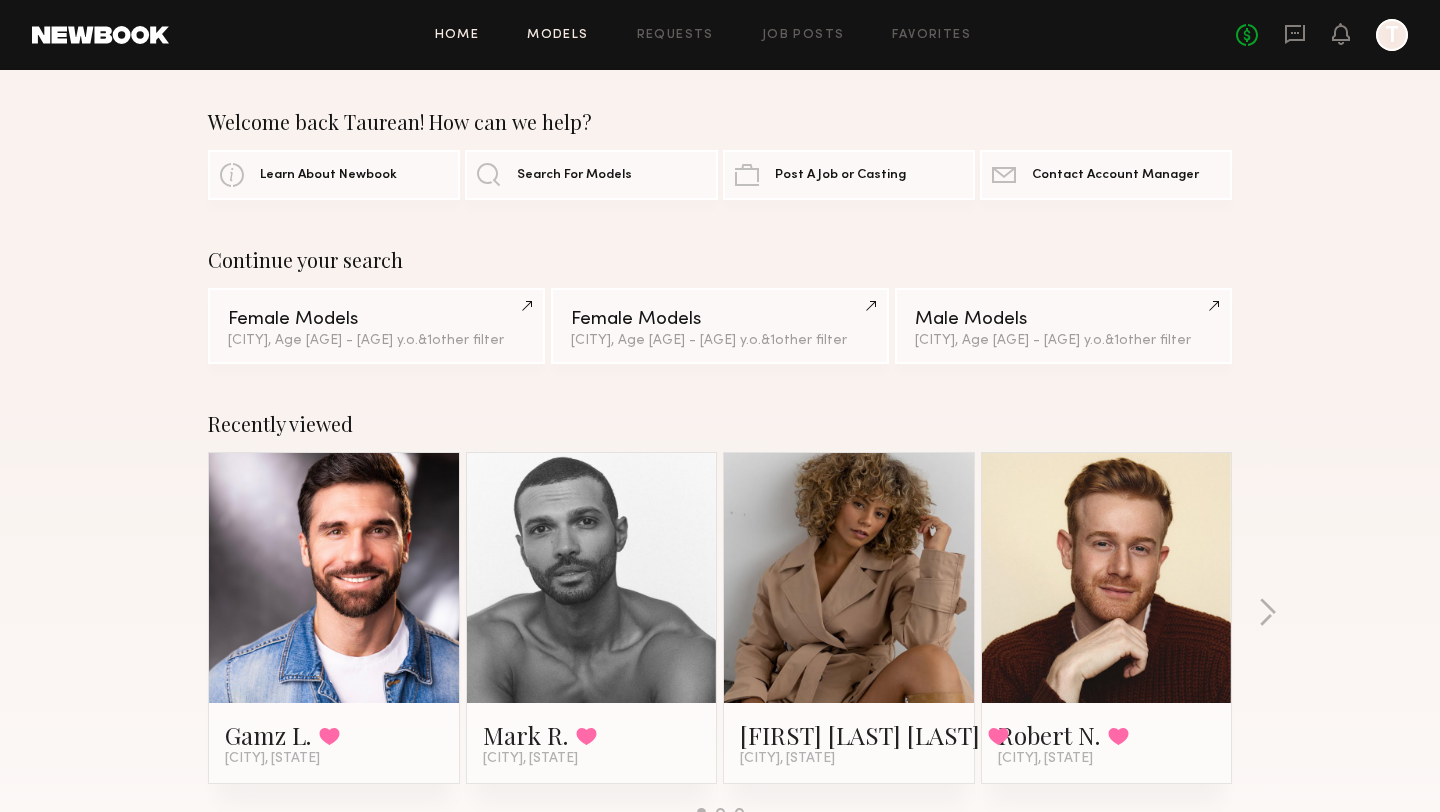click on "Models" 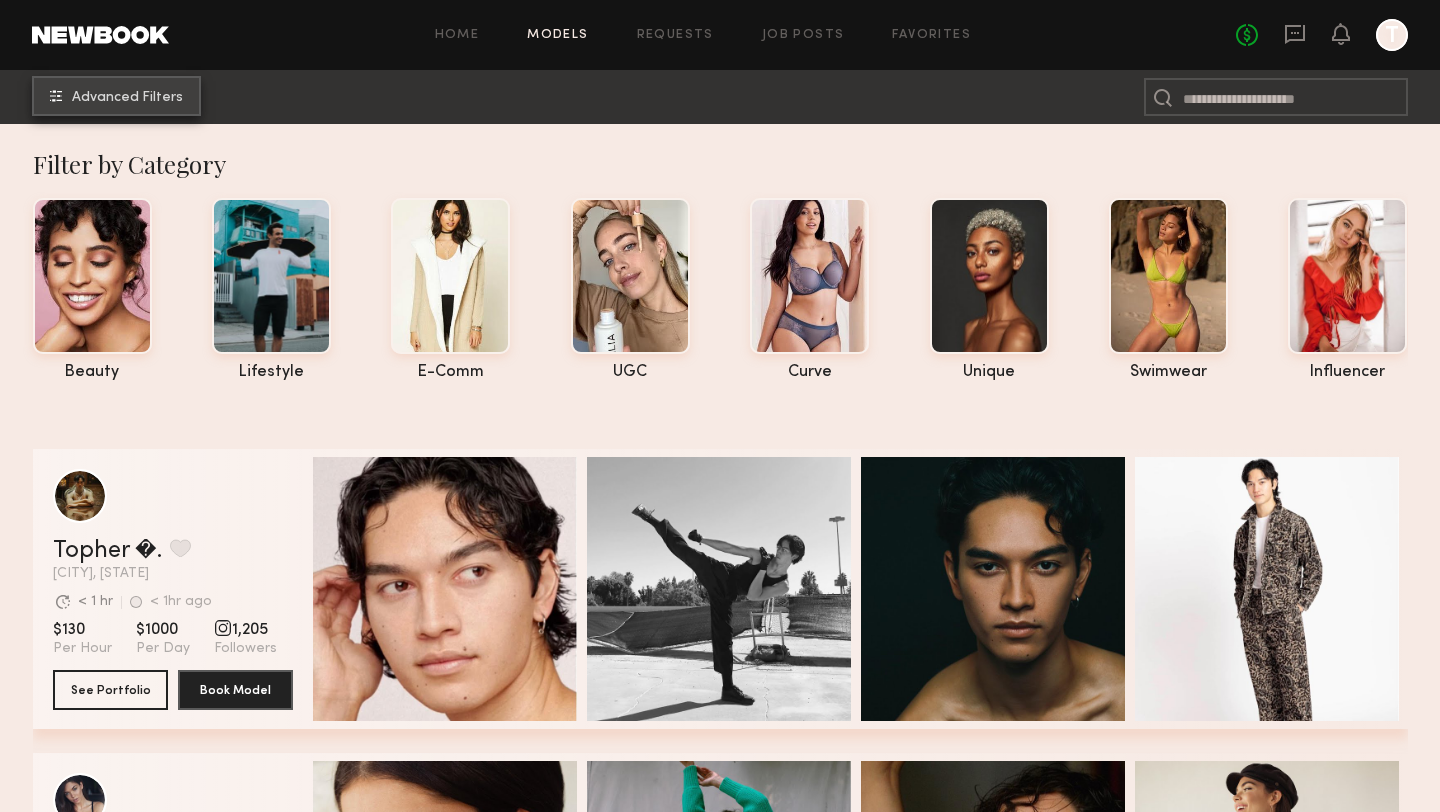 click on "Advanced Filters" 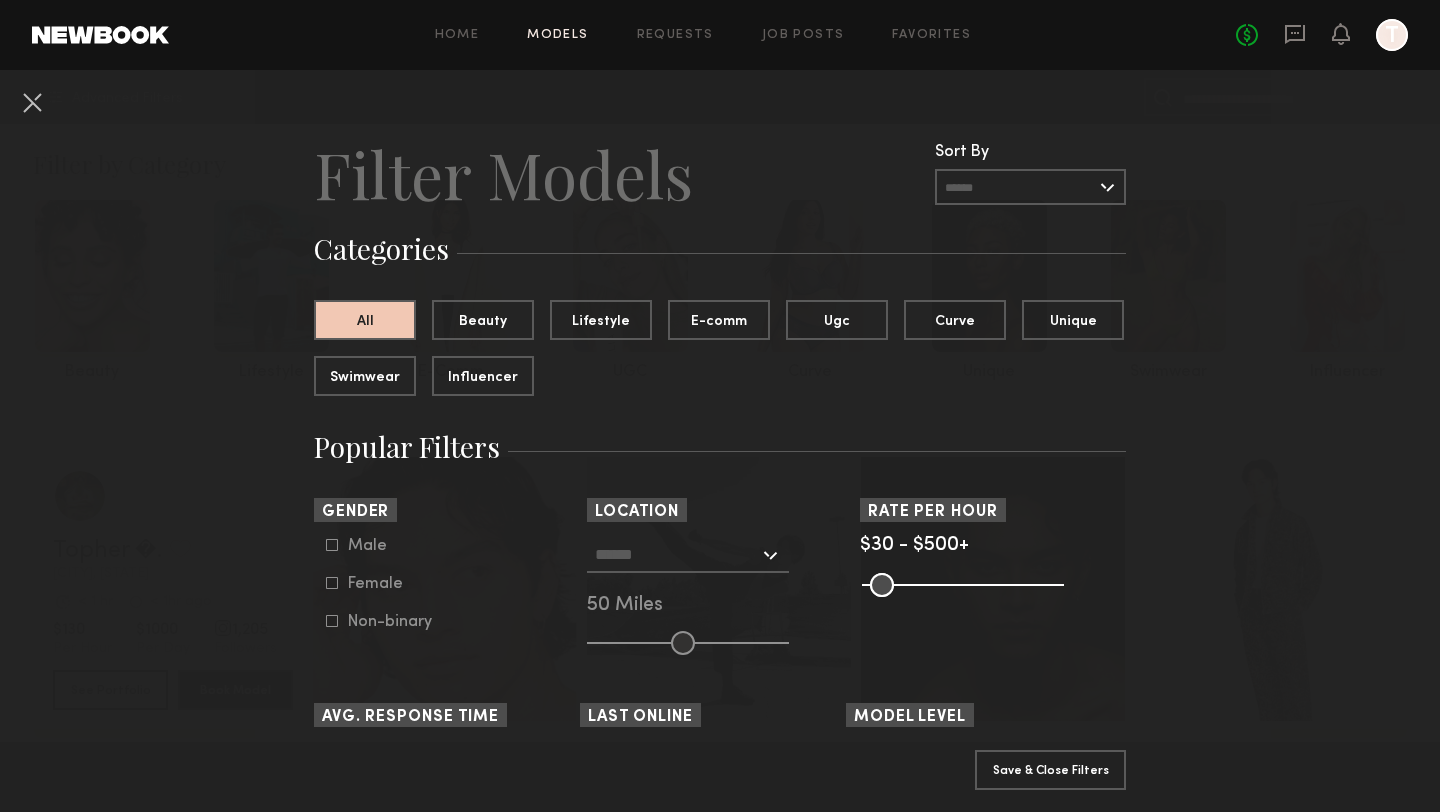 click 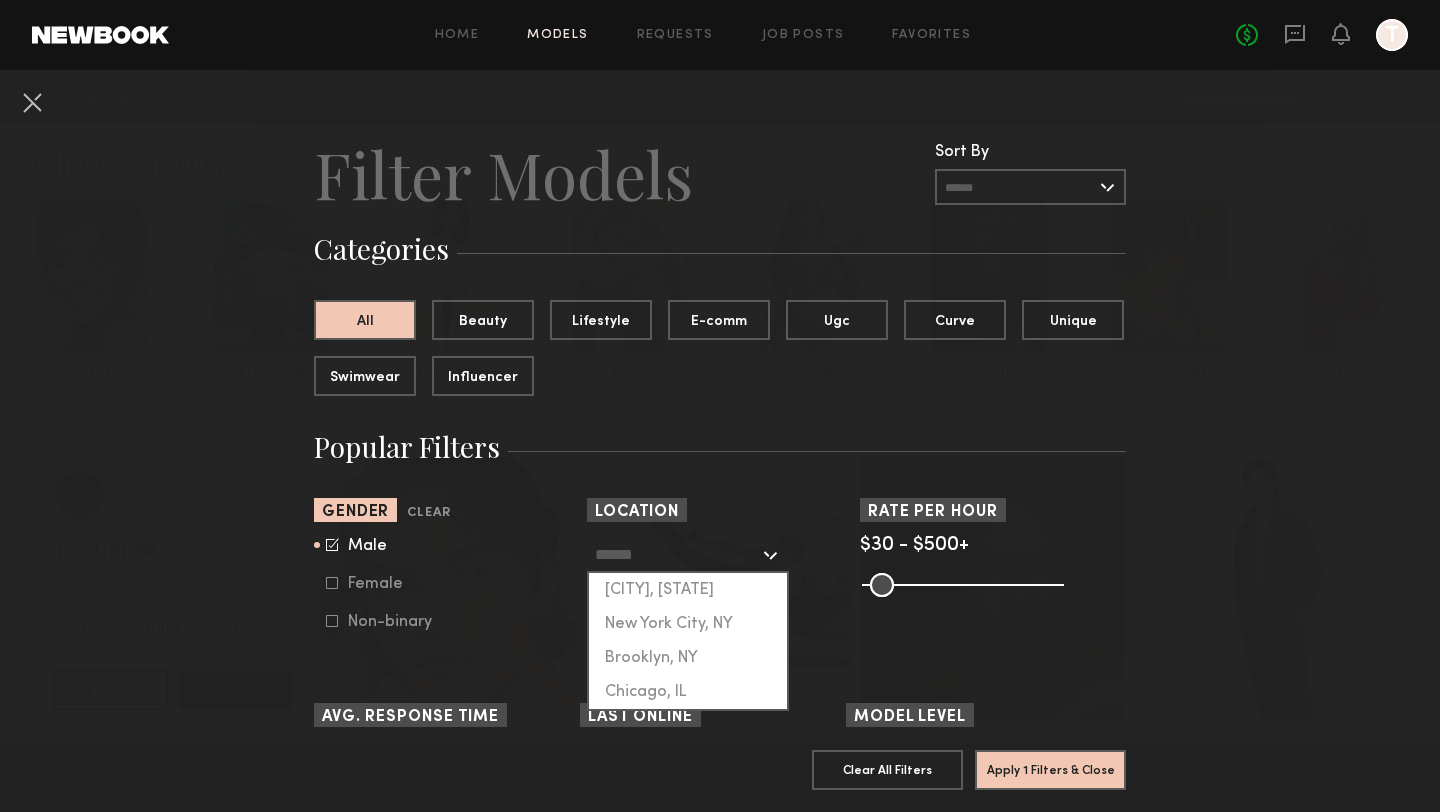 click 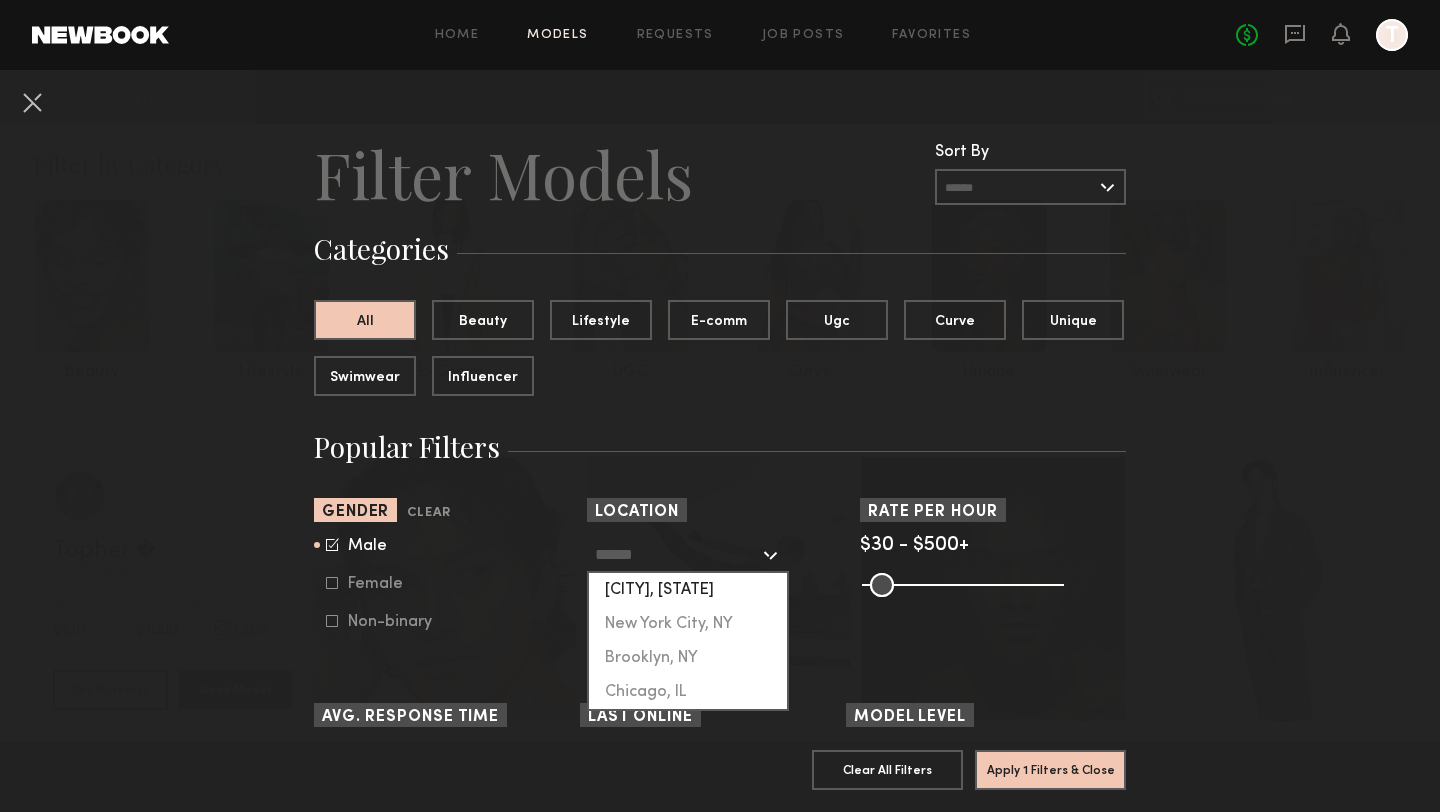 click on "Los Angeles, CA" 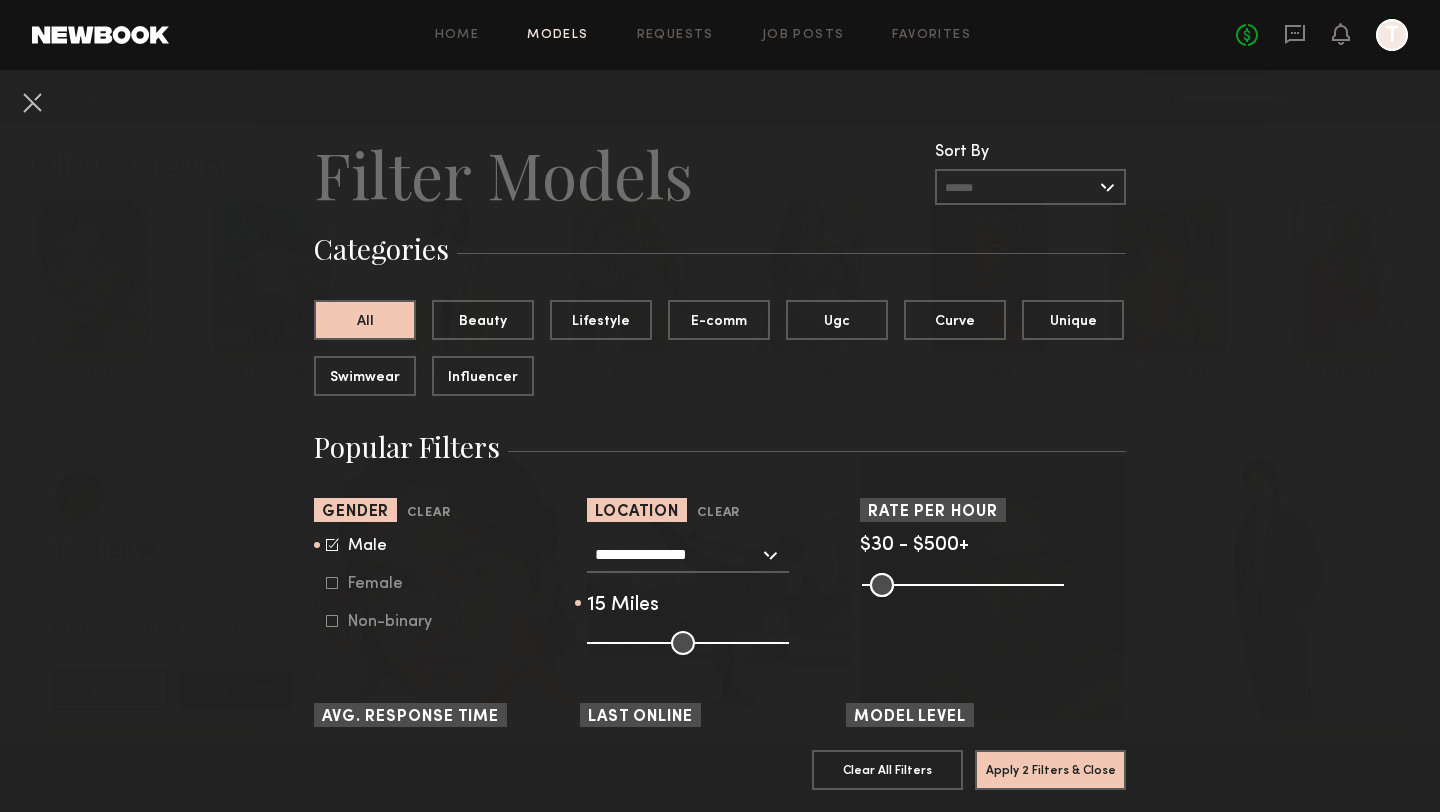 drag, startPoint x: 687, startPoint y: 640, endPoint x: 616, endPoint y: 650, distance: 71.70077 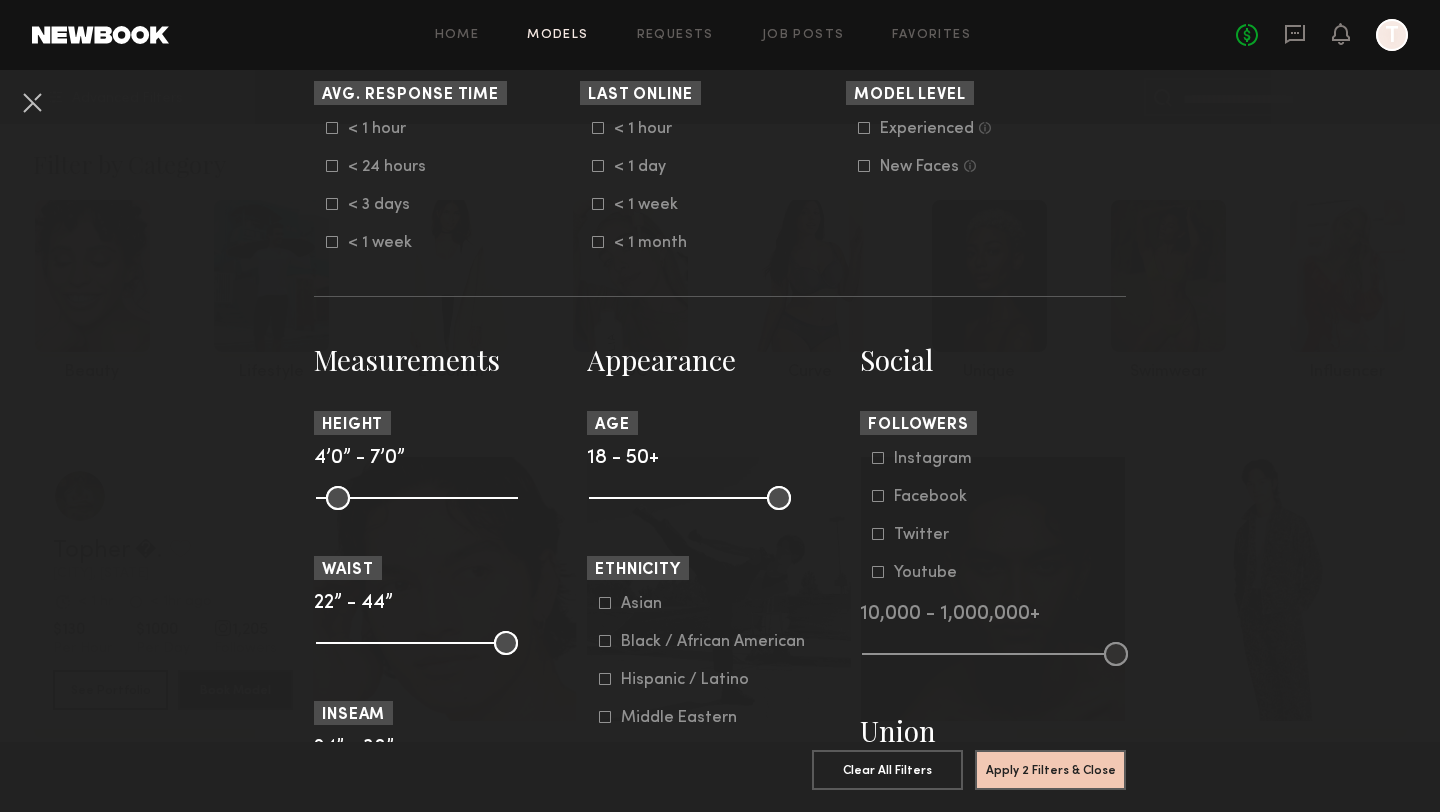 scroll, scrollTop: 664, scrollLeft: 0, axis: vertical 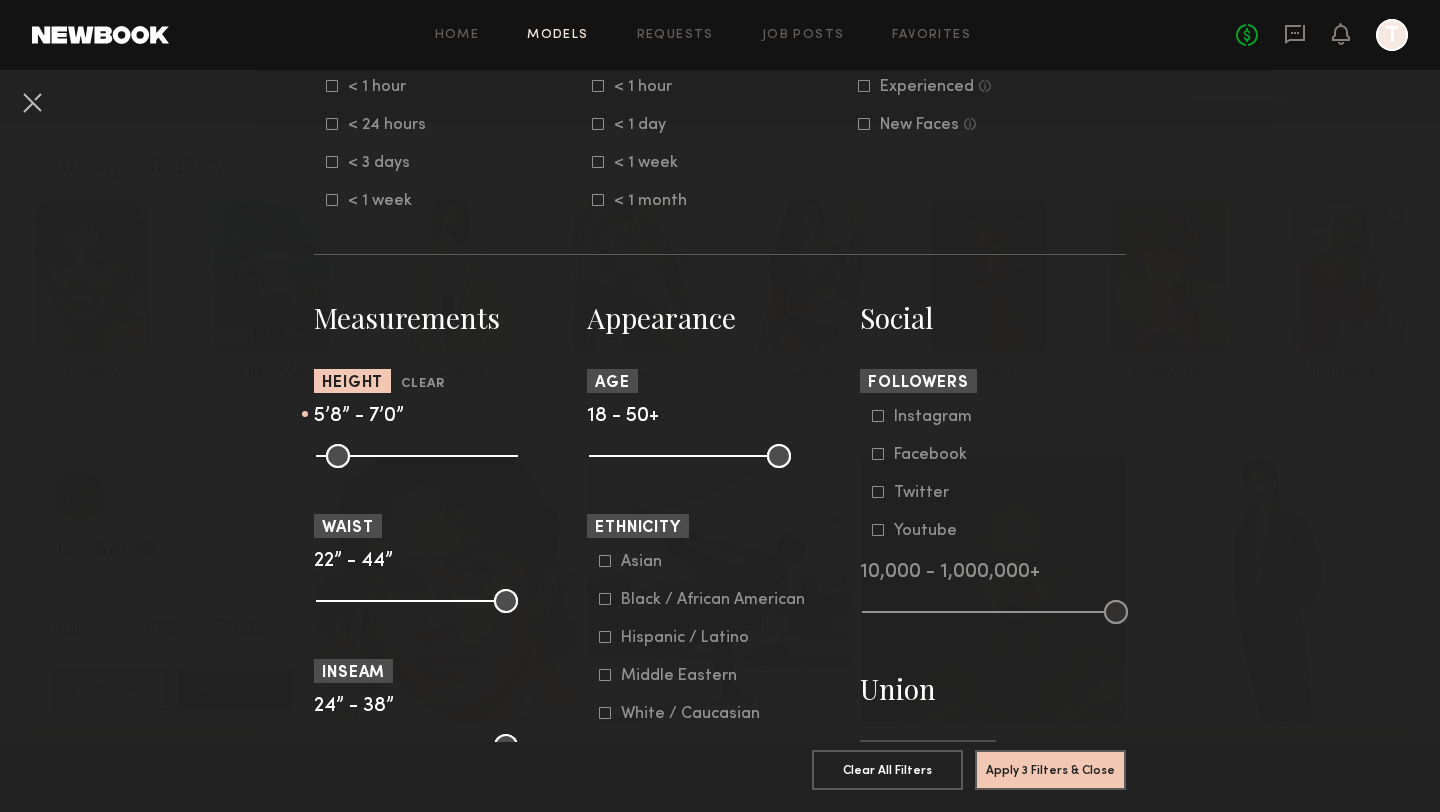 drag, startPoint x: 327, startPoint y: 462, endPoint x: 427, endPoint y: 466, distance: 100.07997 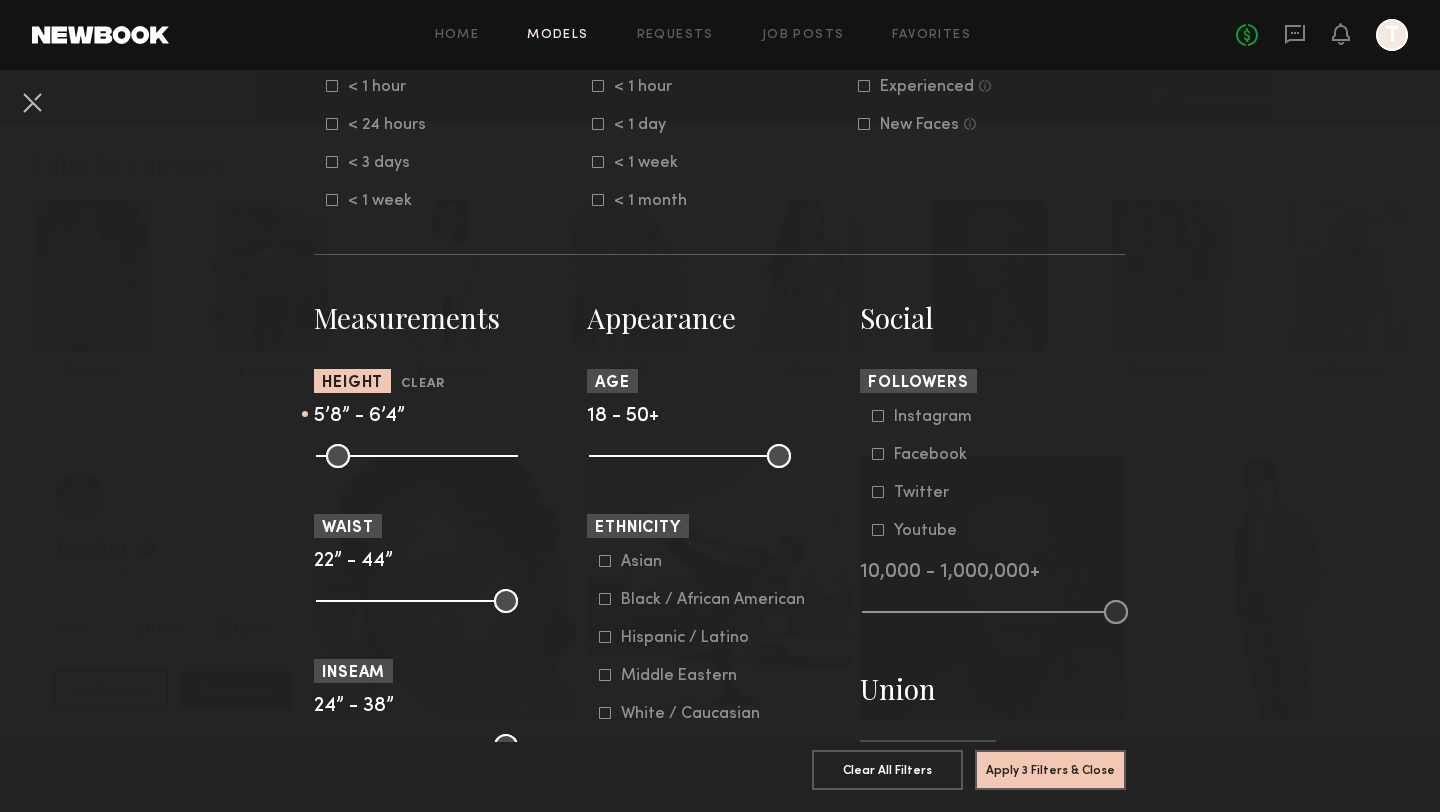 drag, startPoint x: 497, startPoint y: 459, endPoint x: 465, endPoint y: 460, distance: 32.01562 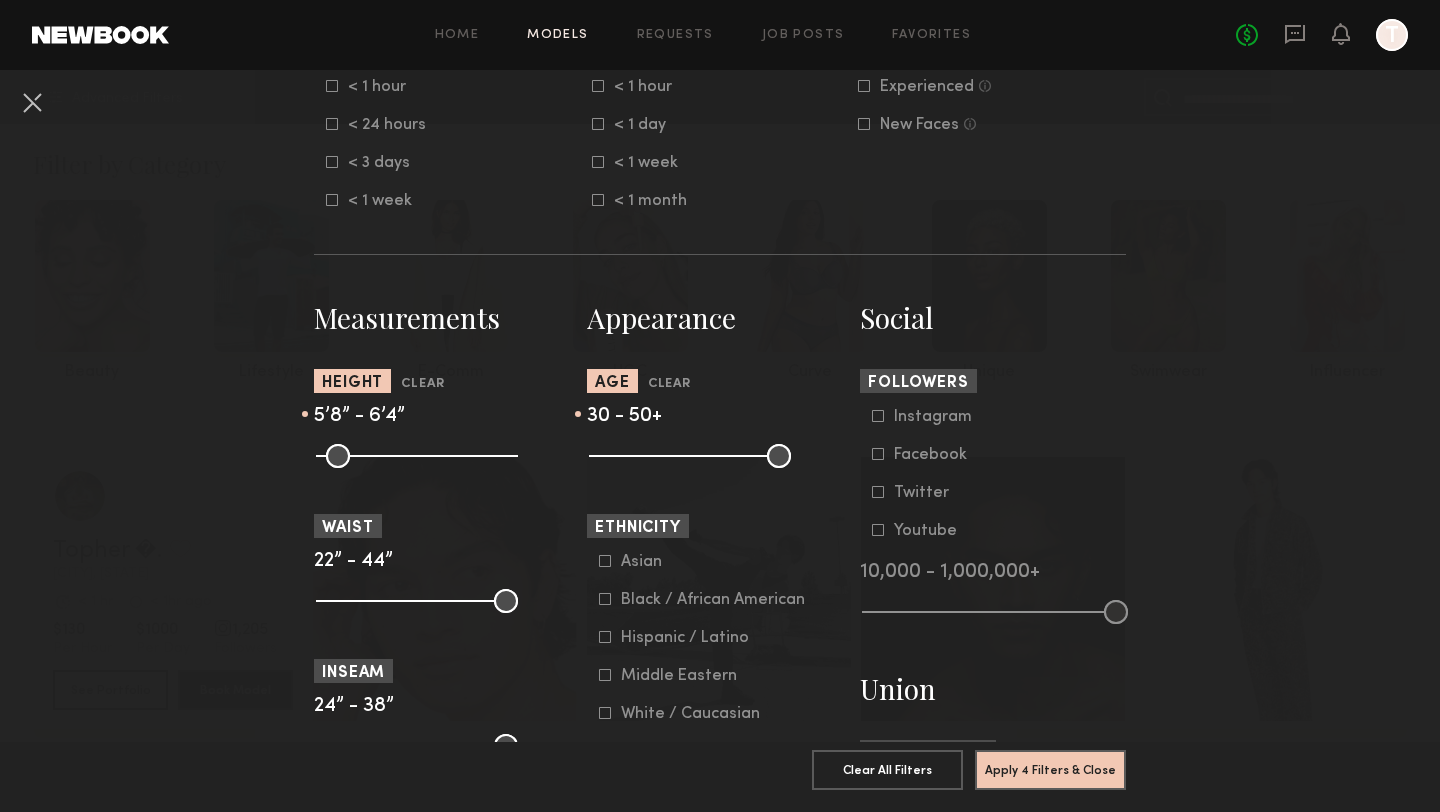 drag, startPoint x: 605, startPoint y: 456, endPoint x: 668, endPoint y: 457, distance: 63.007935 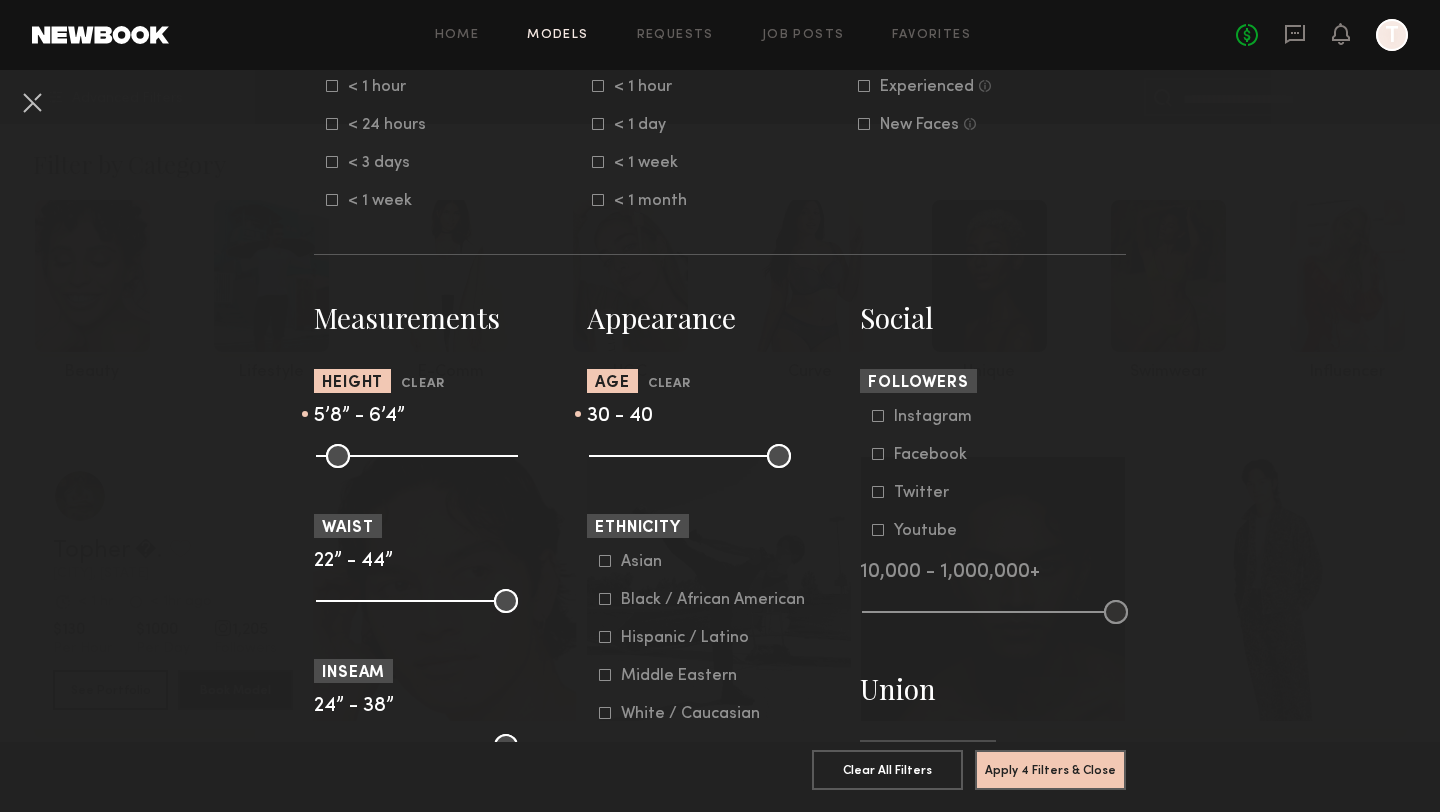drag, startPoint x: 777, startPoint y: 459, endPoint x: 723, endPoint y: 466, distance: 54.451813 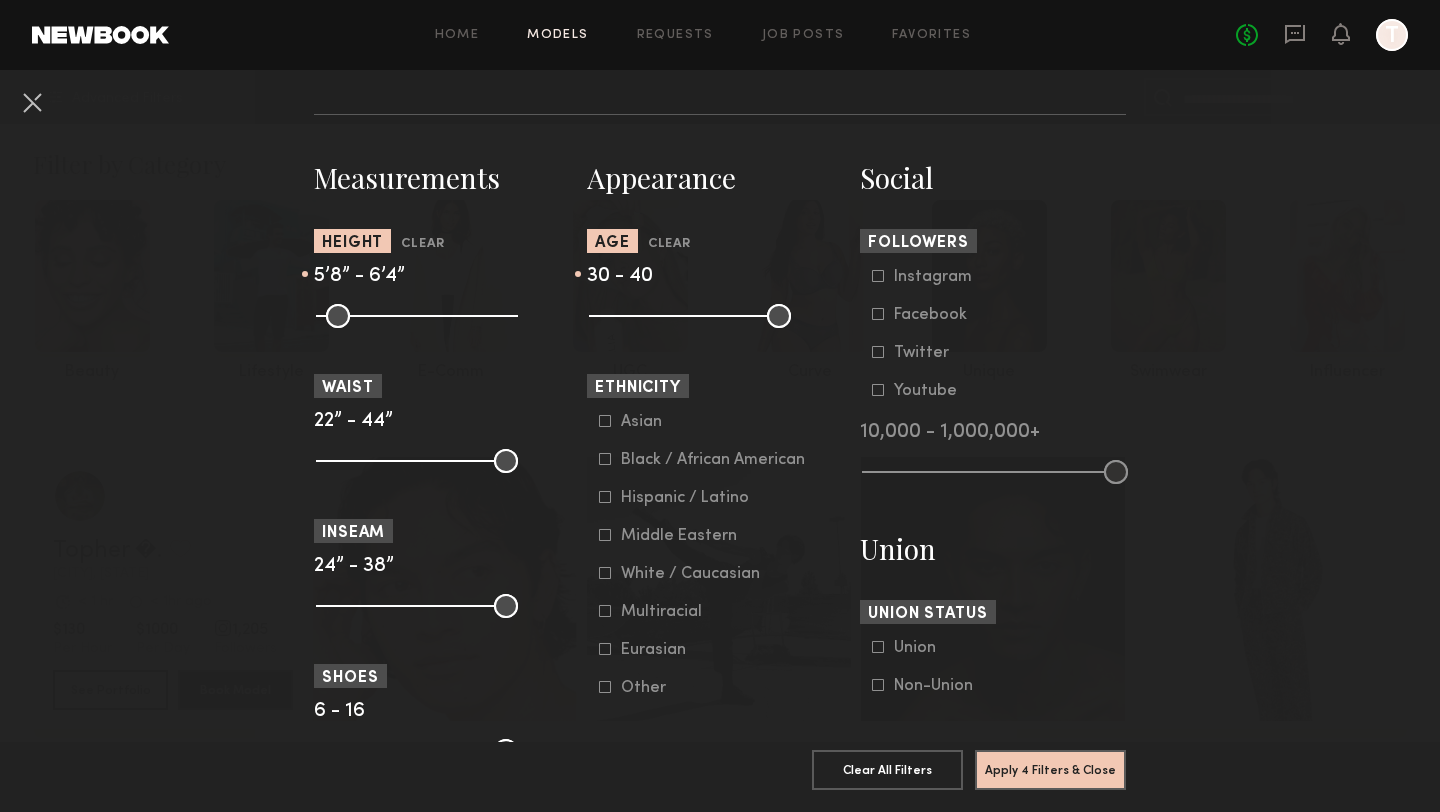 scroll, scrollTop: 808, scrollLeft: 0, axis: vertical 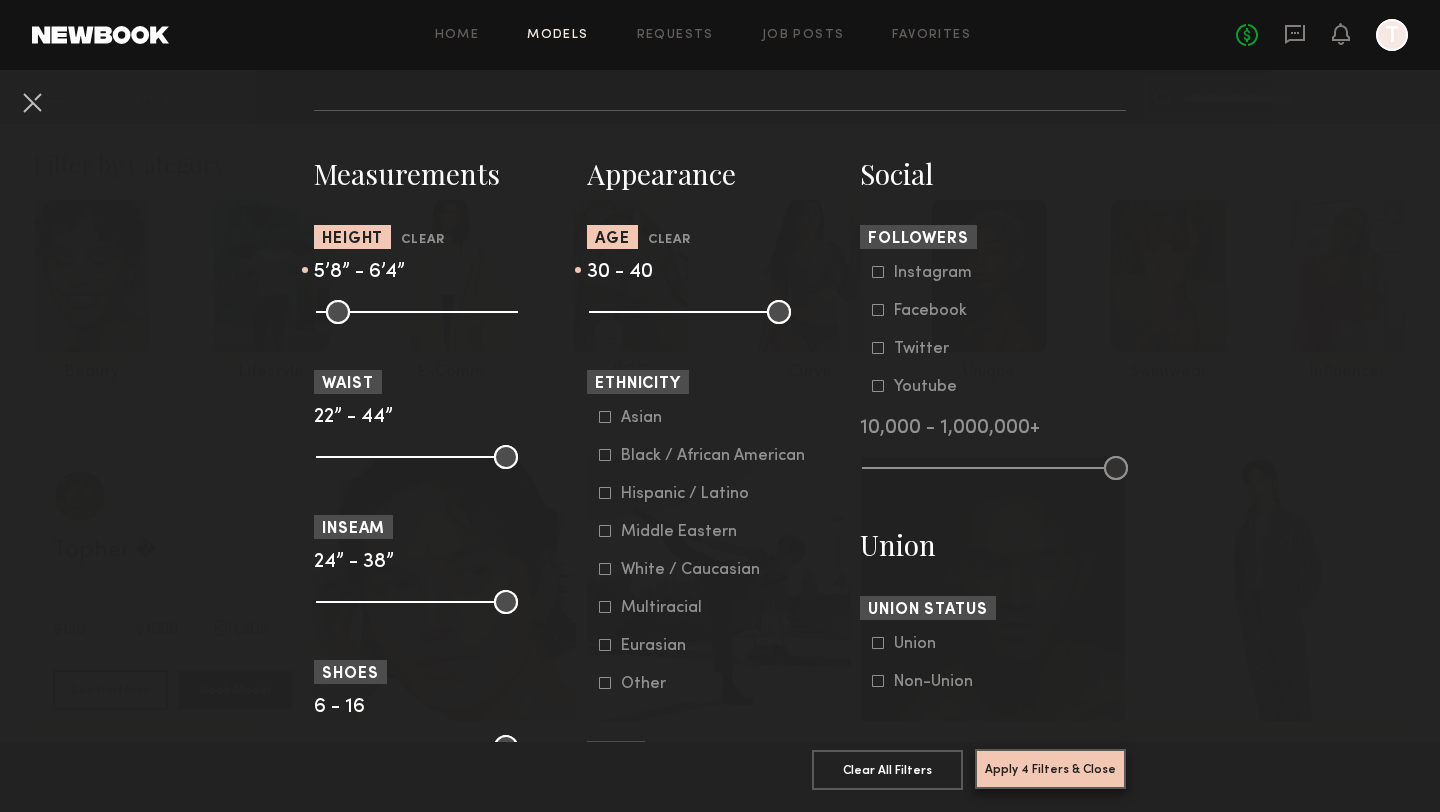 click on "Apply 4 Filters & Close" 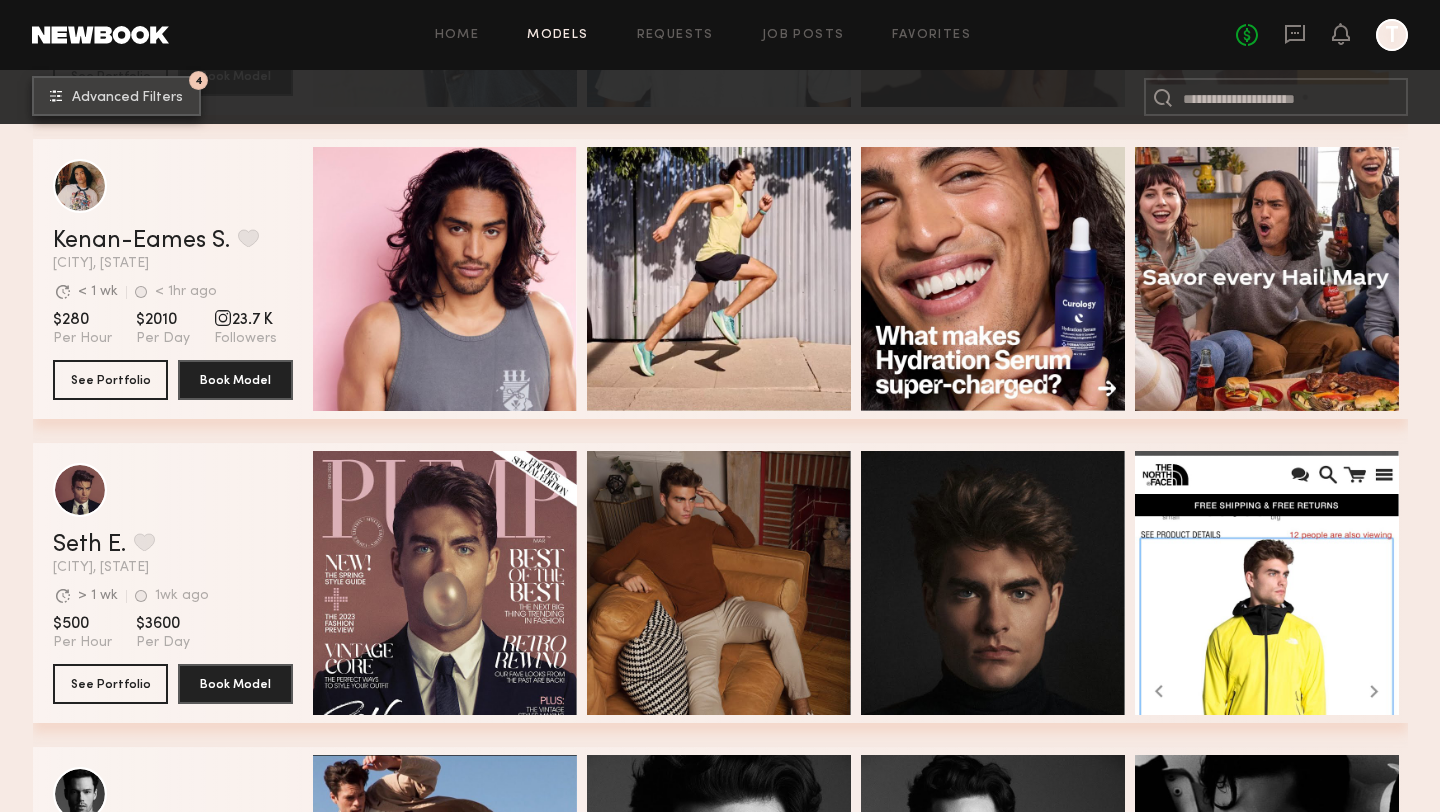 scroll, scrollTop: 872, scrollLeft: 0, axis: vertical 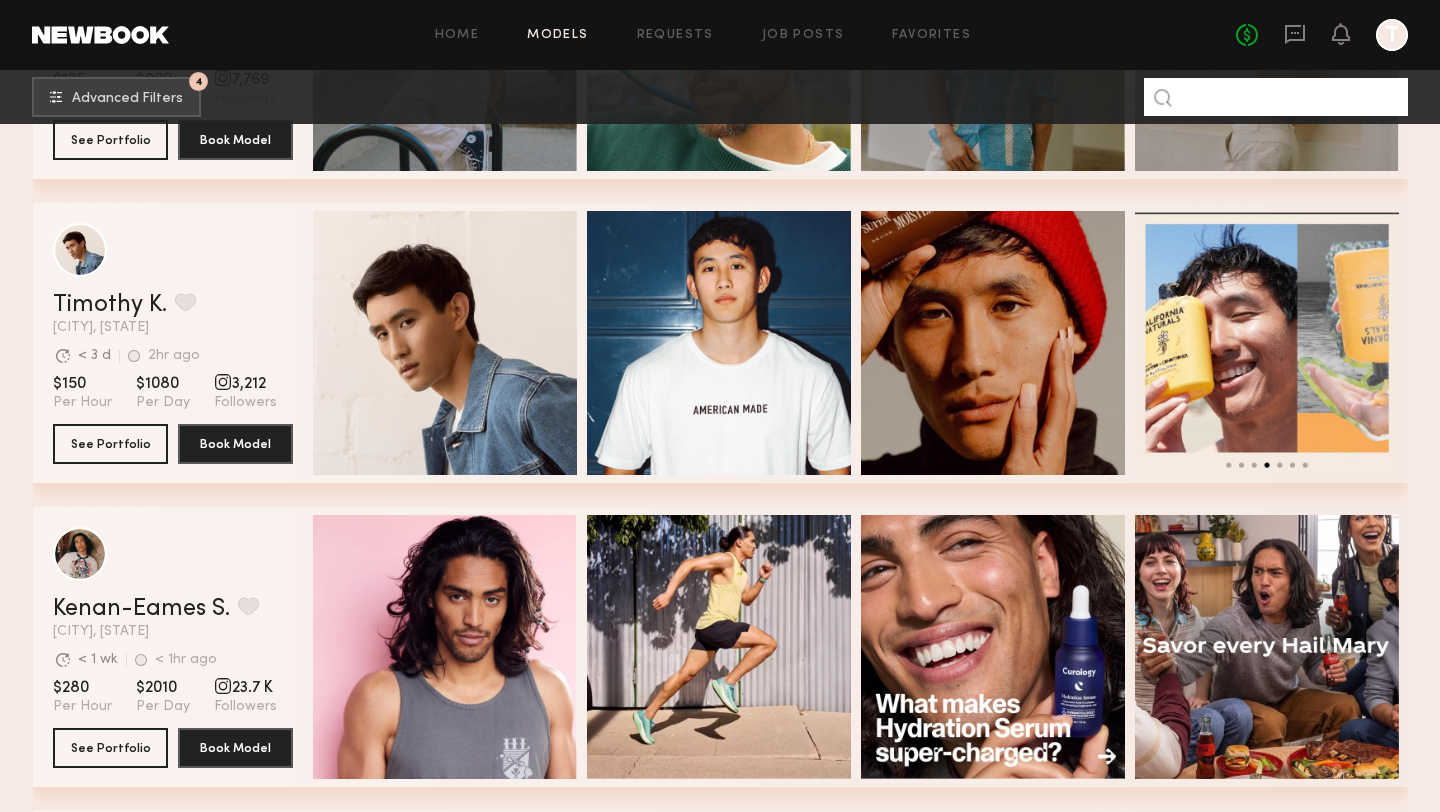 click 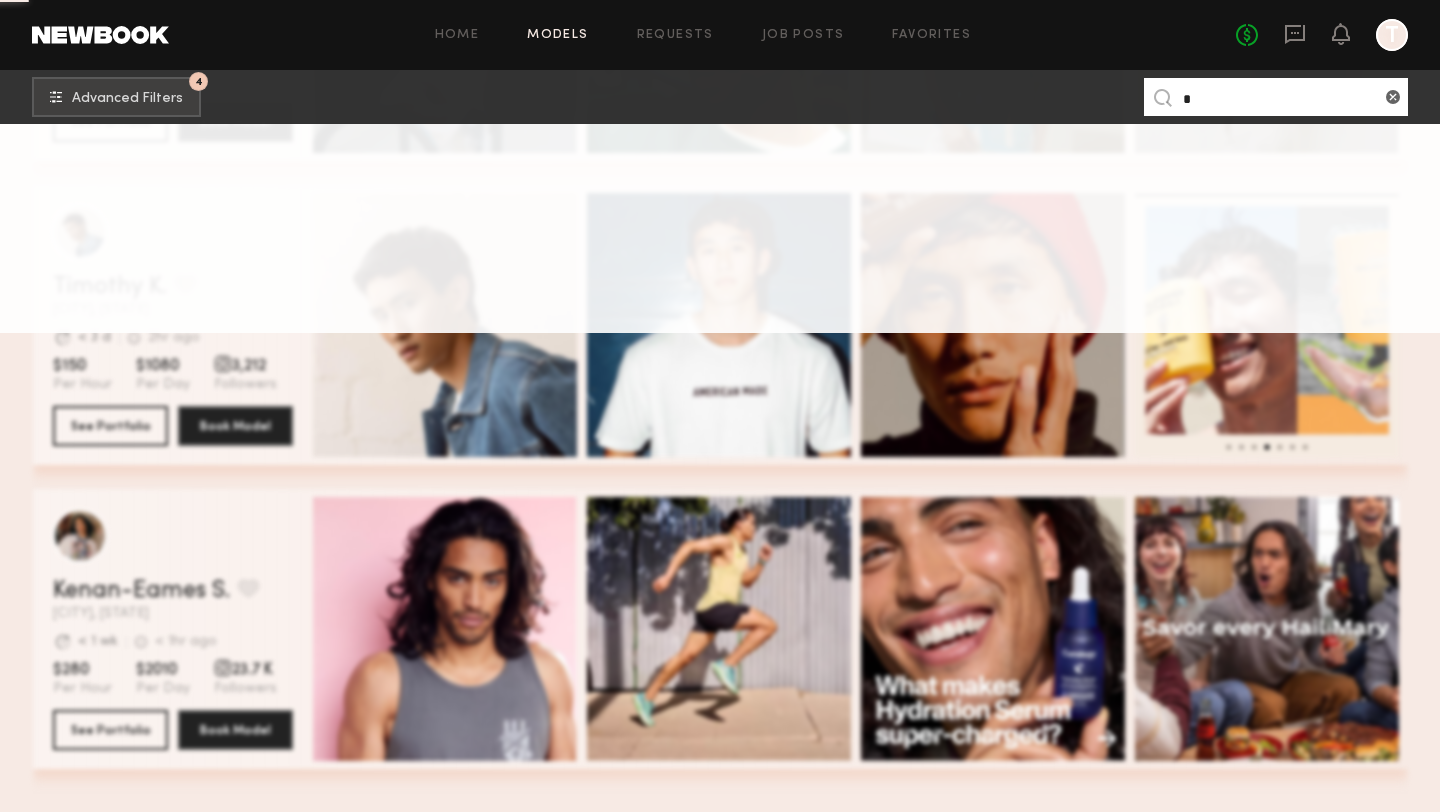 scroll, scrollTop: 0, scrollLeft: 0, axis: both 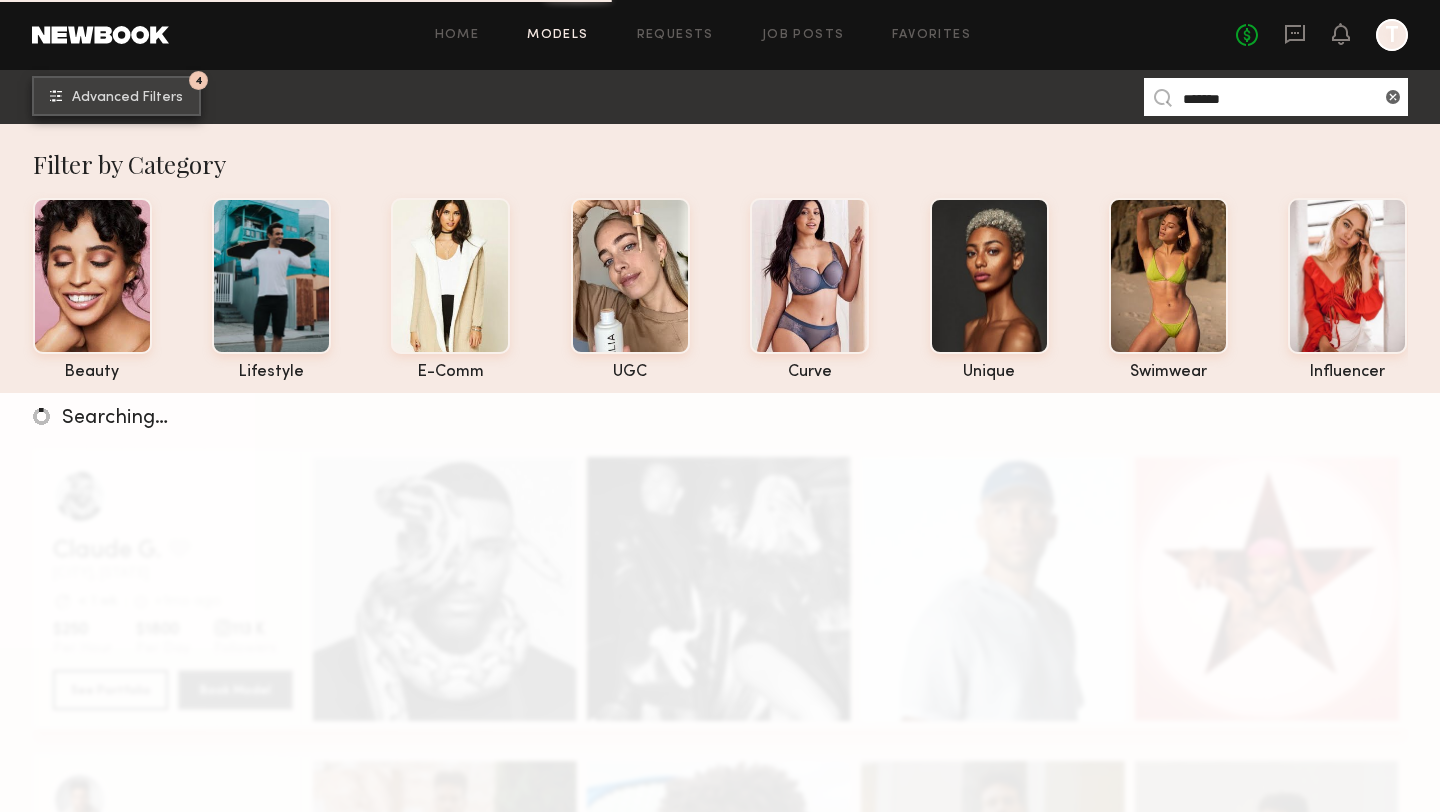 type on "*******" 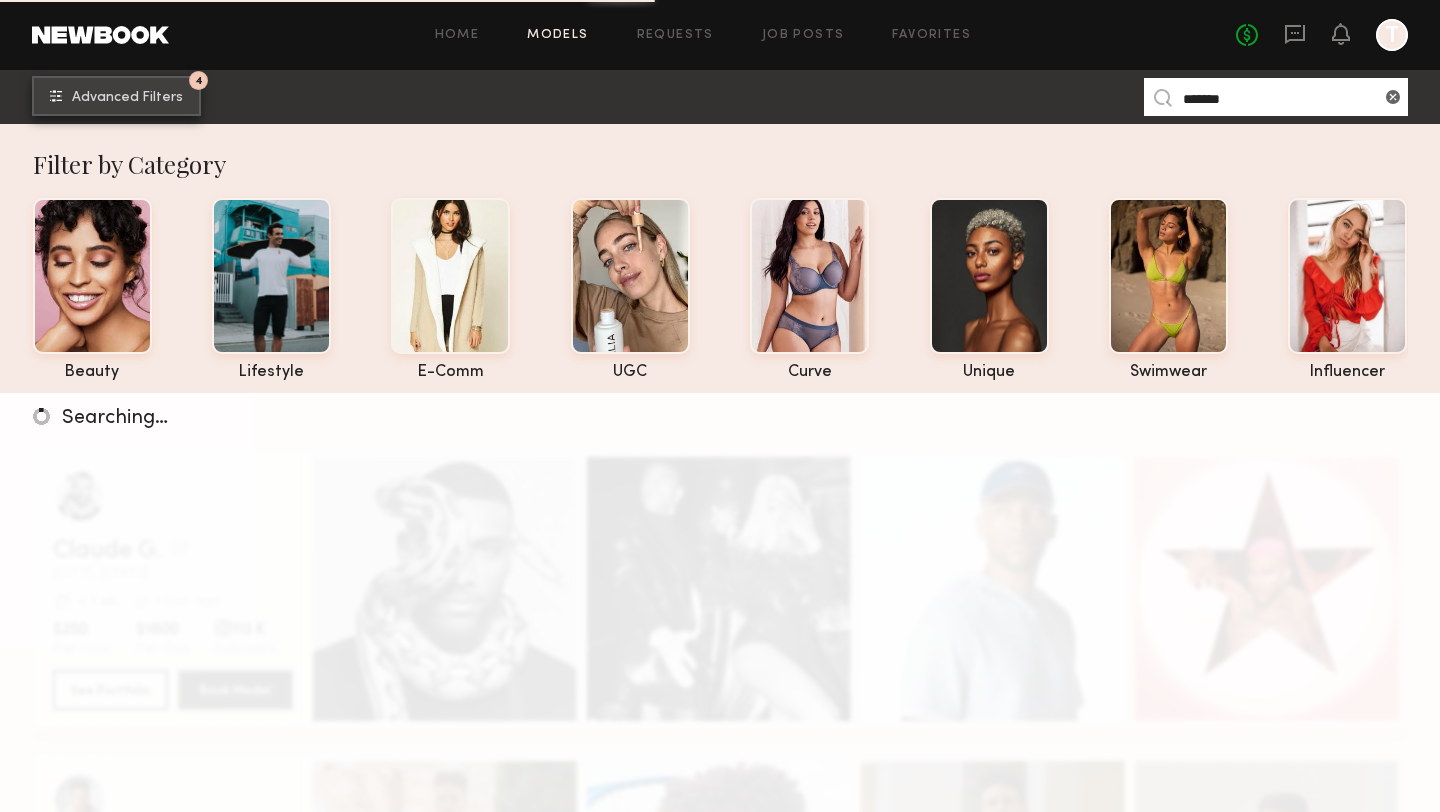 click on "Advanced Filters" 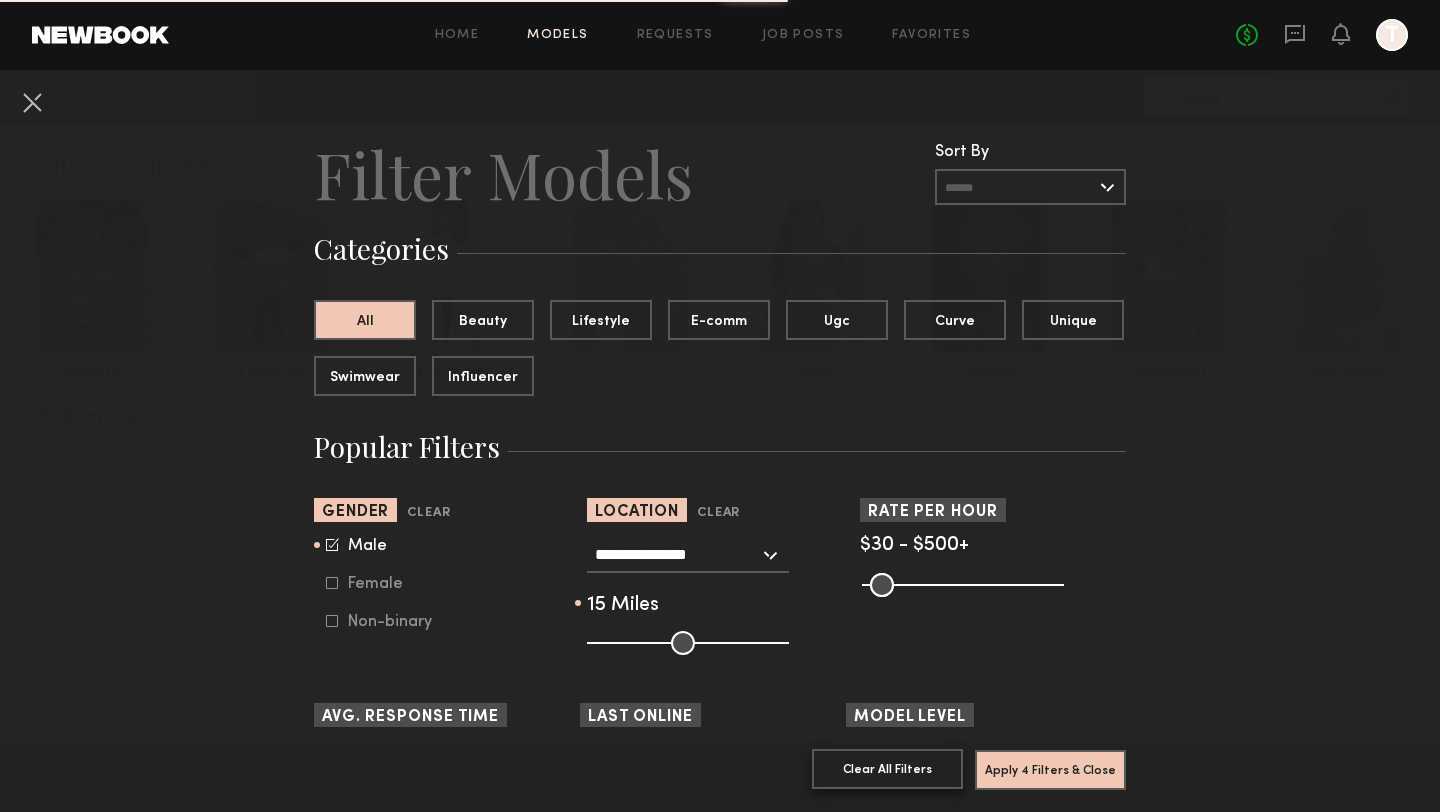 click on "Clear All Filters" 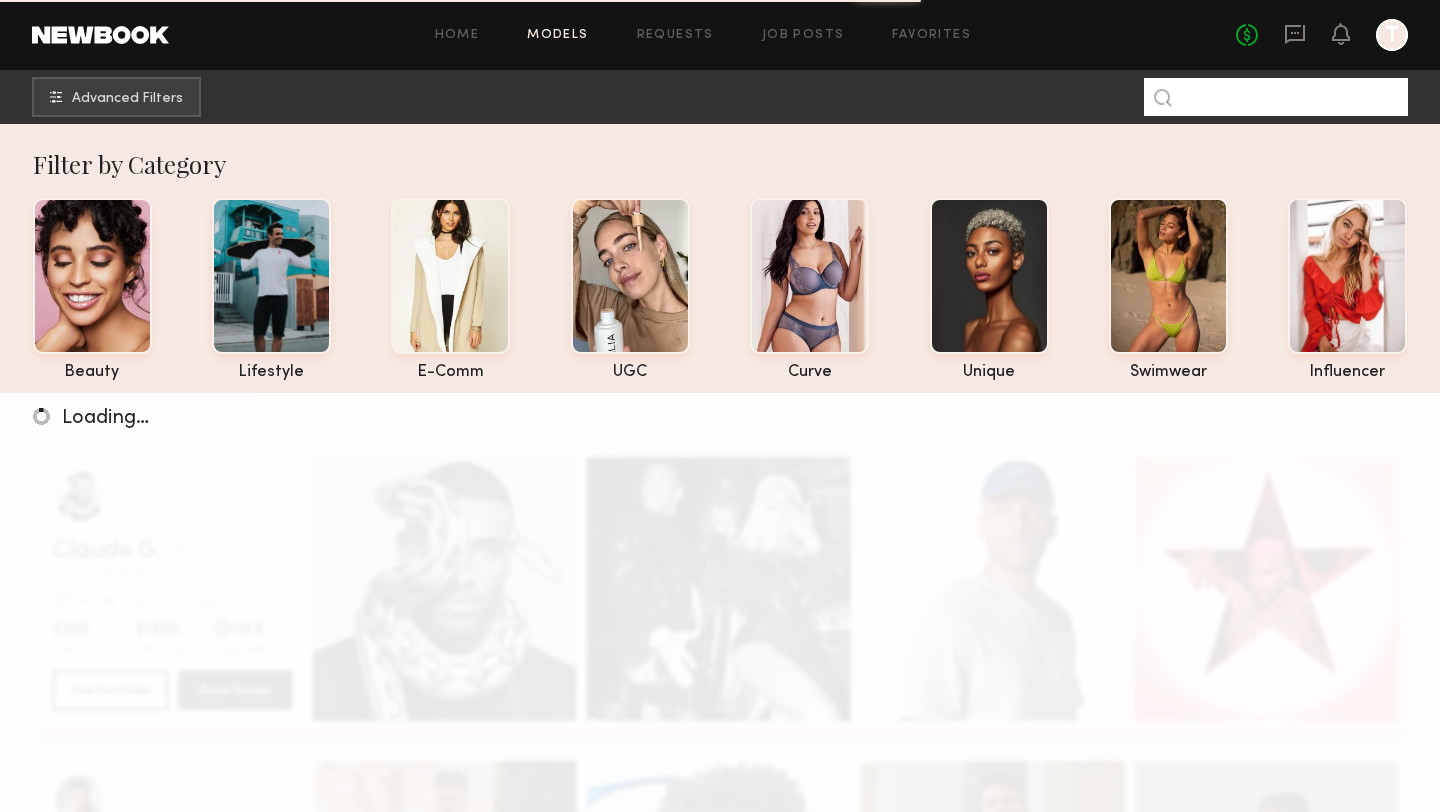 click 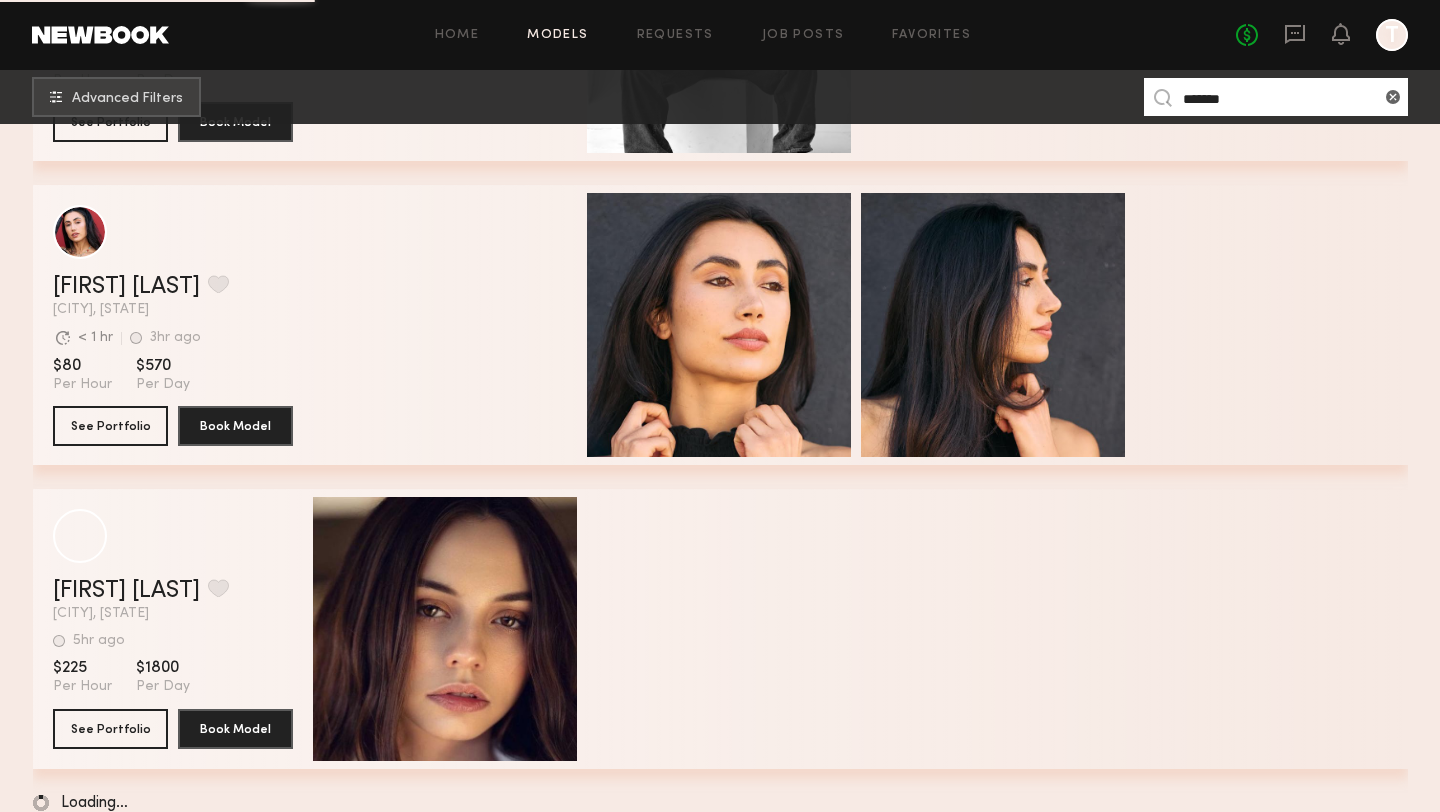 scroll, scrollTop: 3354, scrollLeft: 0, axis: vertical 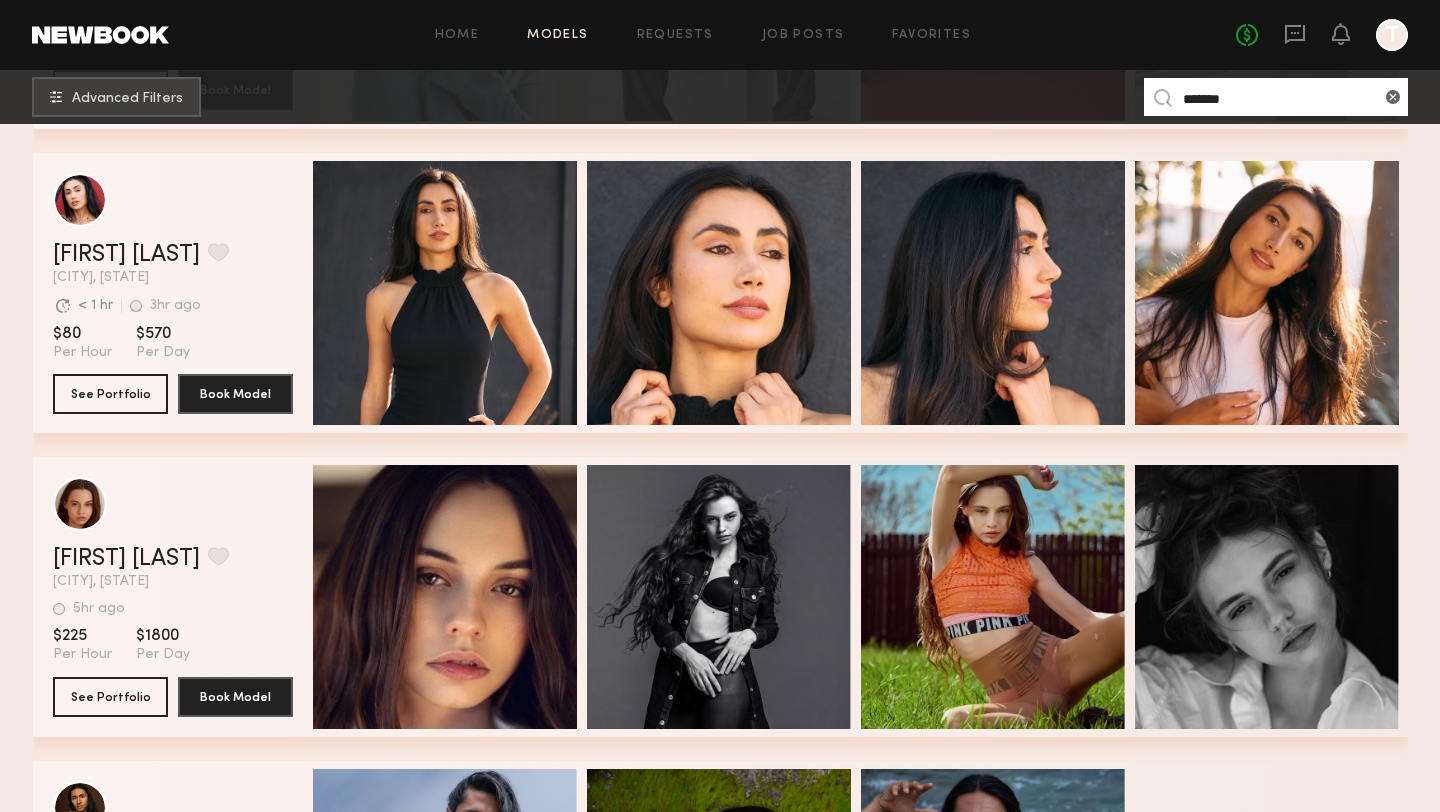 type on "*******" 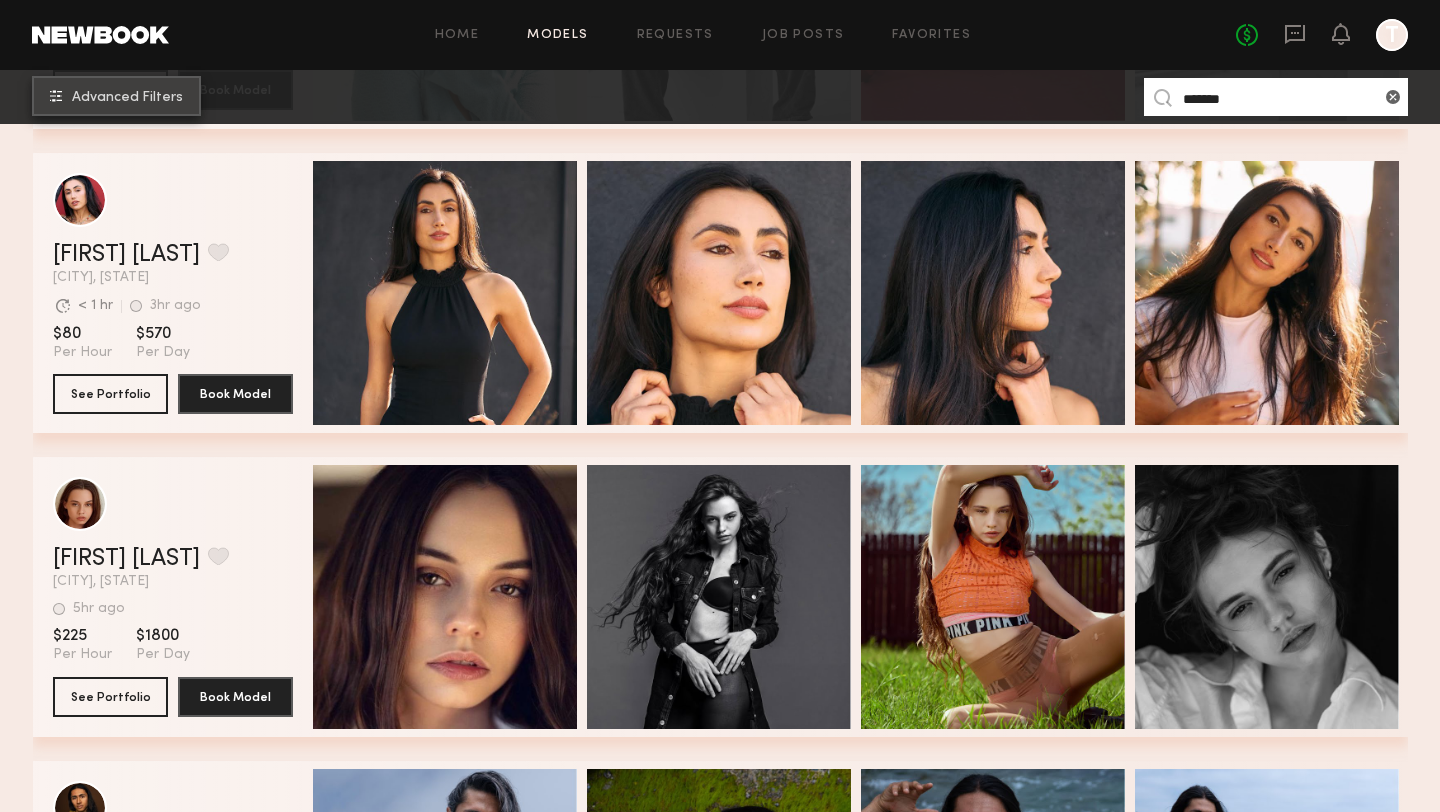 click on "Advanced Filters" 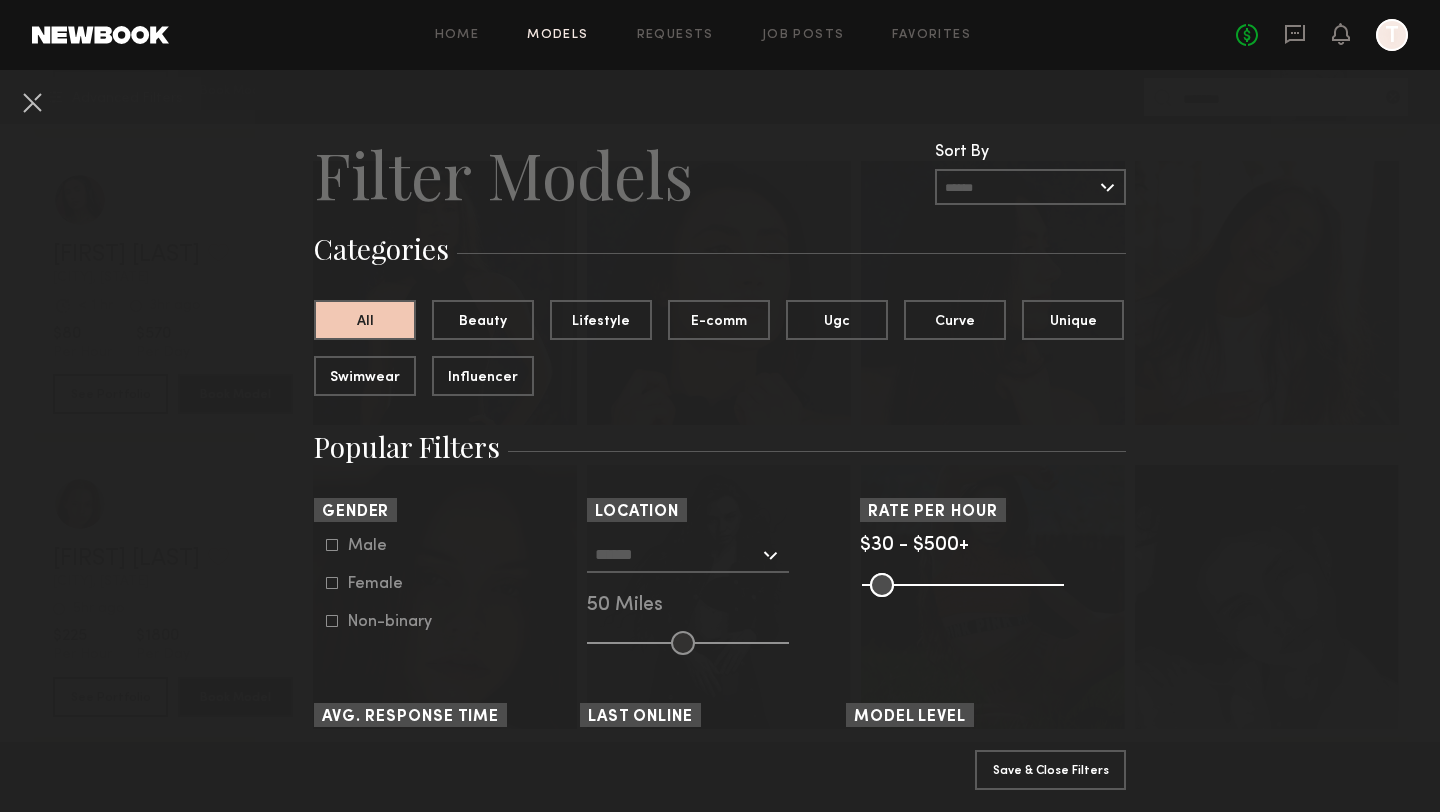 click on "Male" 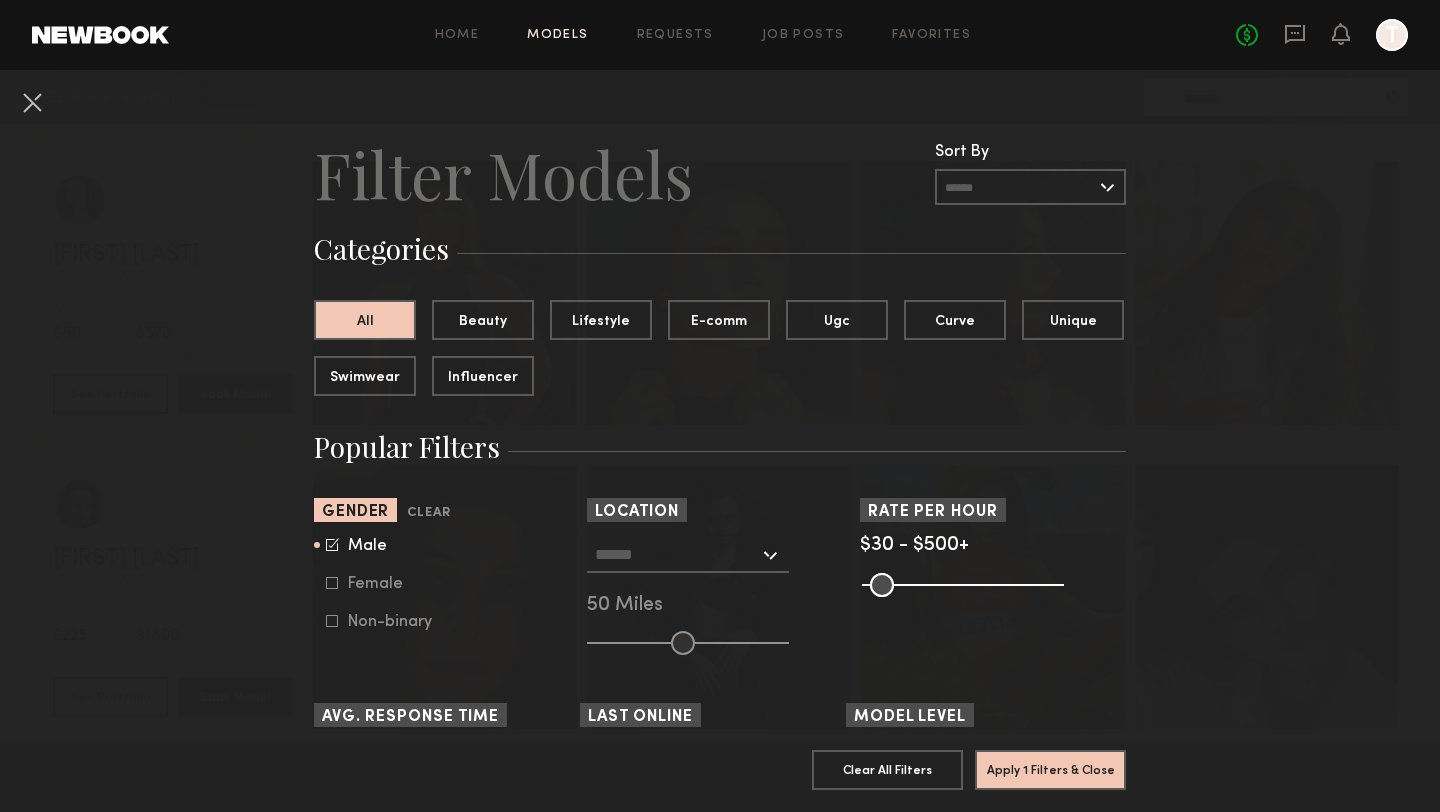 click 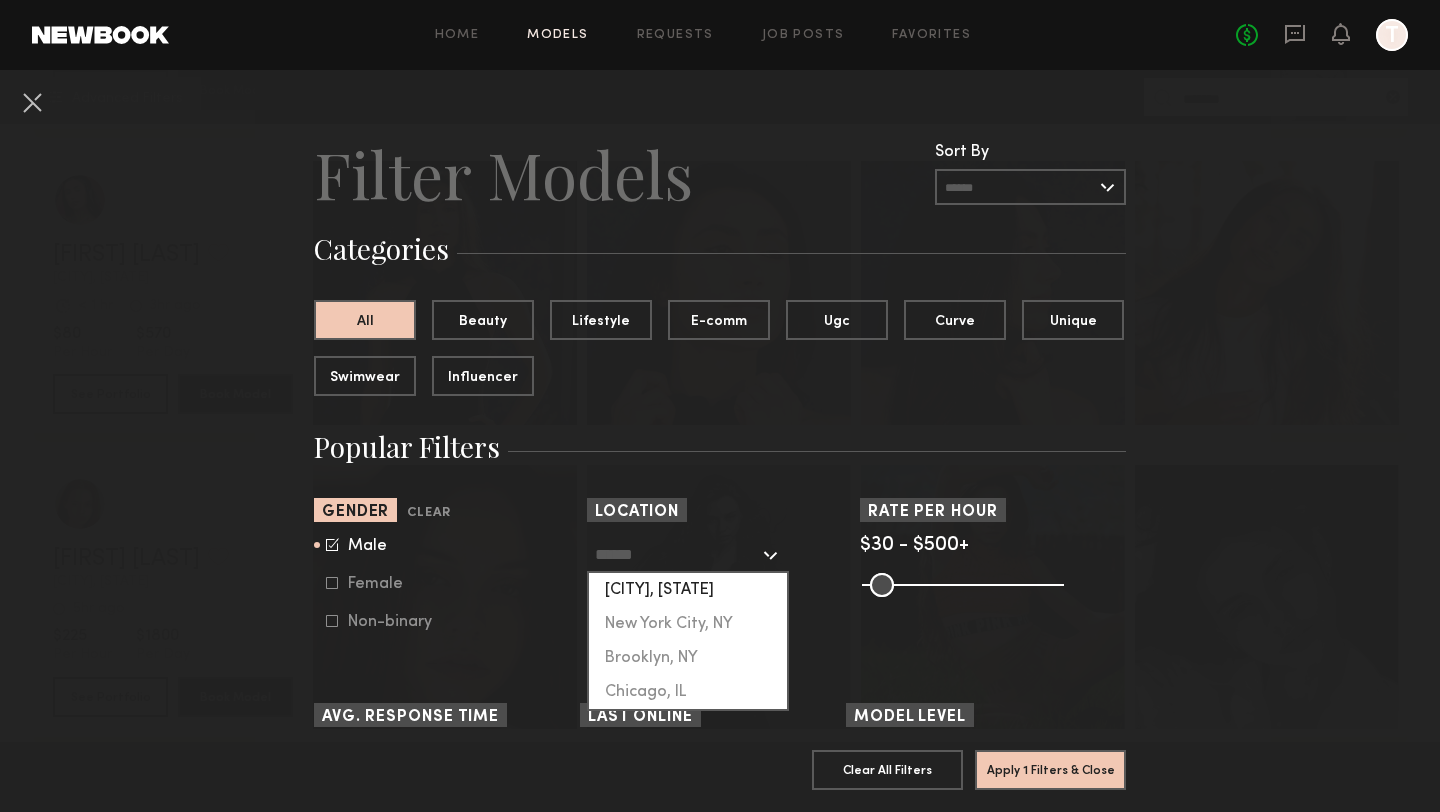 click on "Los Angeles, CA" 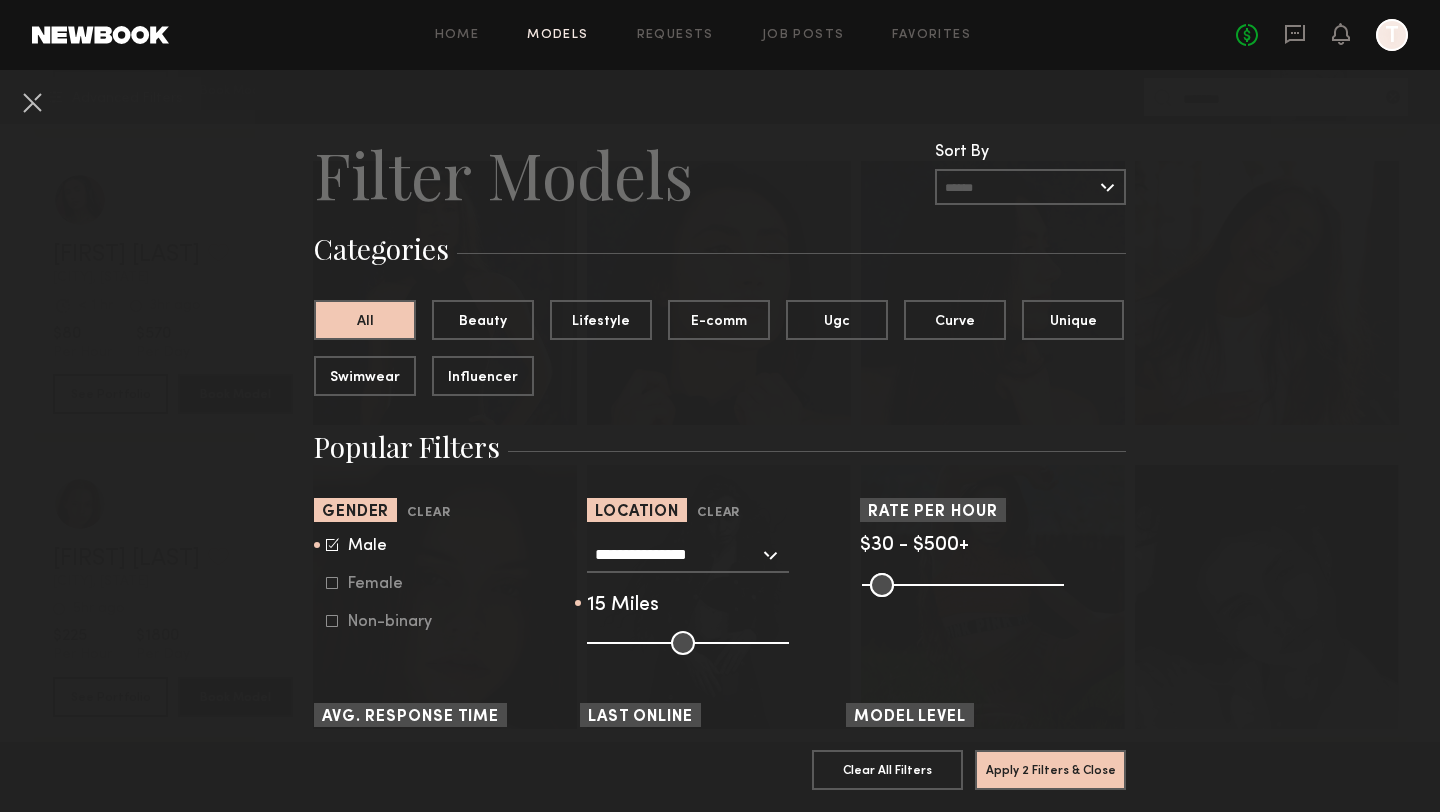 drag, startPoint x: 683, startPoint y: 641, endPoint x: 615, endPoint y: 645, distance: 68.117546 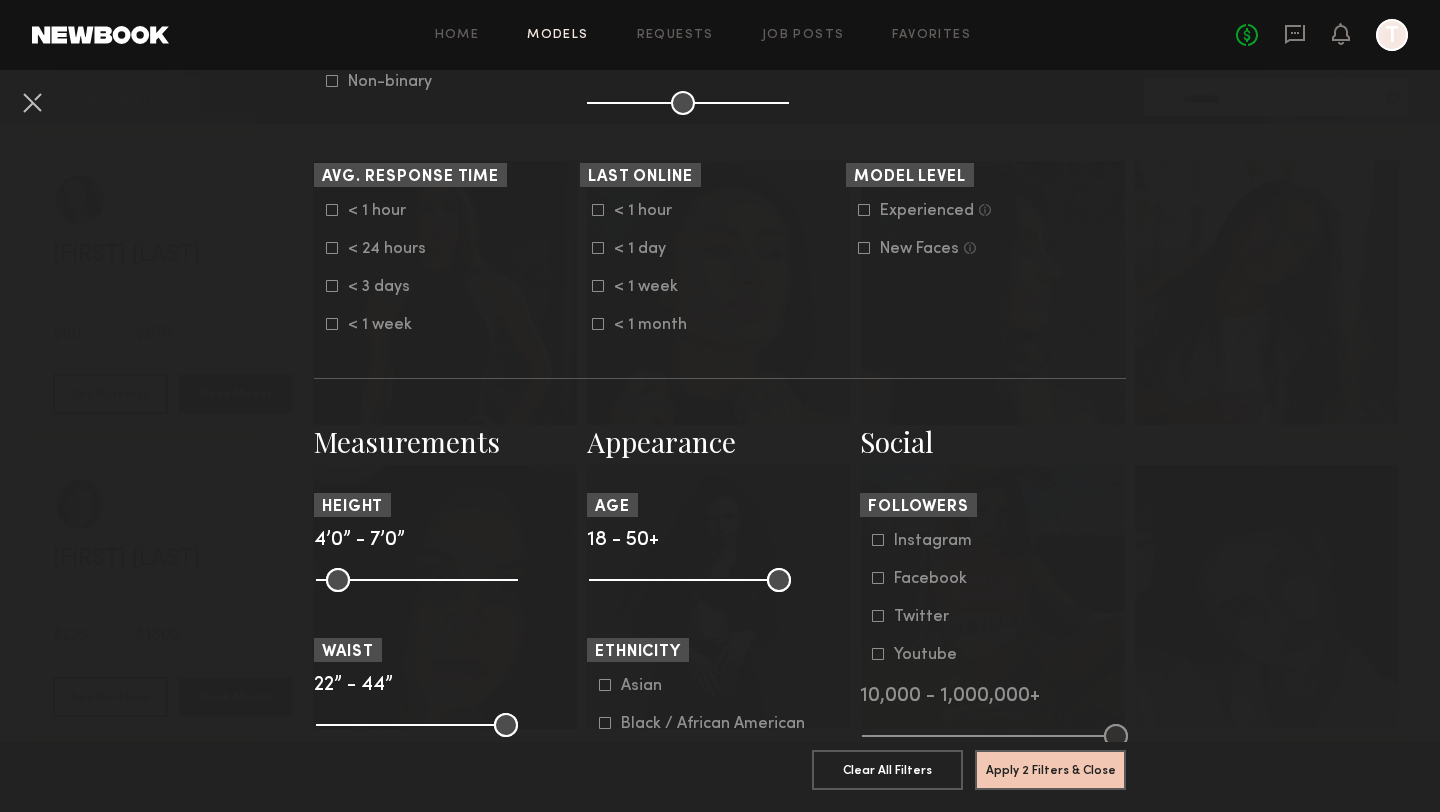 scroll, scrollTop: 600, scrollLeft: 0, axis: vertical 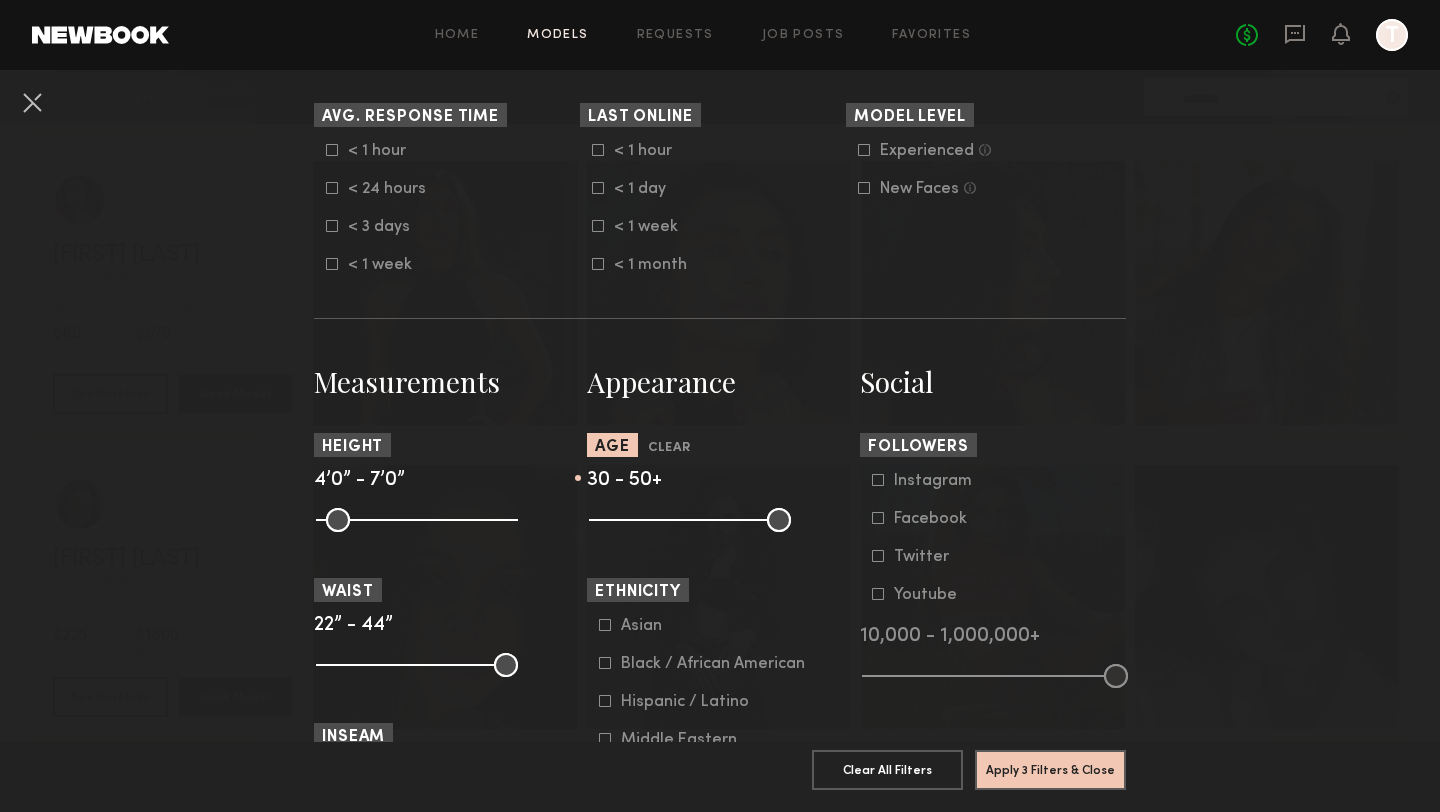 drag, startPoint x: 601, startPoint y: 522, endPoint x: 670, endPoint y: 534, distance: 70.035706 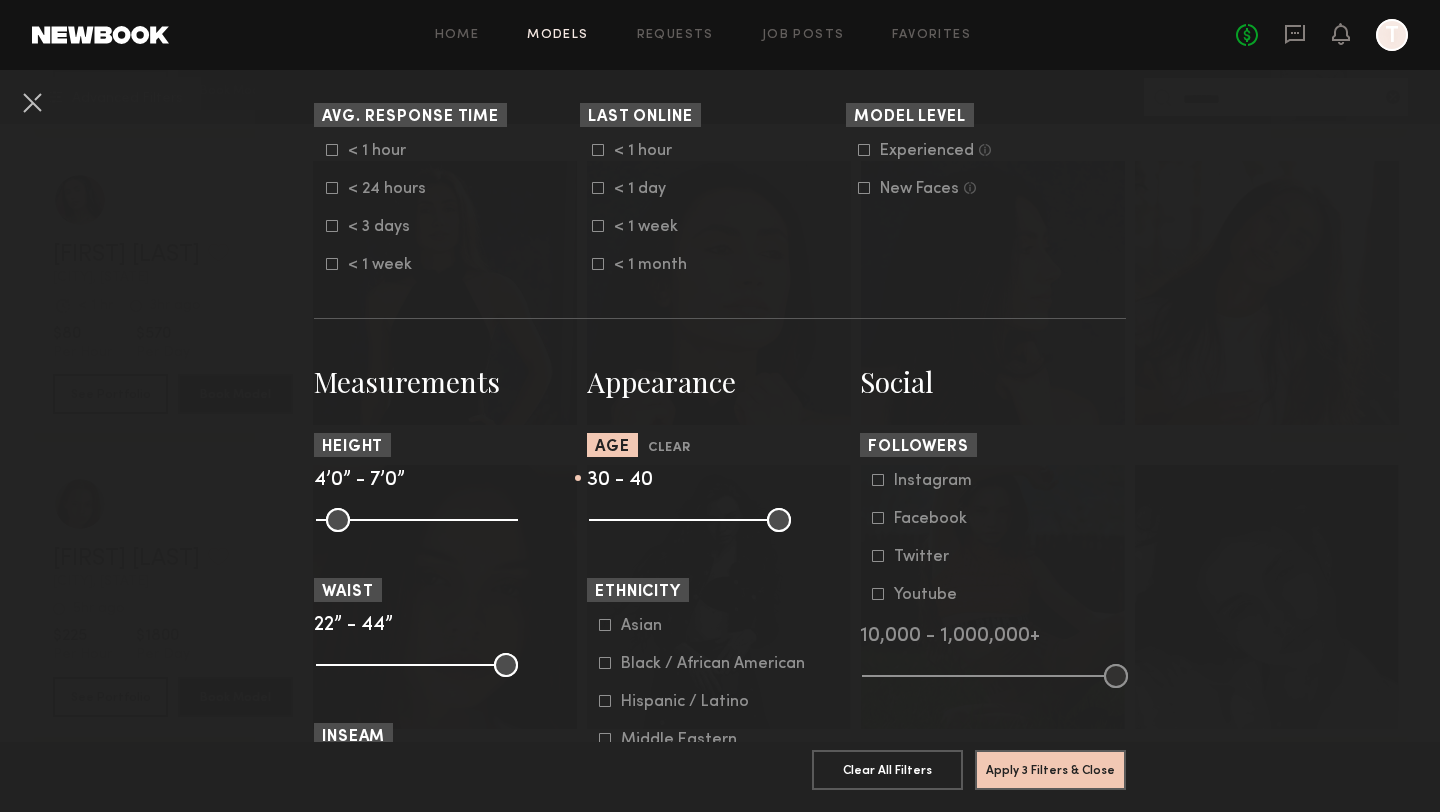 drag, startPoint x: 776, startPoint y: 527, endPoint x: 722, endPoint y: 529, distance: 54.037025 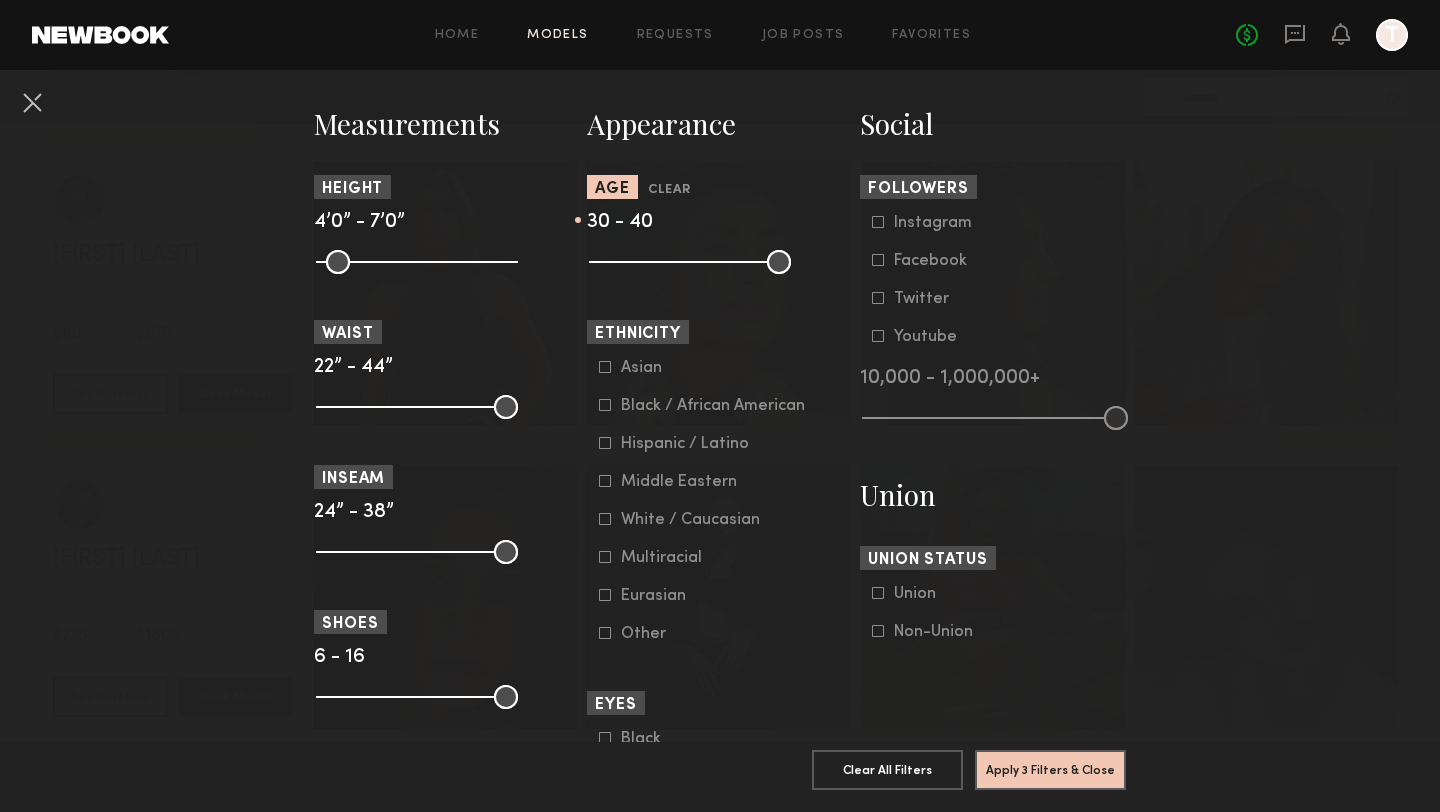 scroll, scrollTop: 857, scrollLeft: 0, axis: vertical 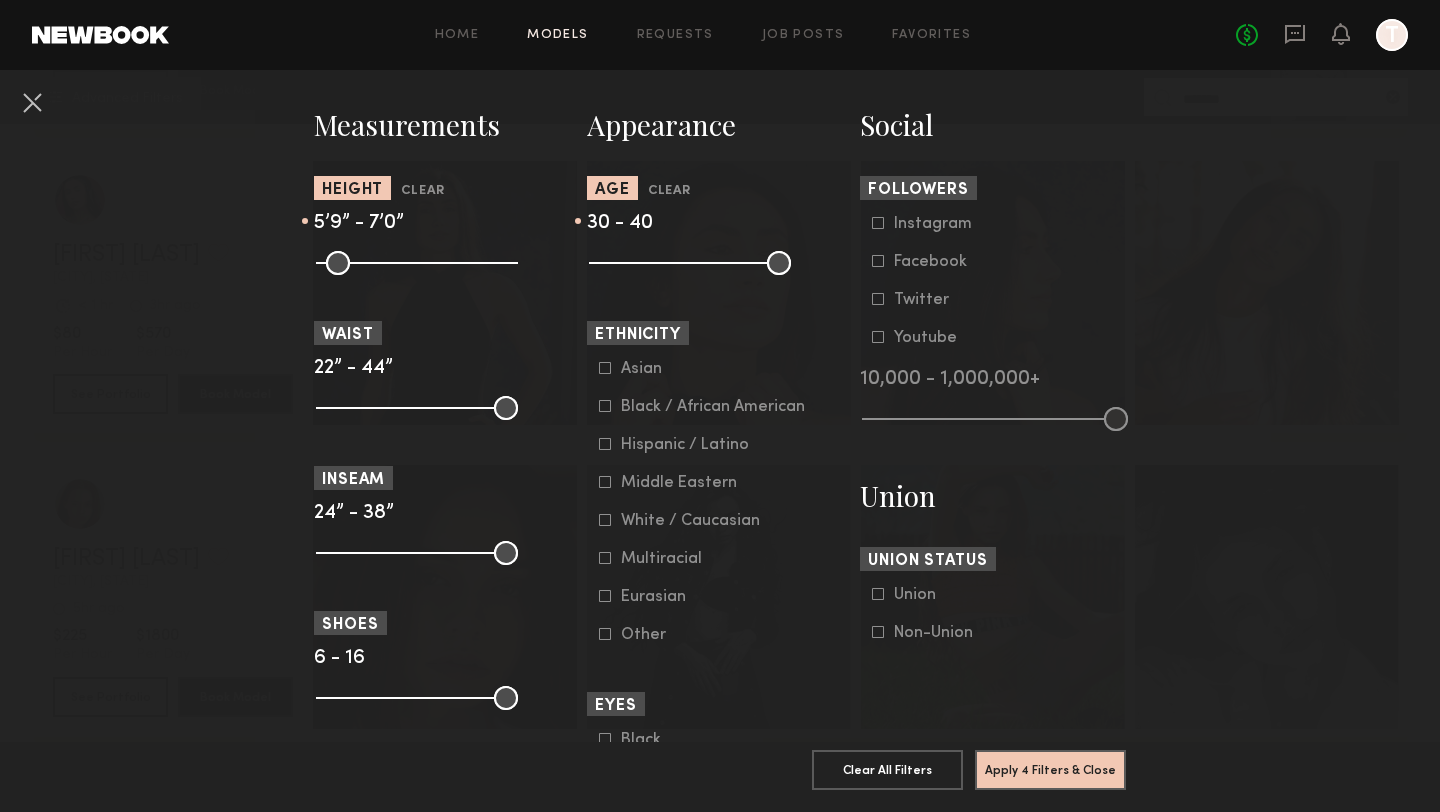 drag, startPoint x: 327, startPoint y: 263, endPoint x: 430, endPoint y: 274, distance: 103.58572 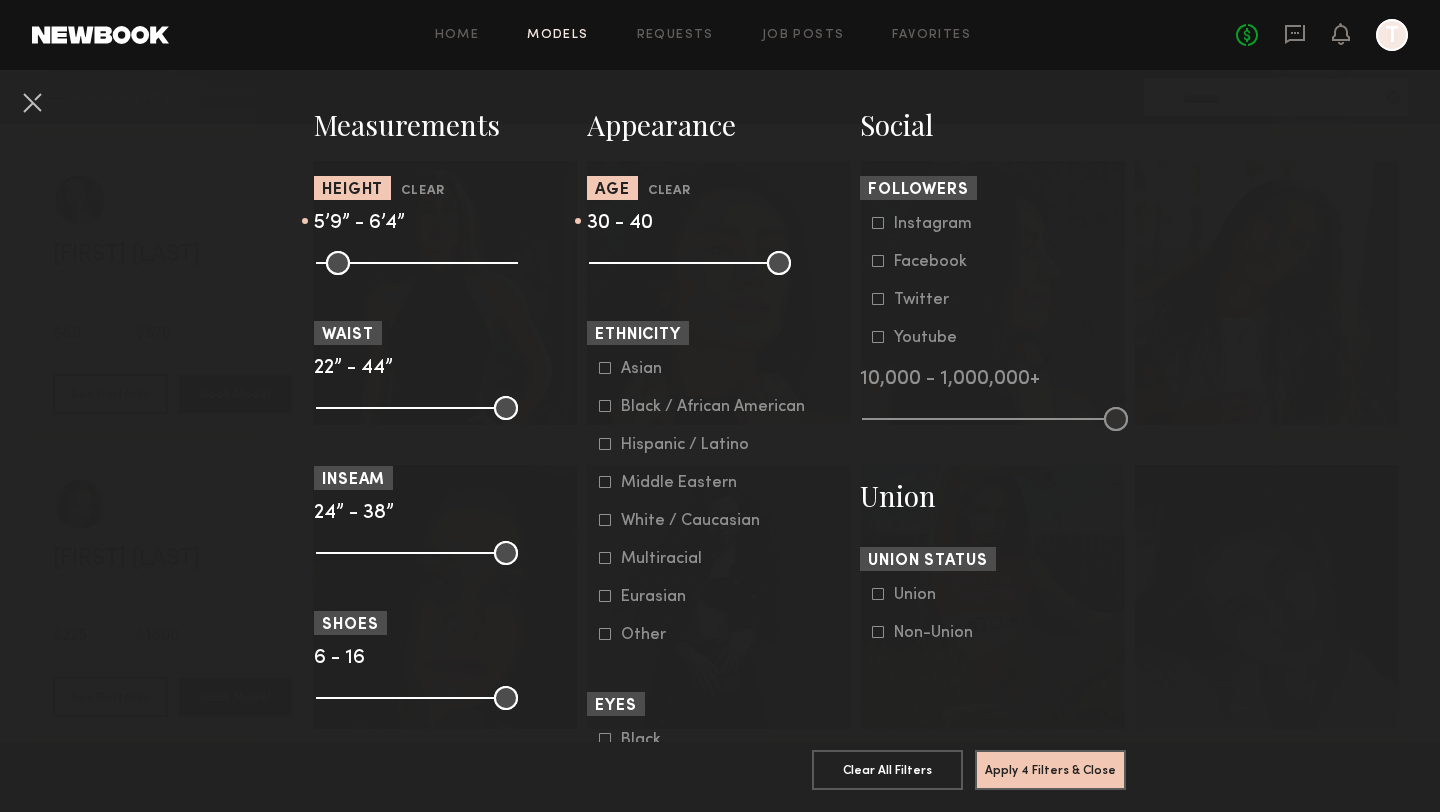 drag, startPoint x: 500, startPoint y: 274, endPoint x: 465, endPoint y: 274, distance: 35 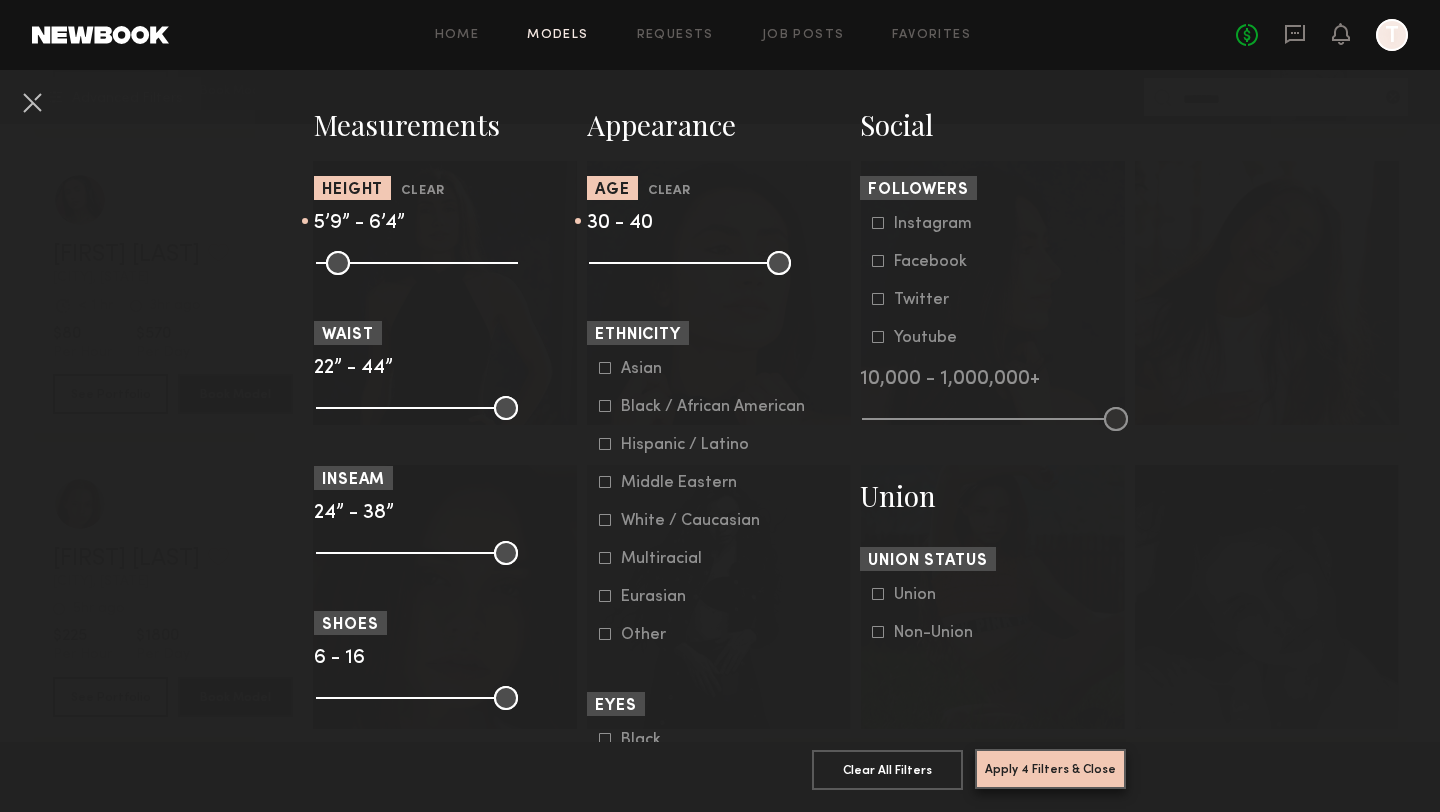 click on "Apply 4 Filters & Close" 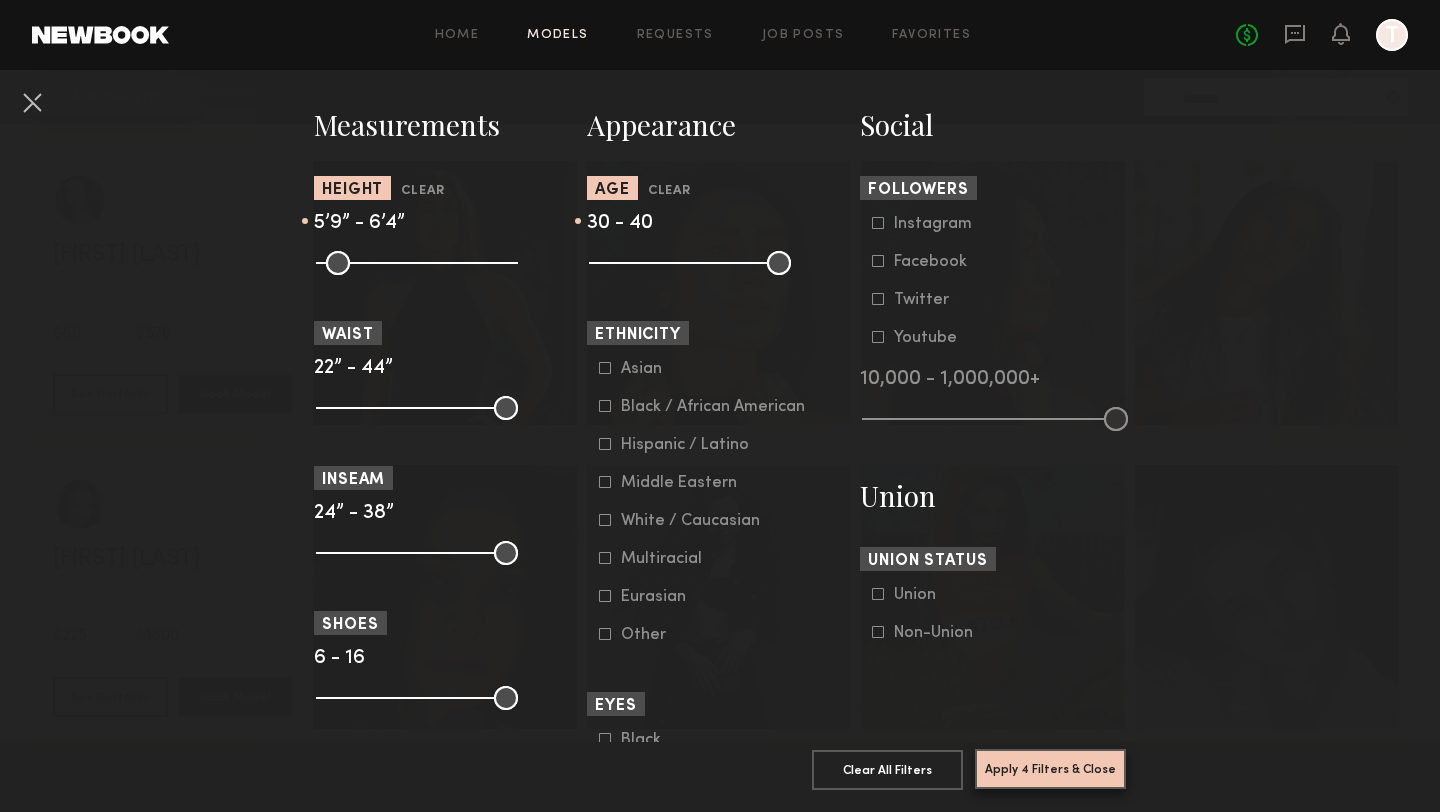 type 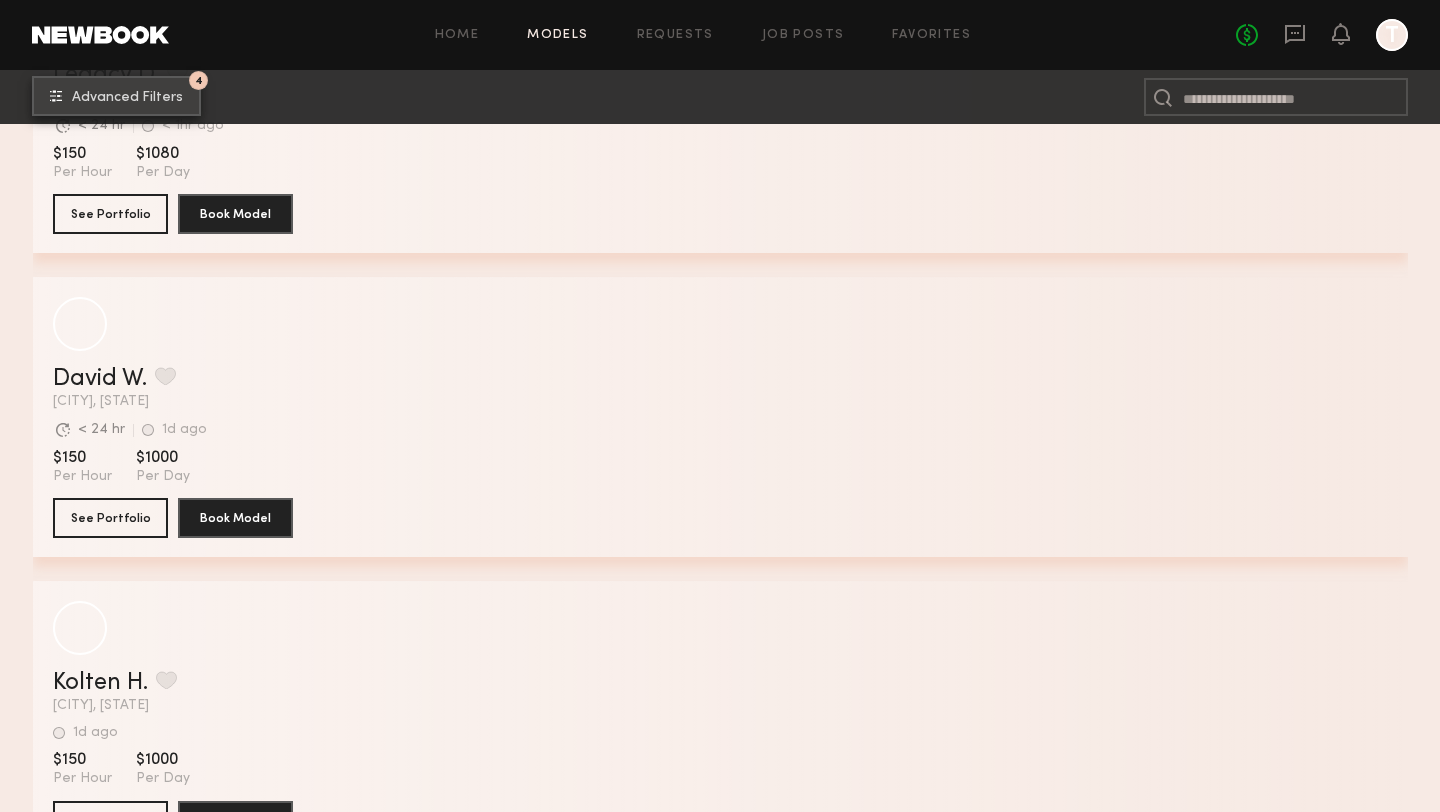 scroll, scrollTop: 7481, scrollLeft: 0, axis: vertical 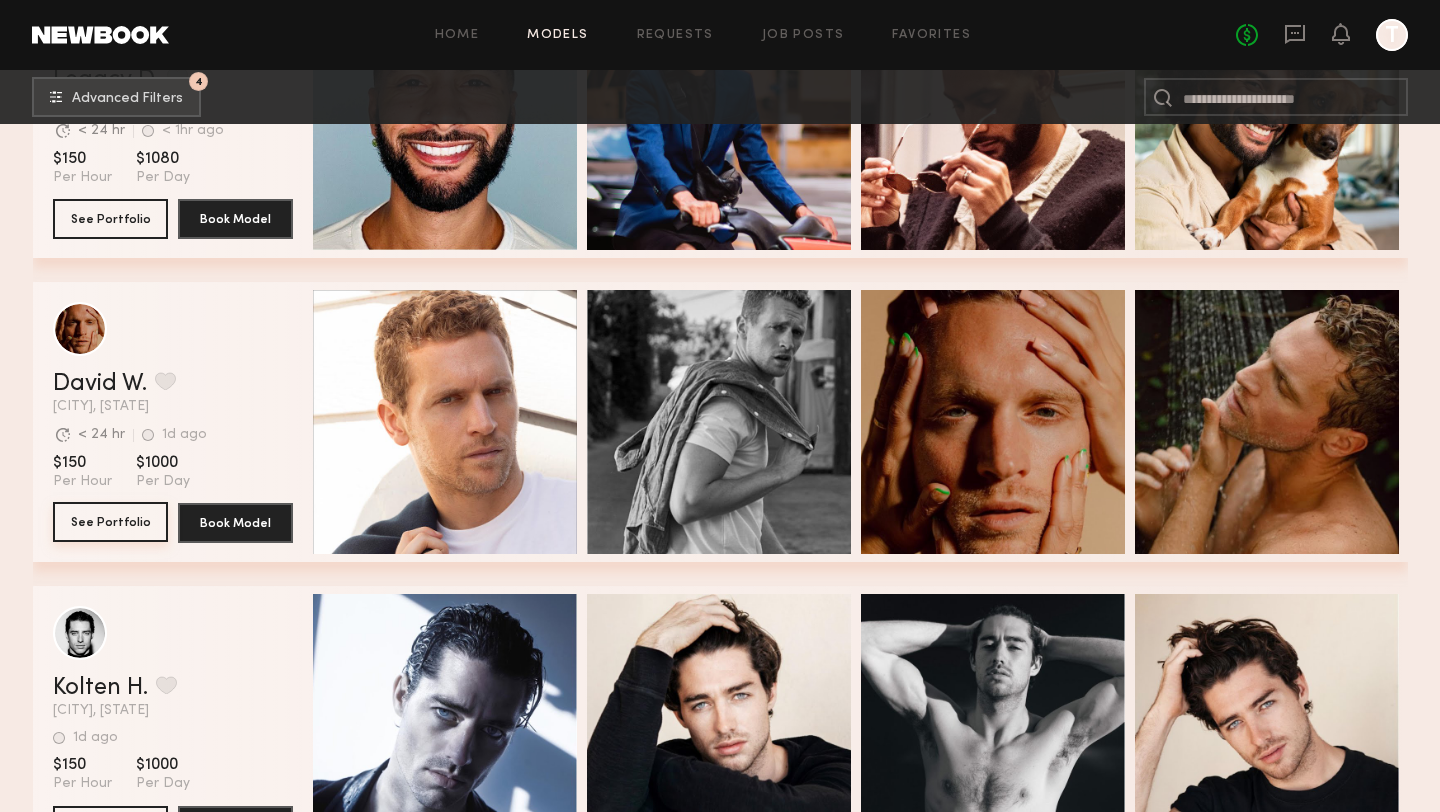 click on "See Portfolio" 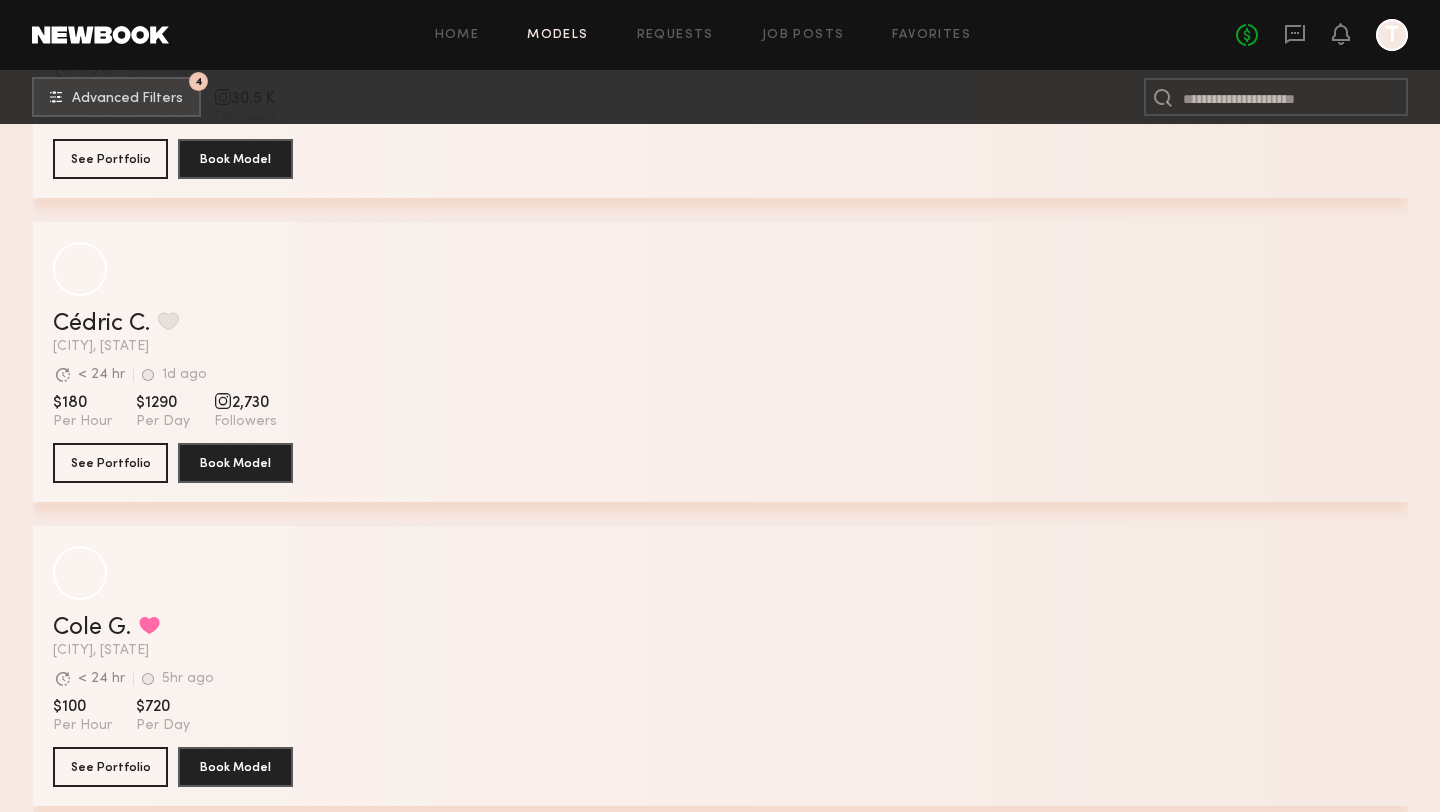 scroll, scrollTop: 11046, scrollLeft: 0, axis: vertical 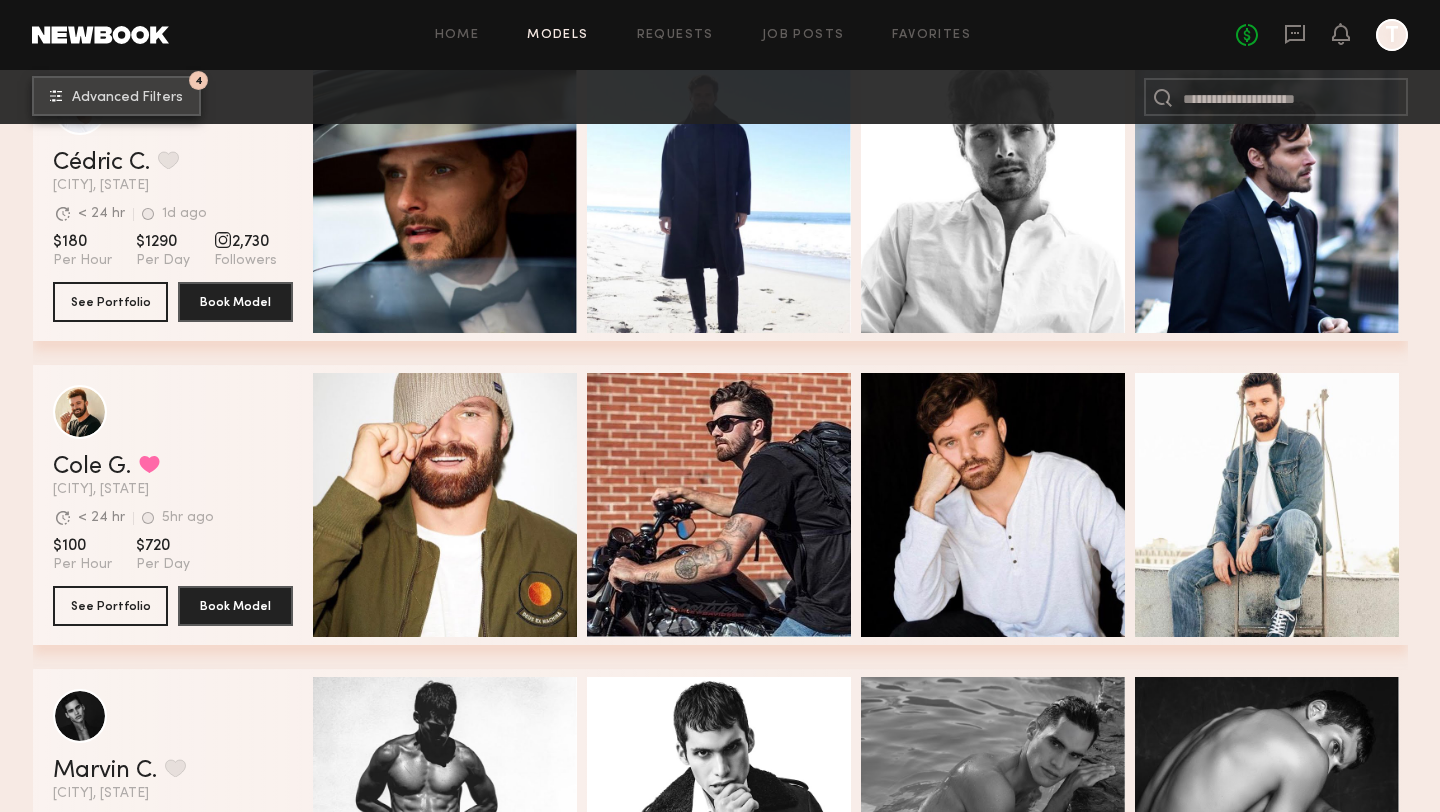 click on "Advanced Filters" 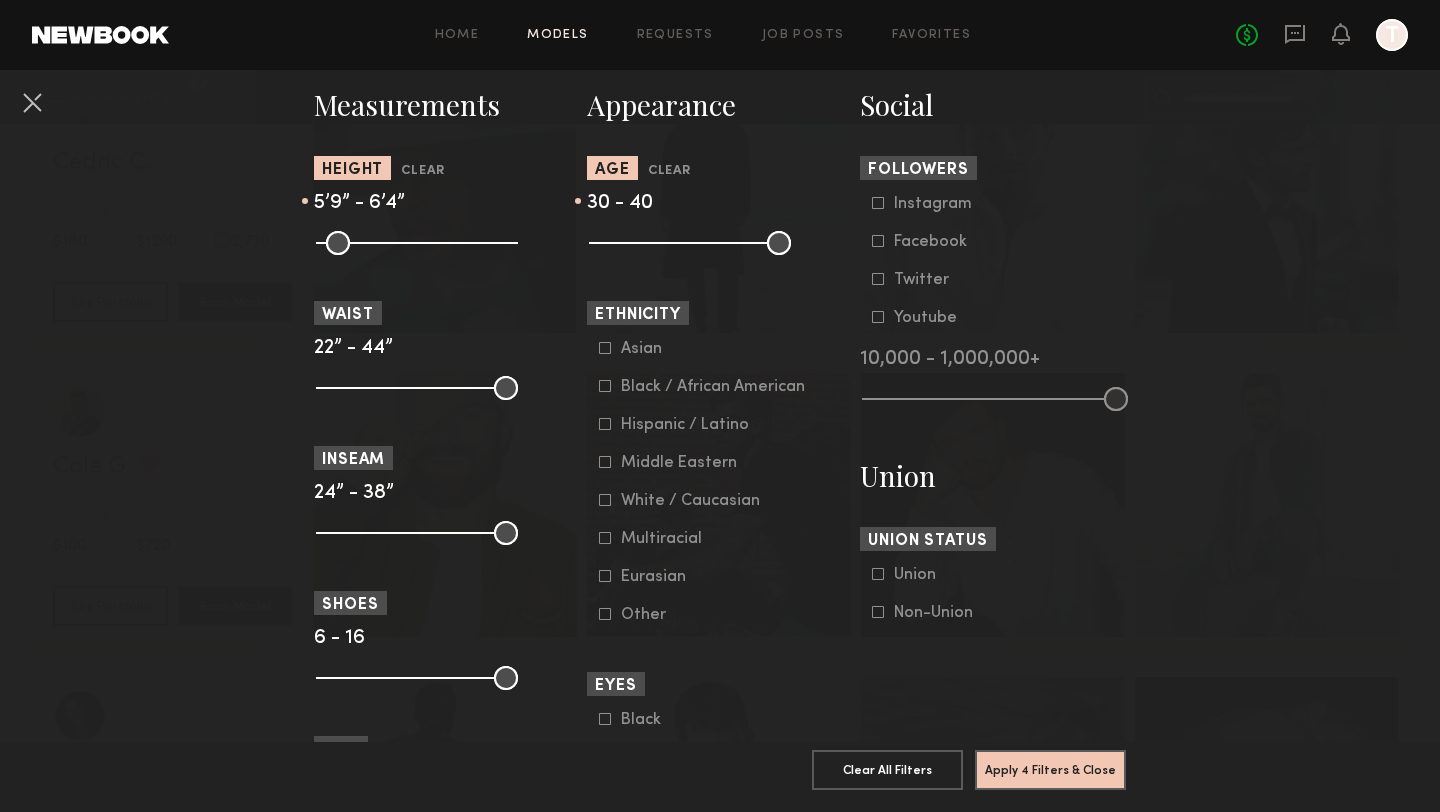 scroll, scrollTop: 886, scrollLeft: 0, axis: vertical 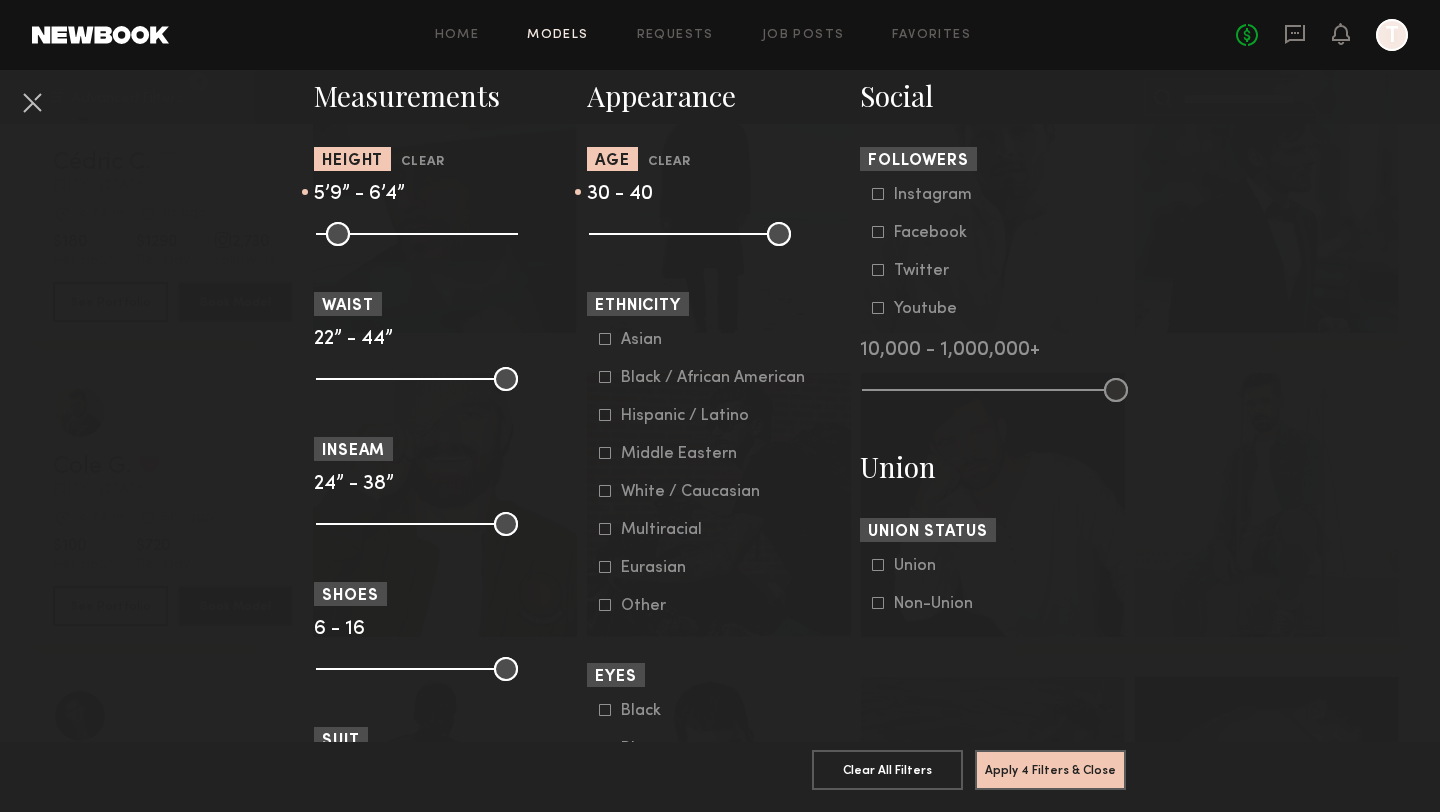 click 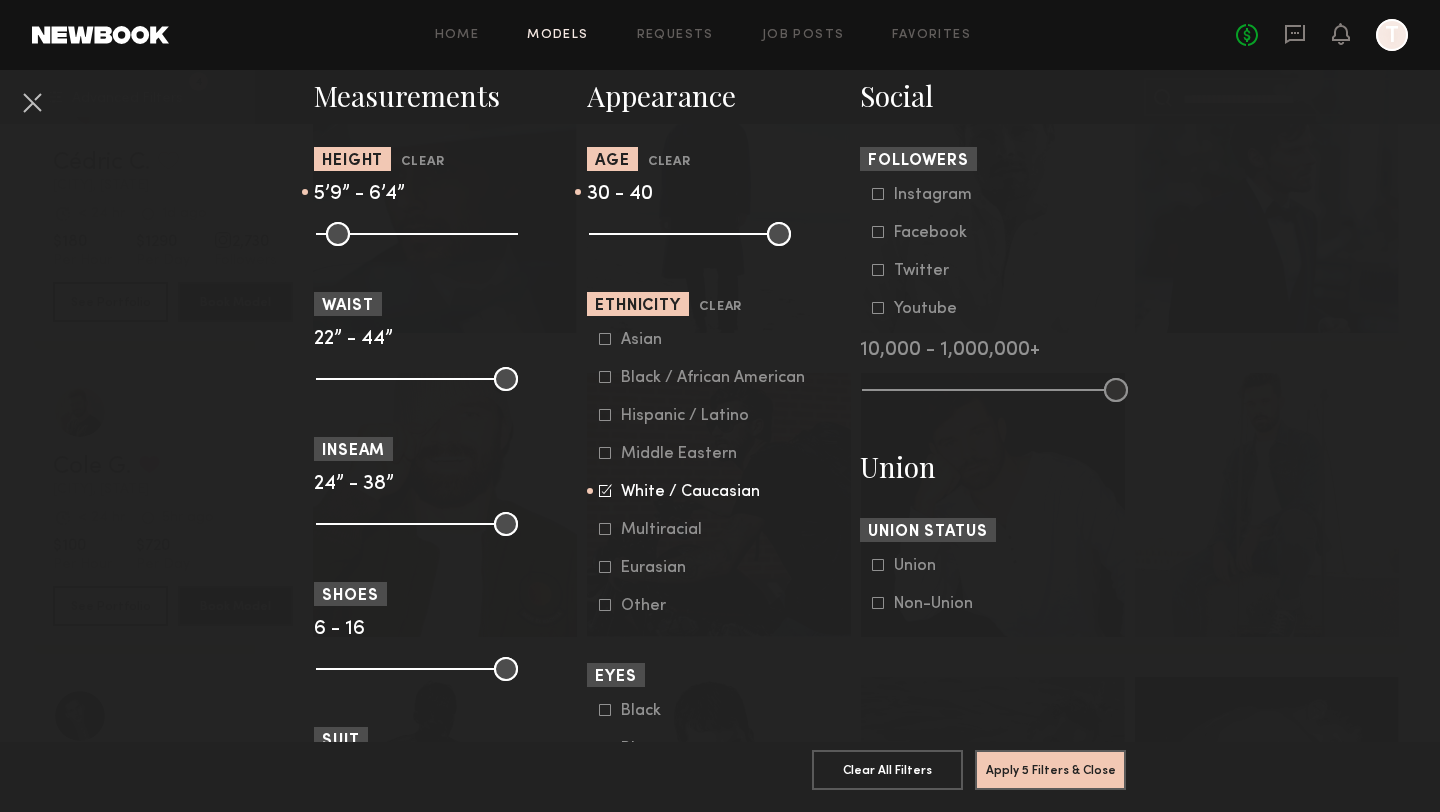 click 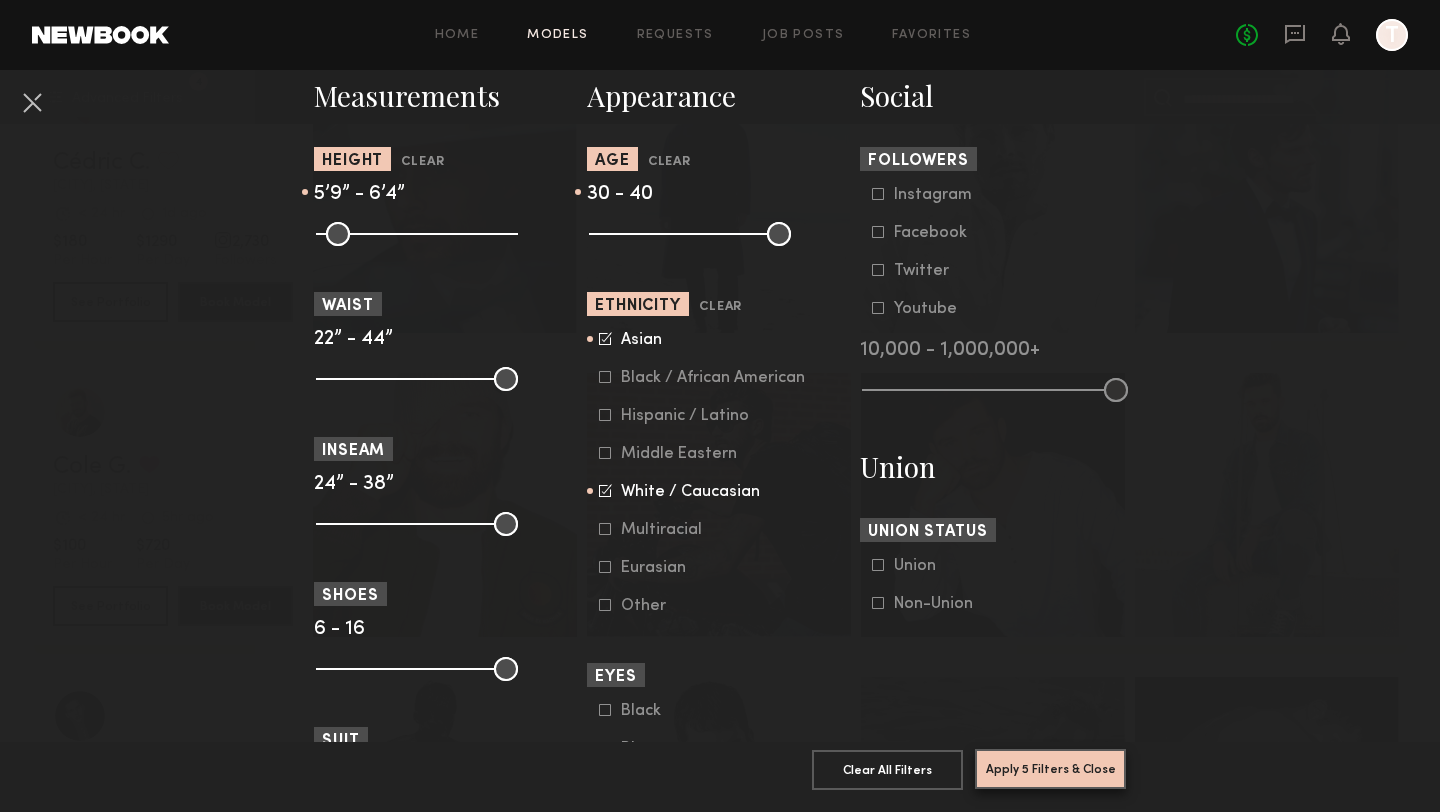 click on "Apply 5 Filters & Close" 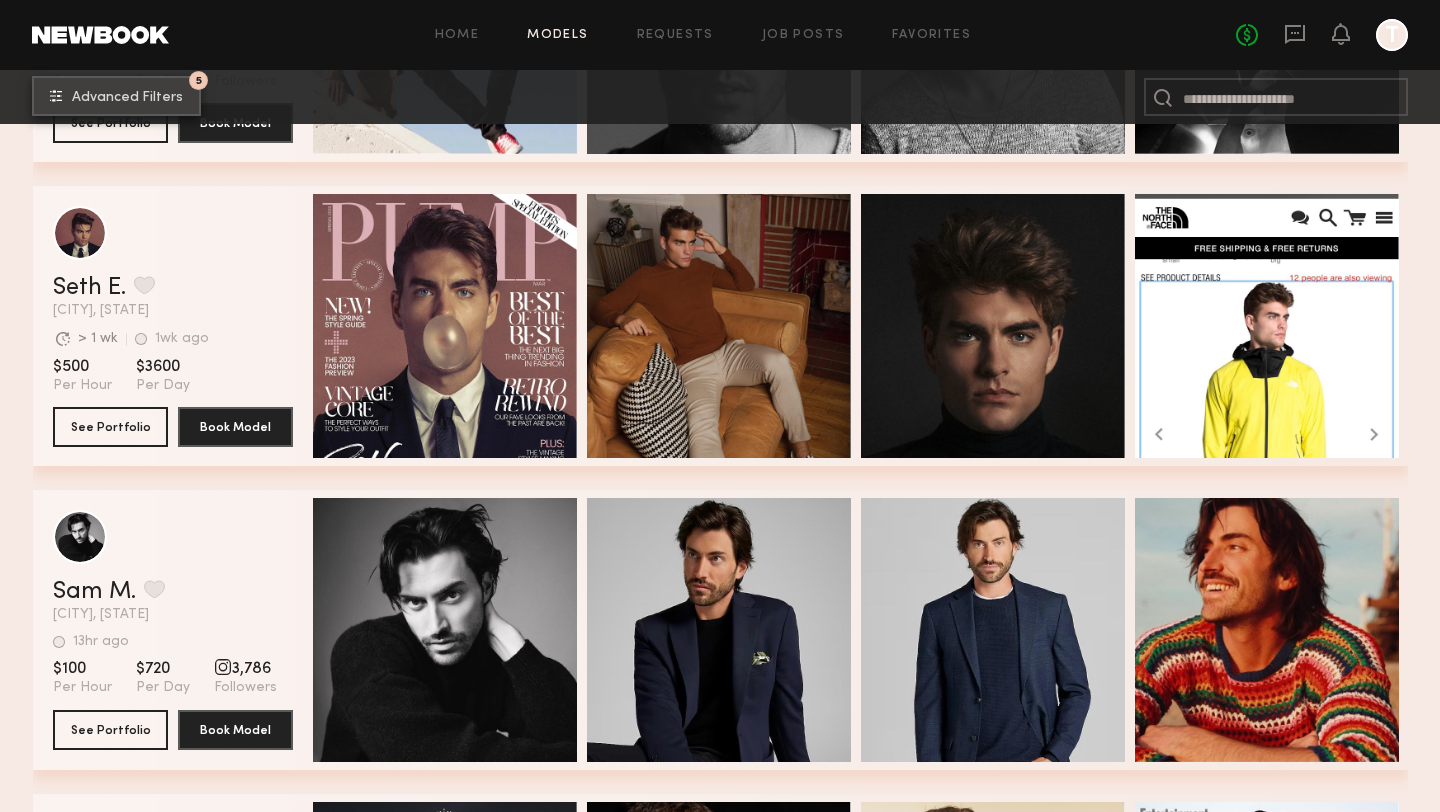 scroll, scrollTop: 2183, scrollLeft: 0, axis: vertical 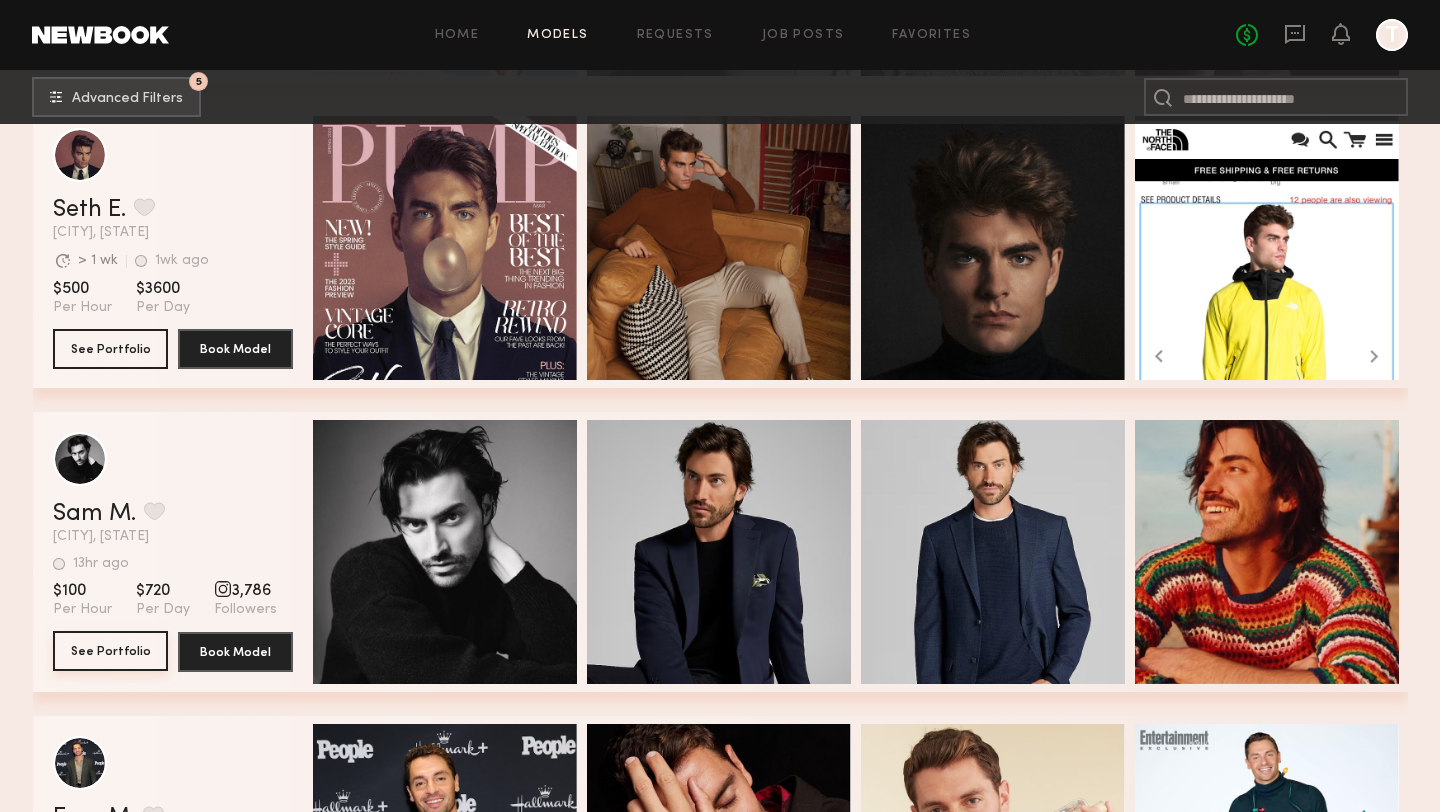 click on "See Portfolio" 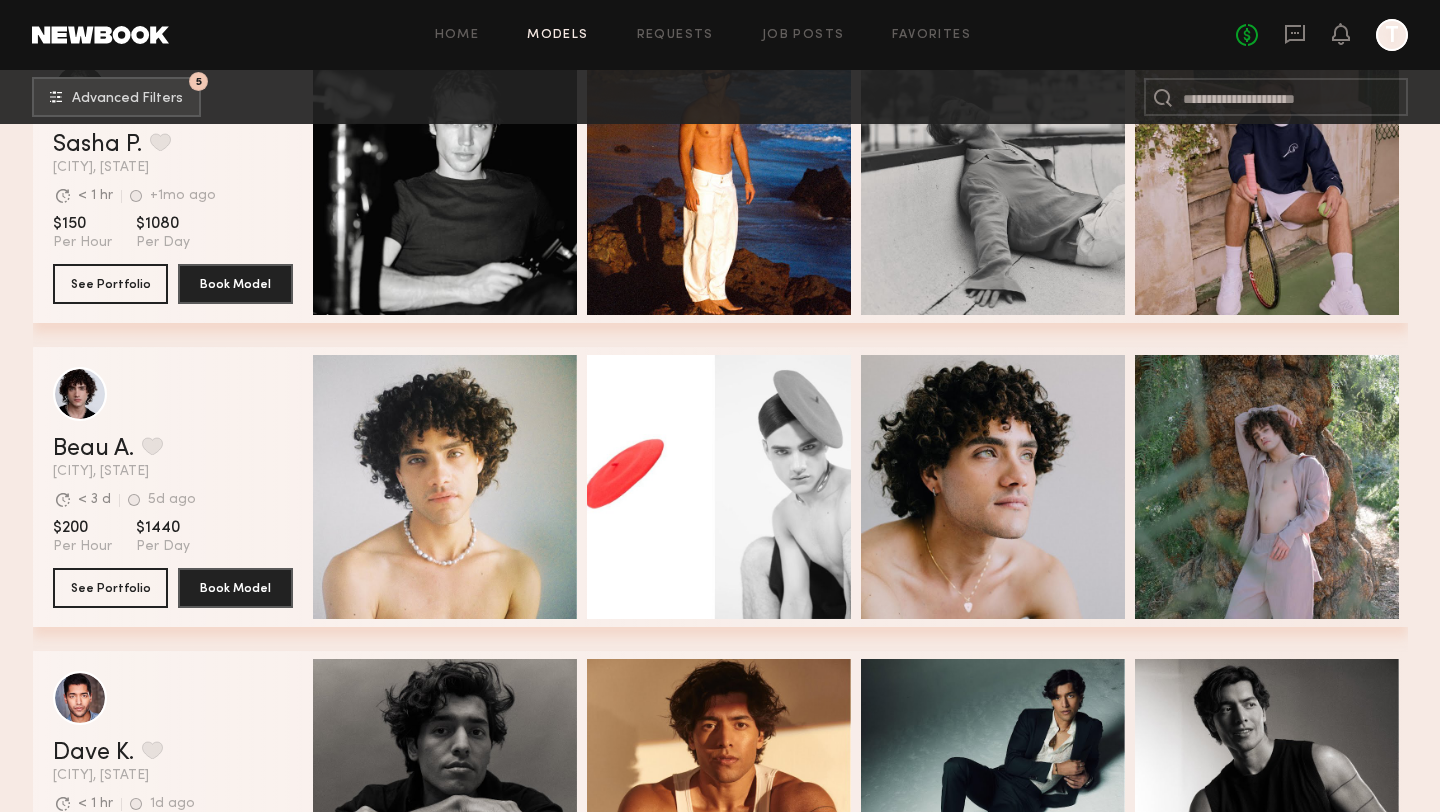 scroll, scrollTop: 3819, scrollLeft: 0, axis: vertical 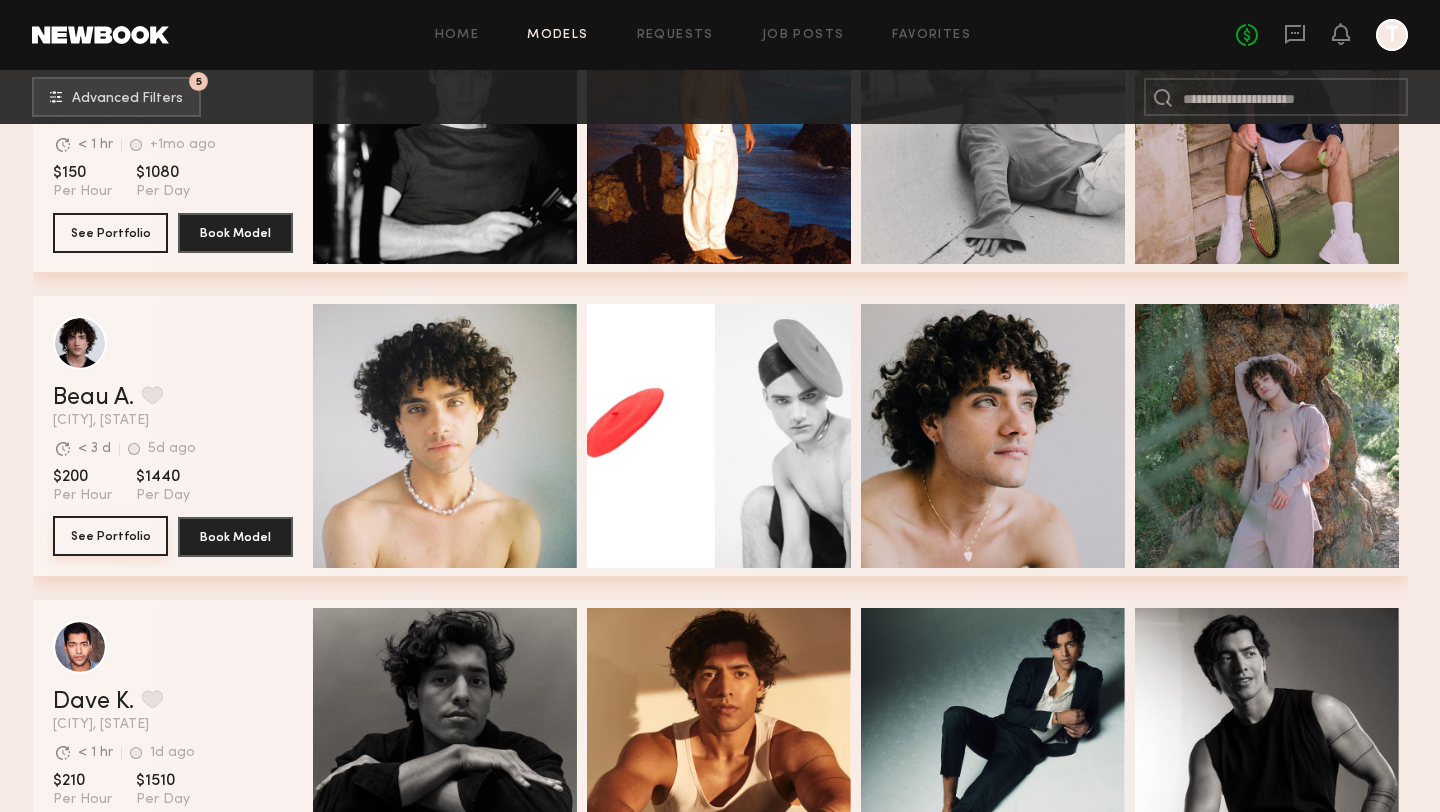 click on "See Portfolio" 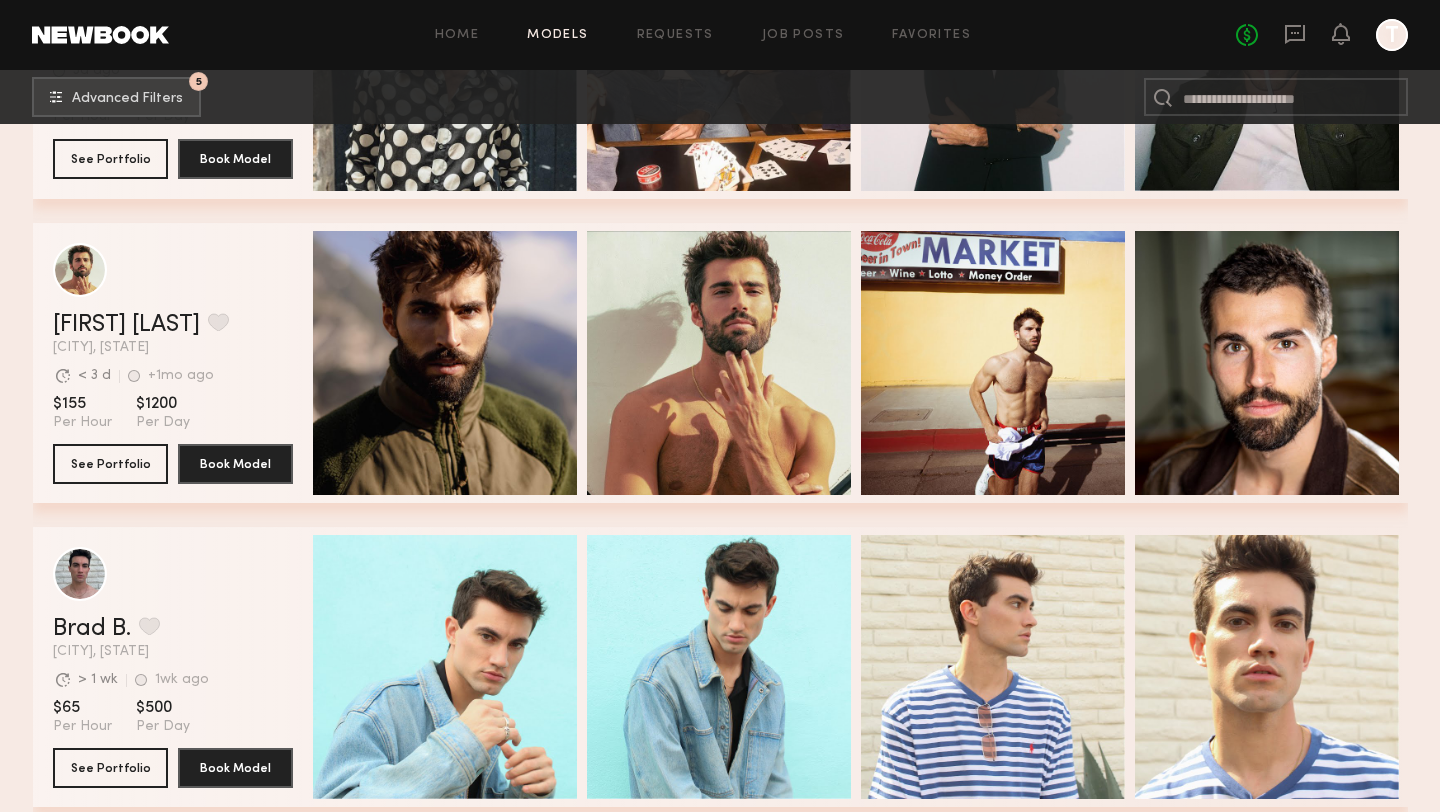 scroll, scrollTop: 11663, scrollLeft: 0, axis: vertical 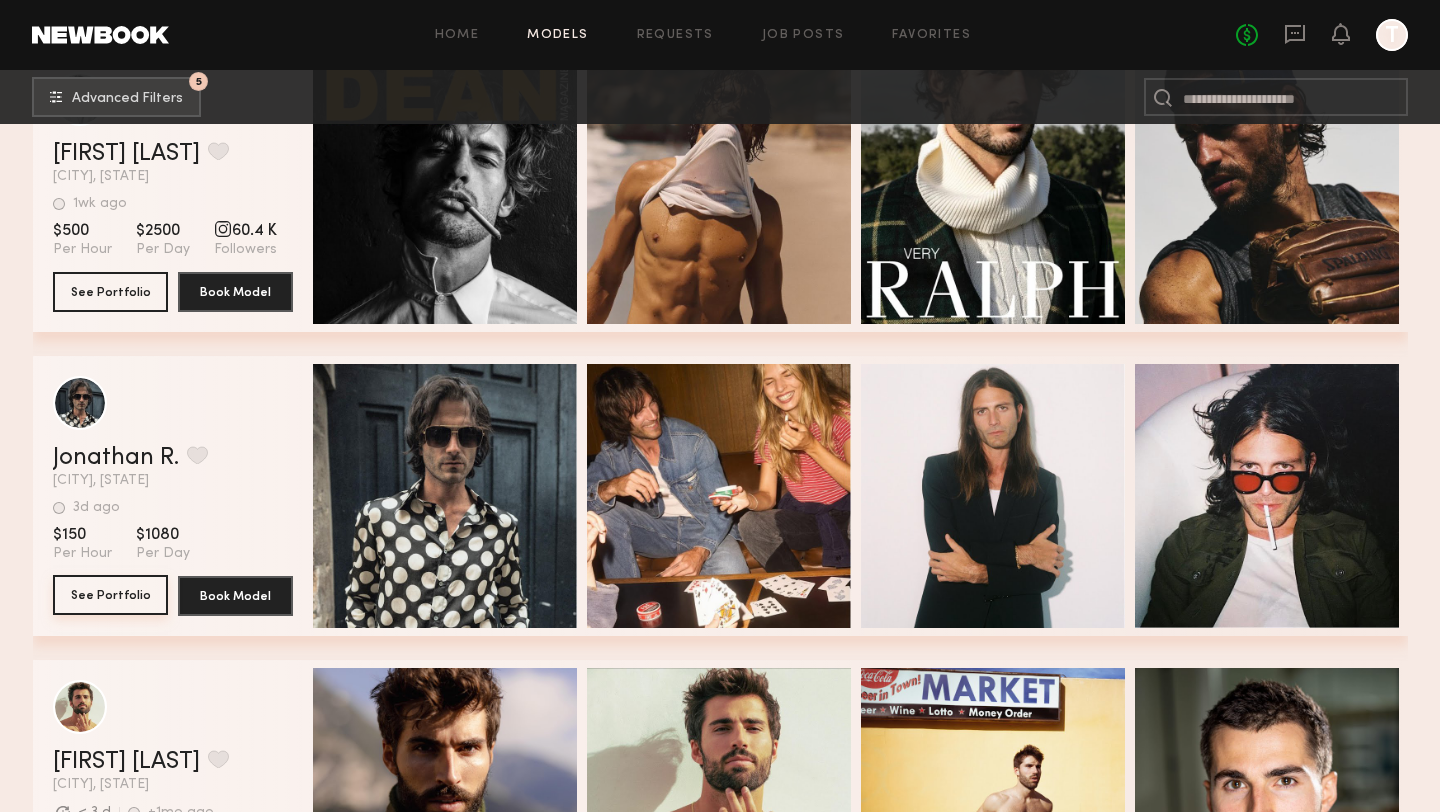click on "See Portfolio" 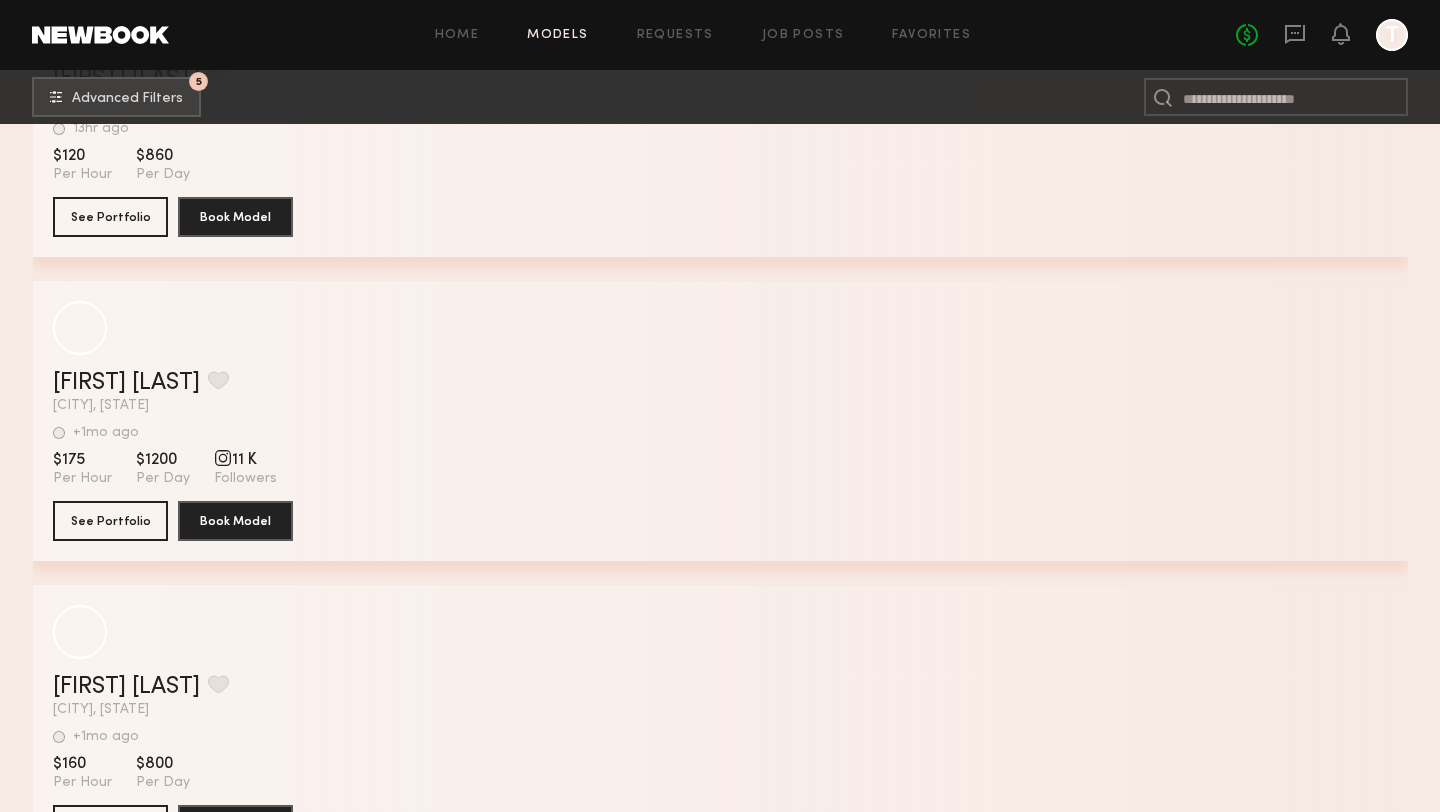 scroll, scrollTop: 30895, scrollLeft: 0, axis: vertical 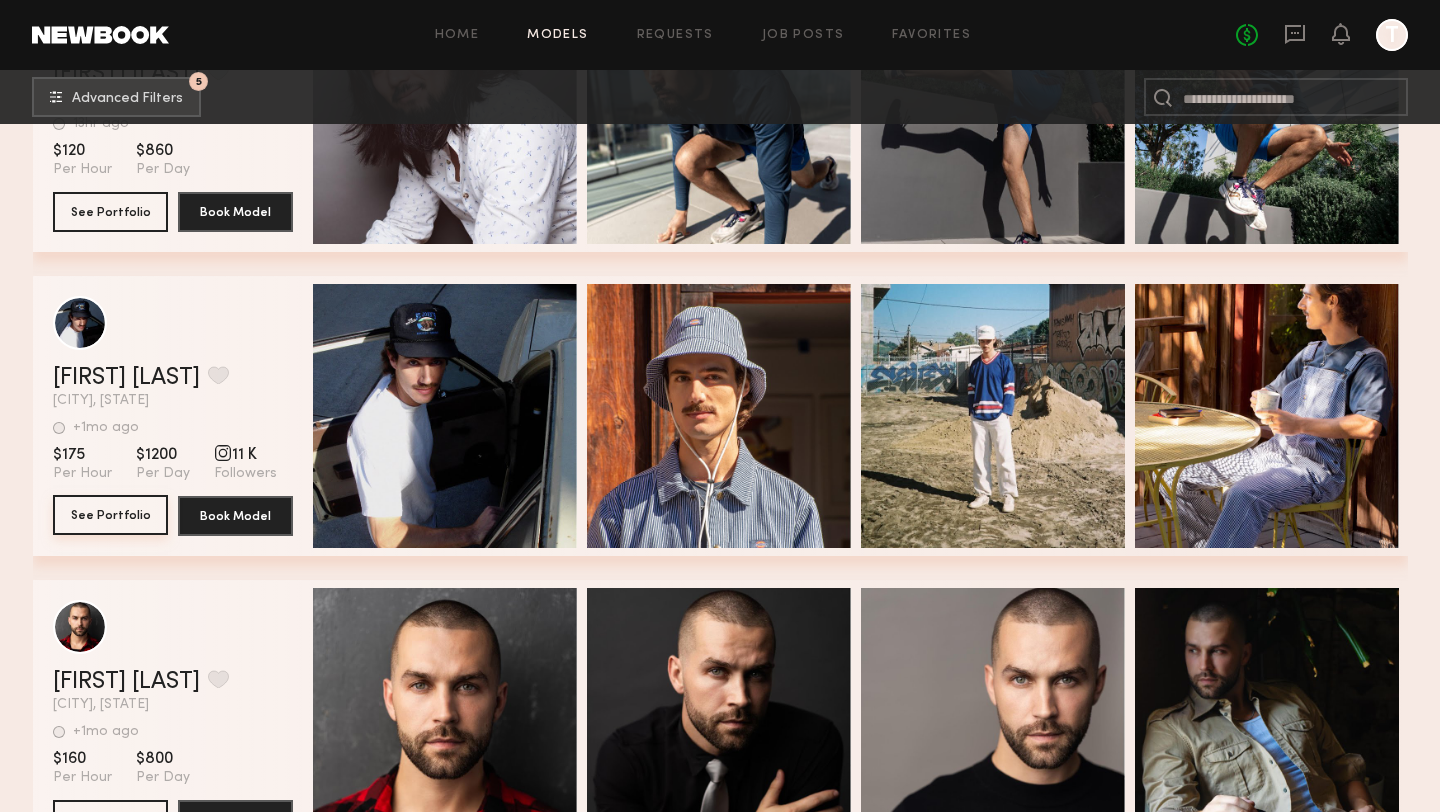 click on "See Portfolio" 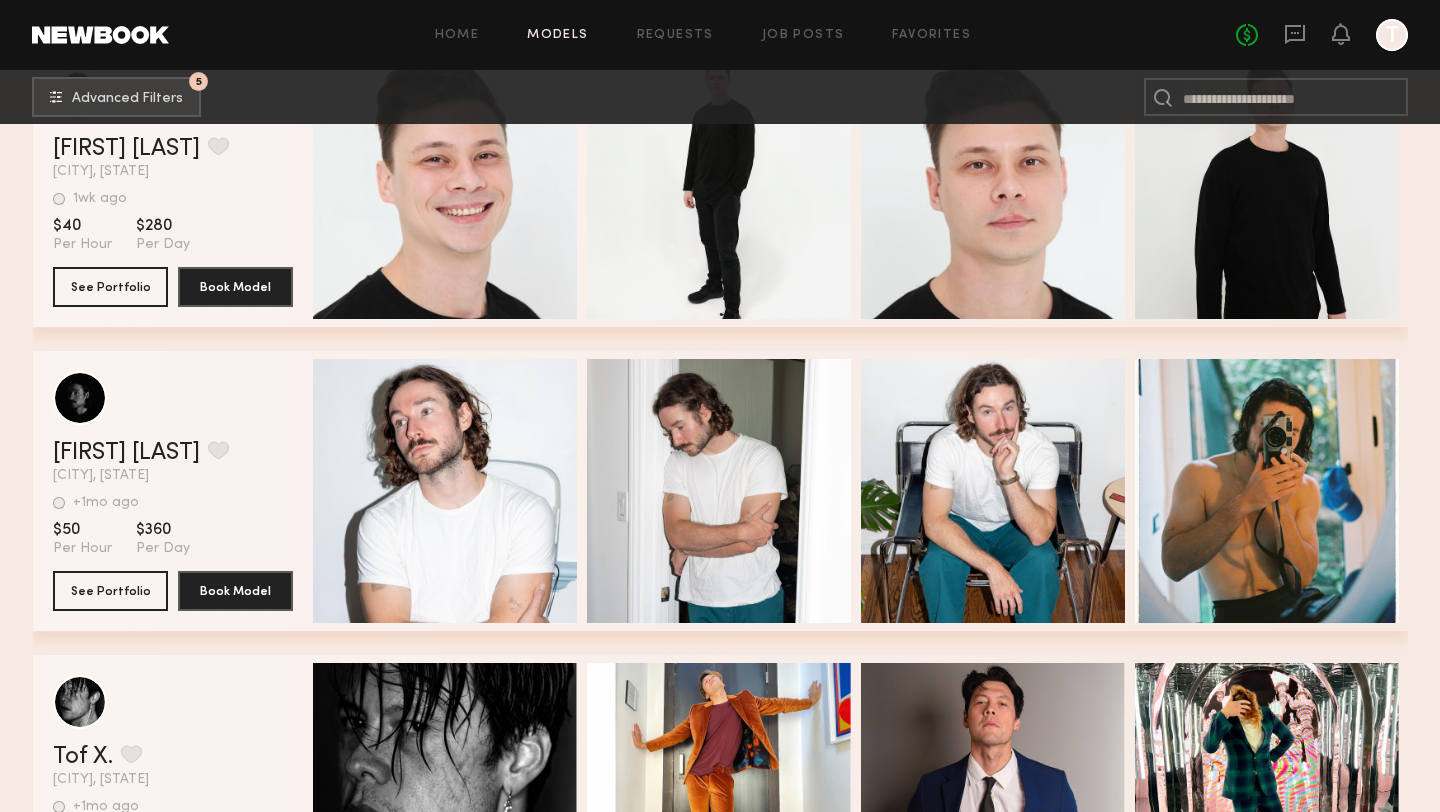 scroll, scrollTop: 41765, scrollLeft: 0, axis: vertical 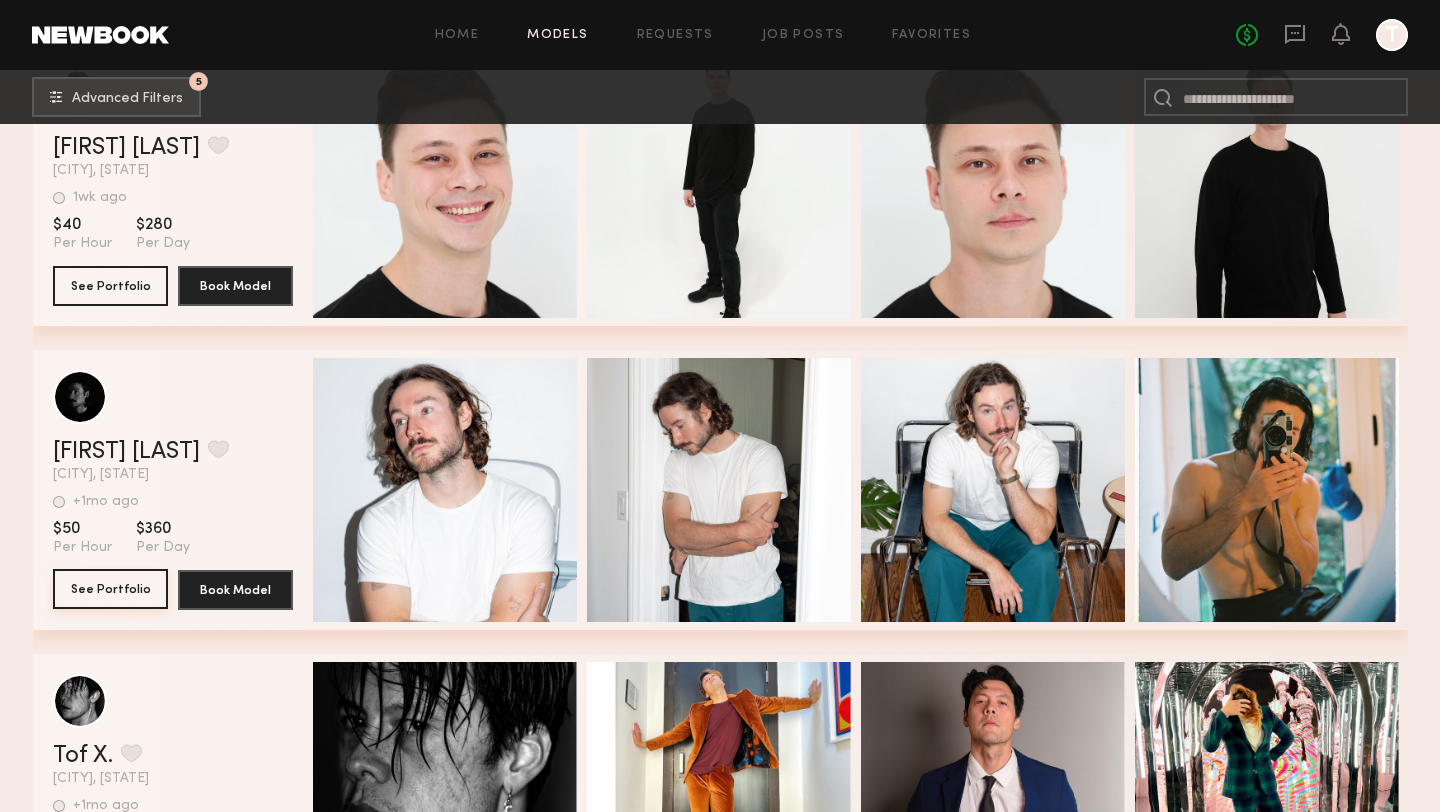 click on "See Portfolio" 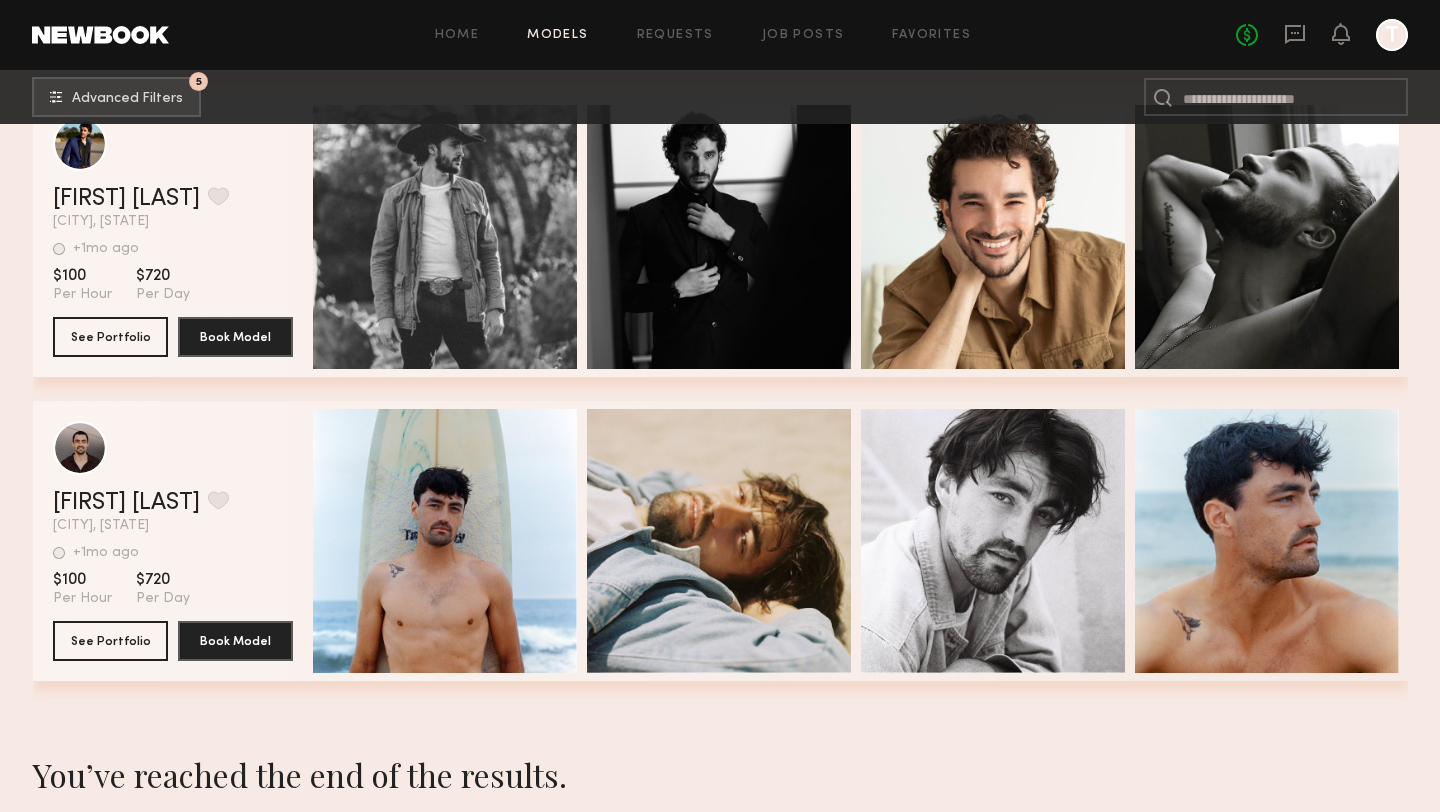 scroll, scrollTop: 43527, scrollLeft: 0, axis: vertical 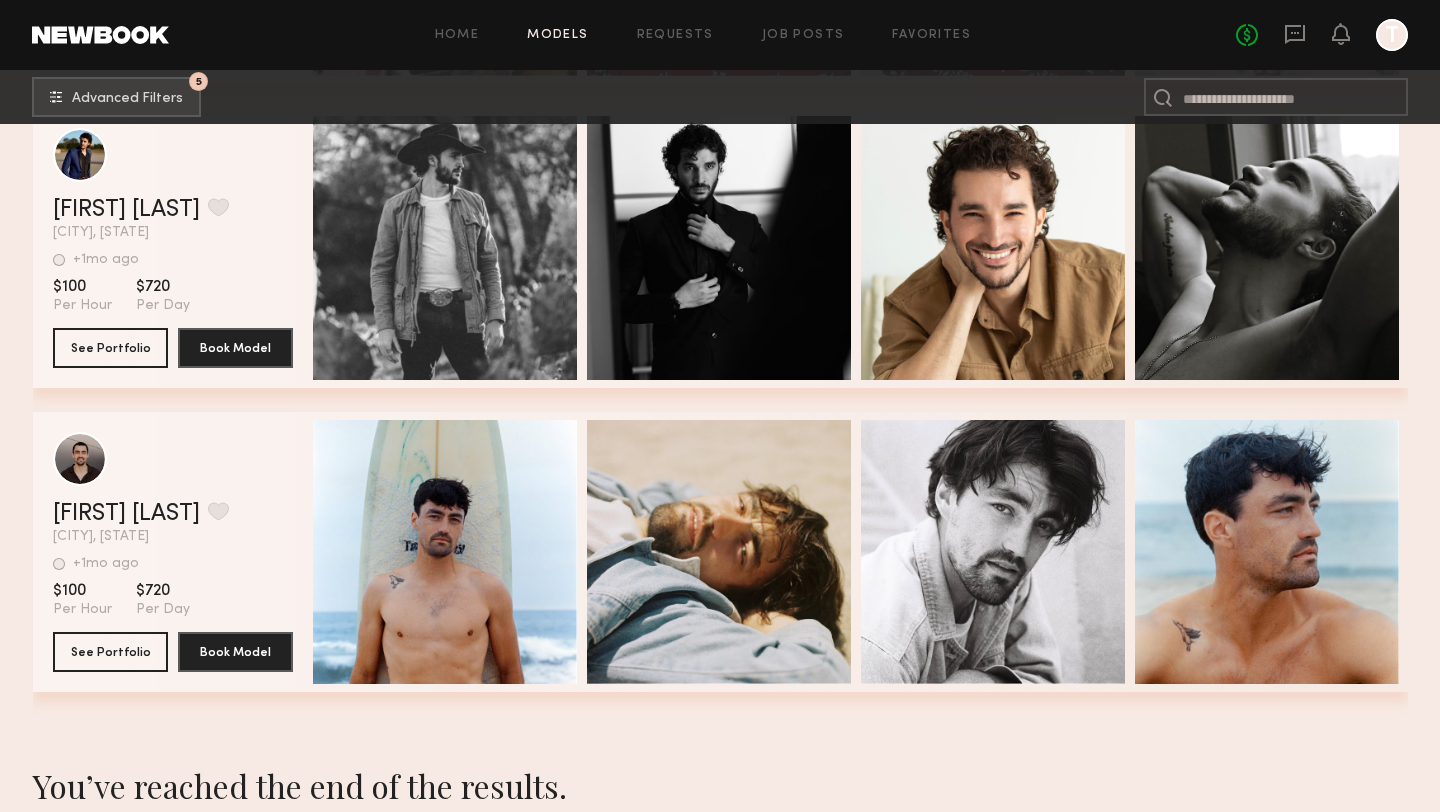 click 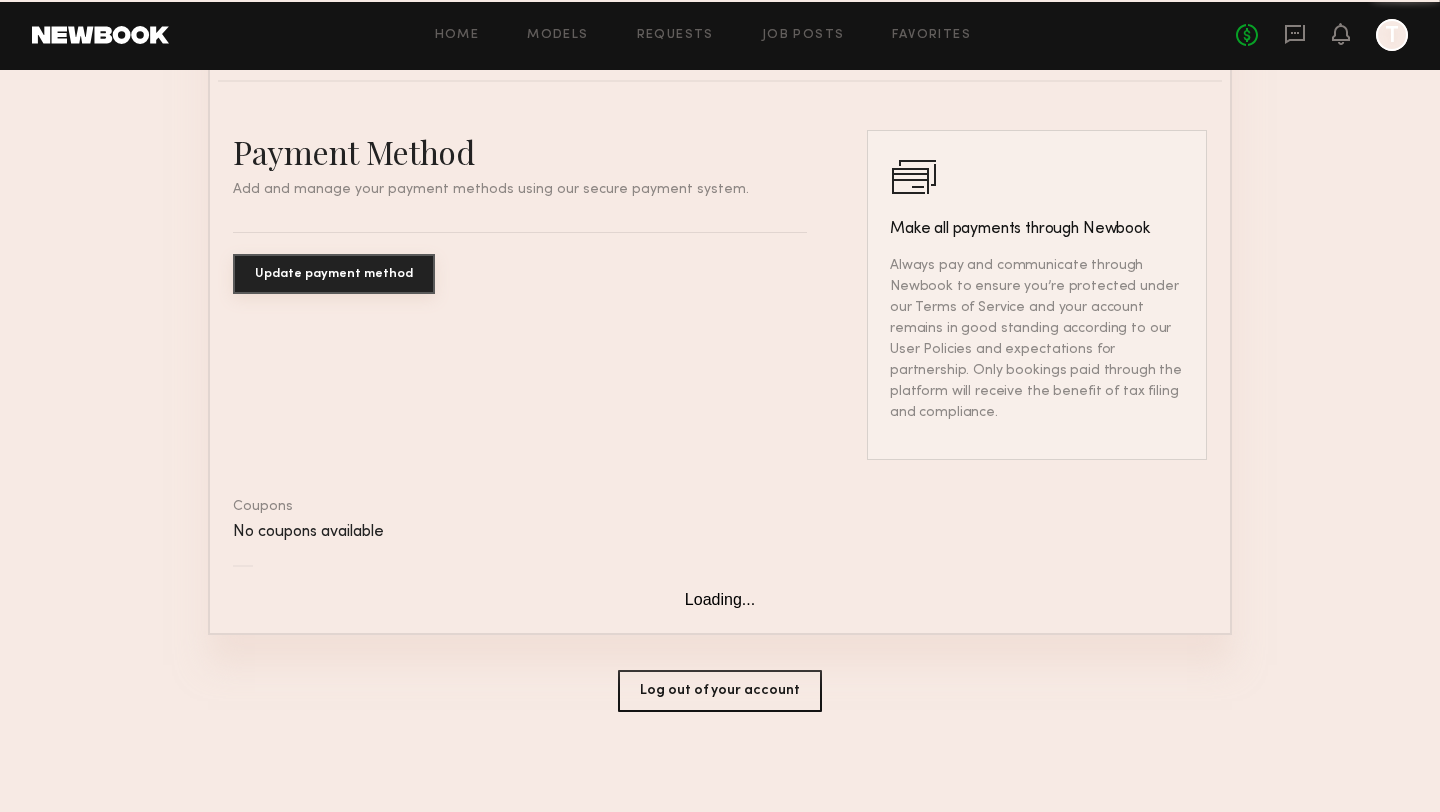 scroll, scrollTop: 0, scrollLeft: 0, axis: both 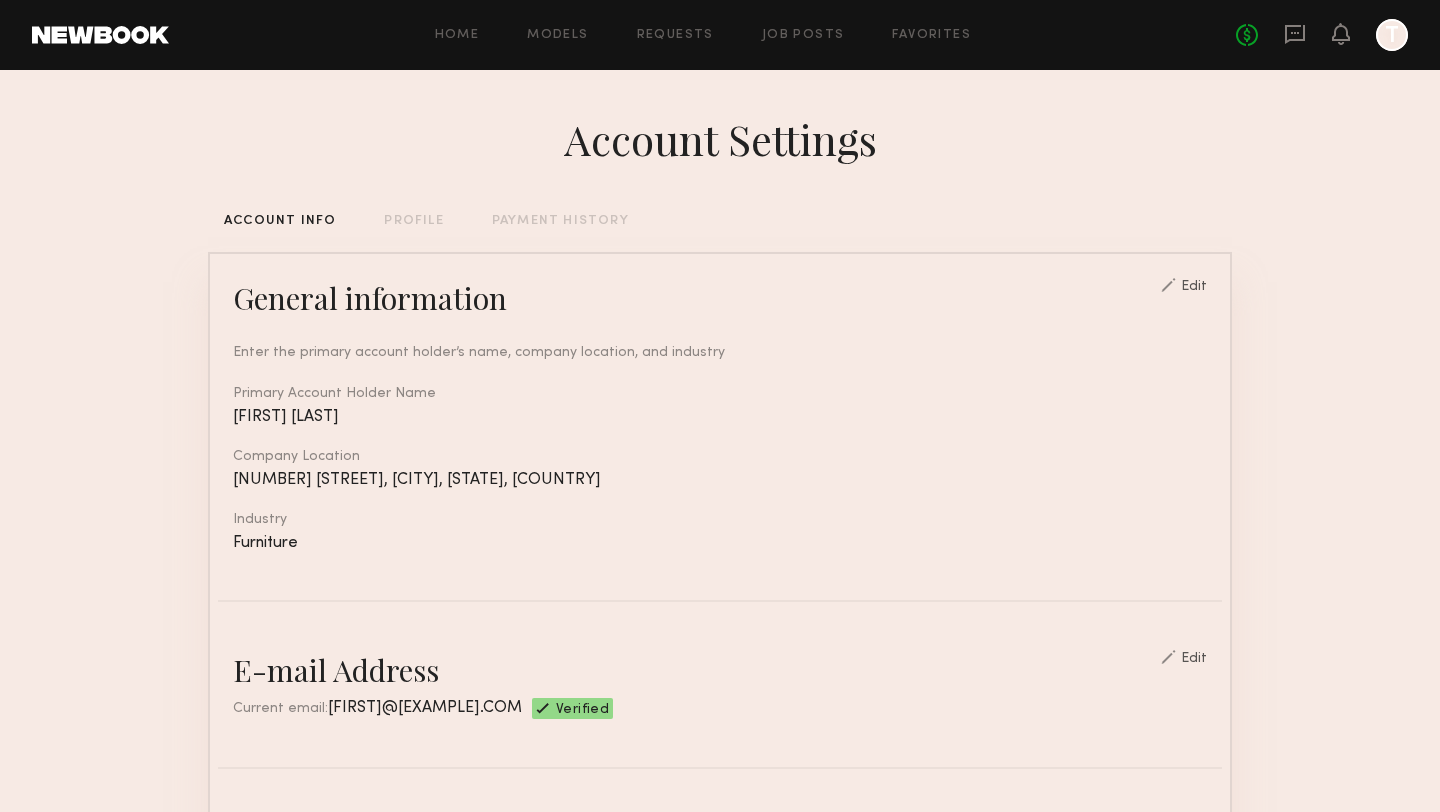 click on "PROFILE" 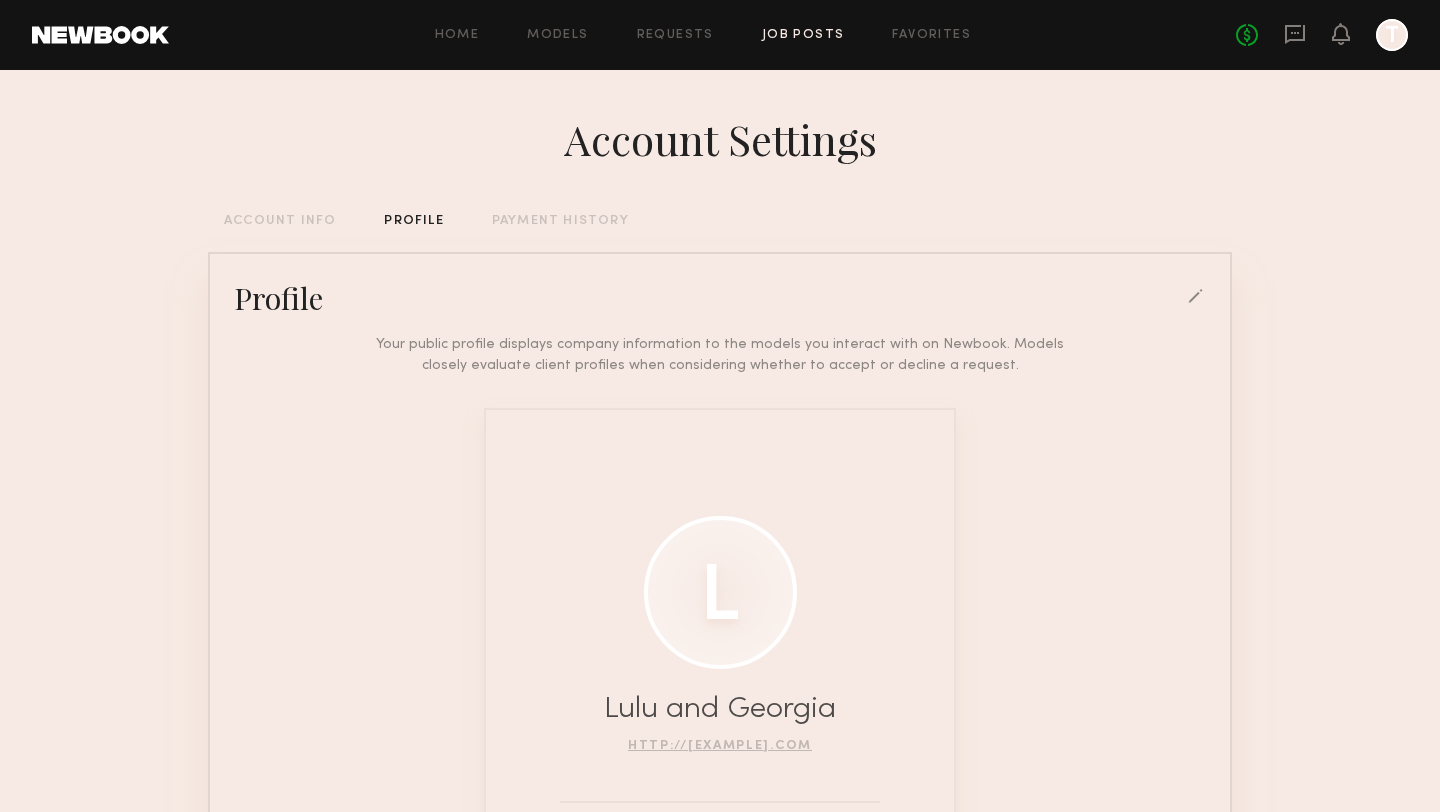 click on "Job Posts" 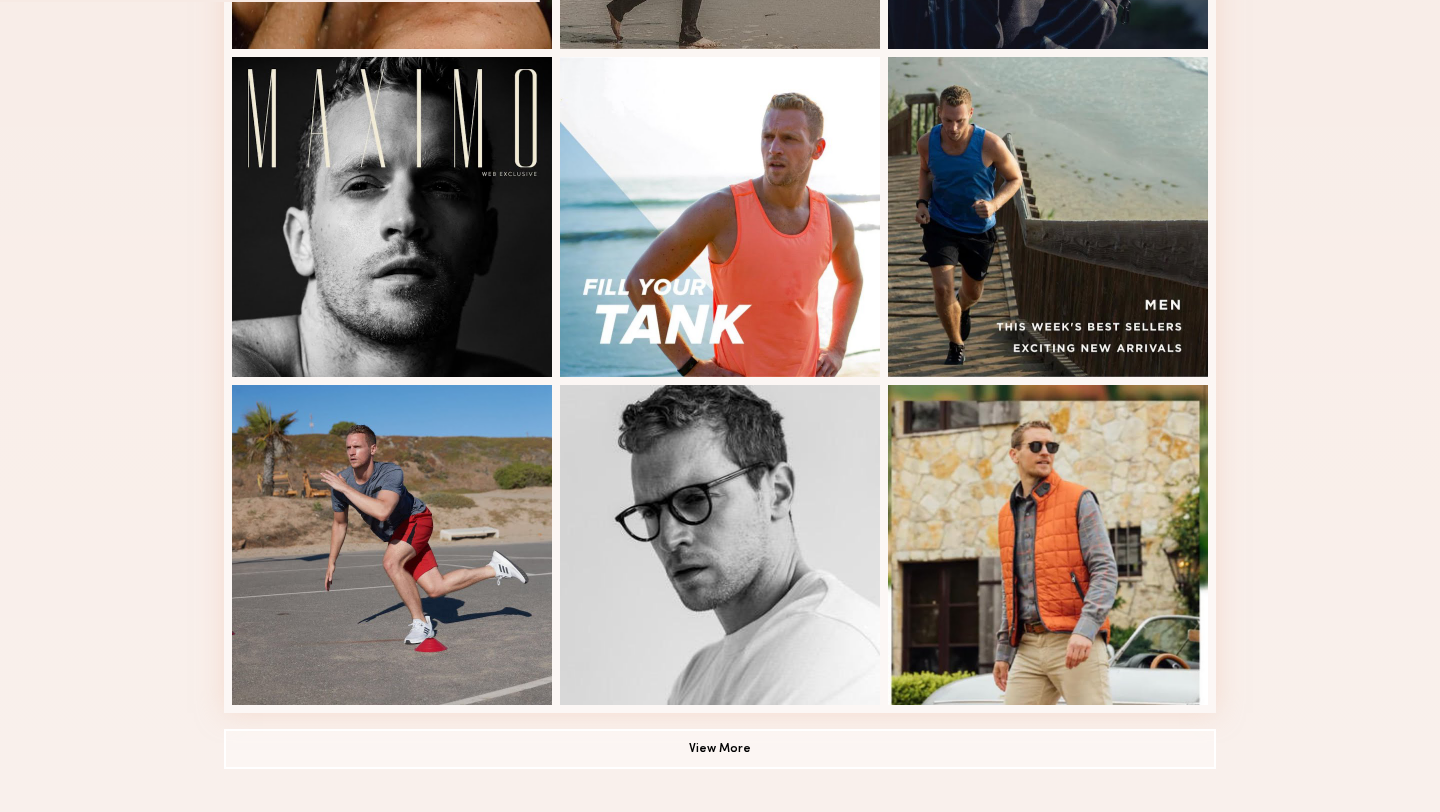 scroll, scrollTop: 1129, scrollLeft: 0, axis: vertical 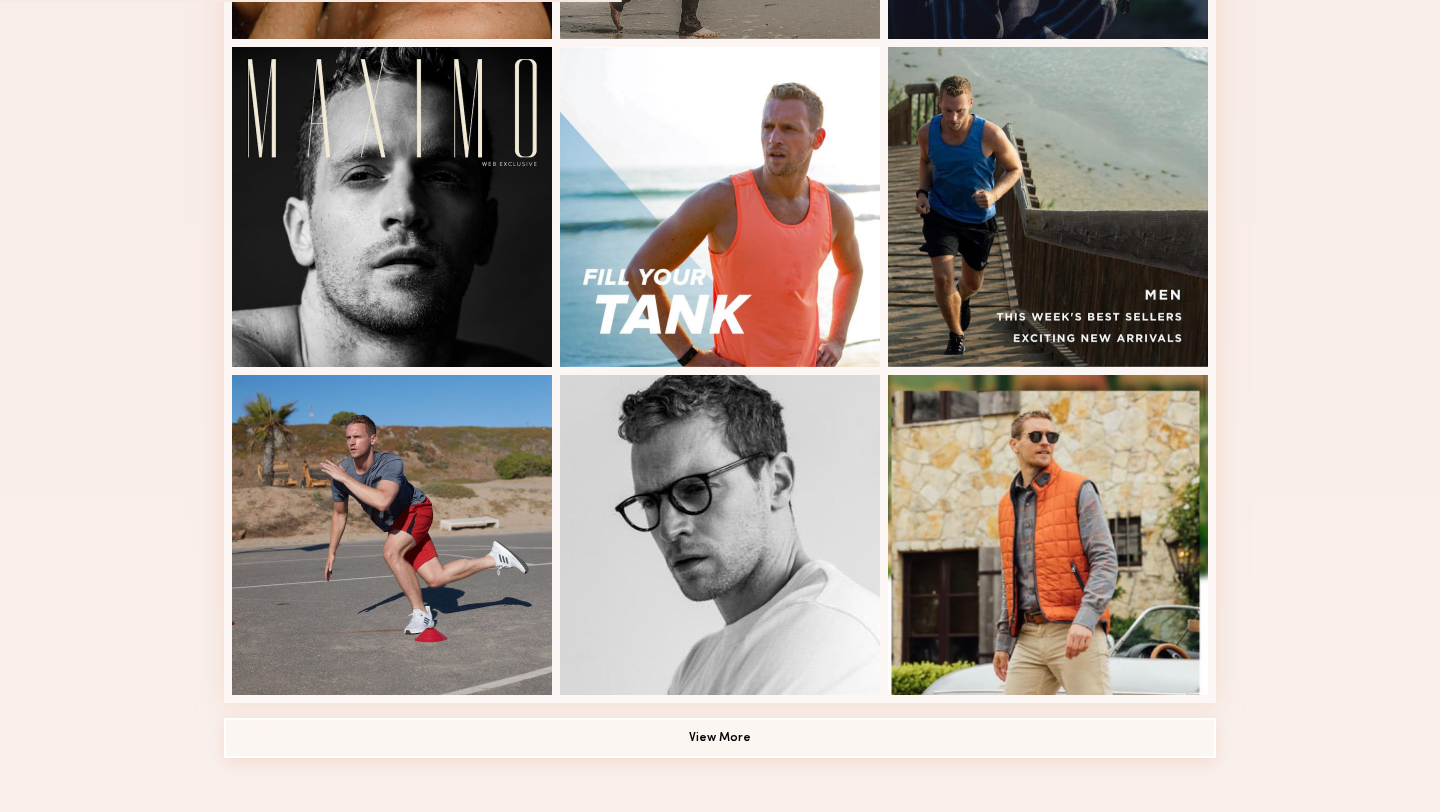 click on "View More" 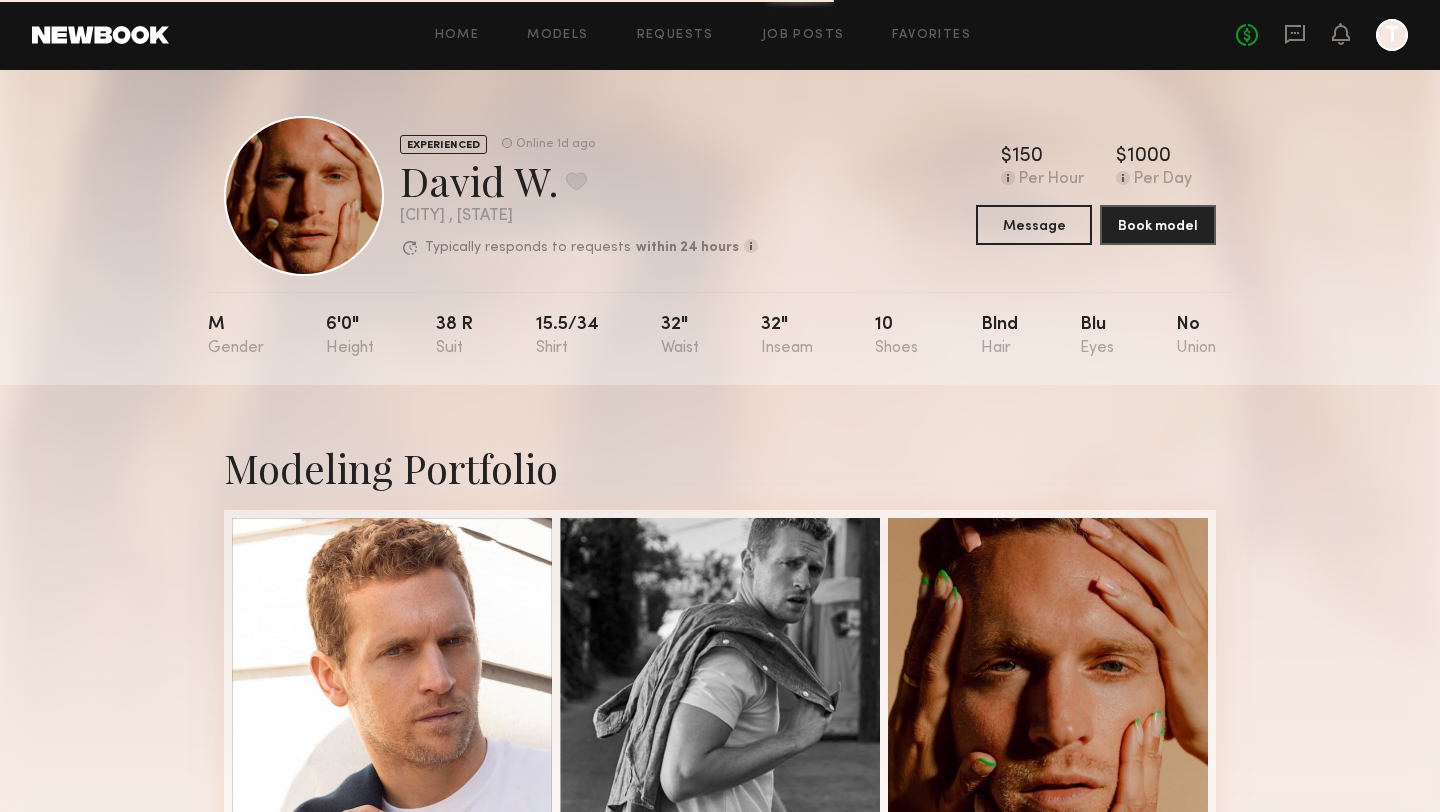 scroll, scrollTop: 0, scrollLeft: 0, axis: both 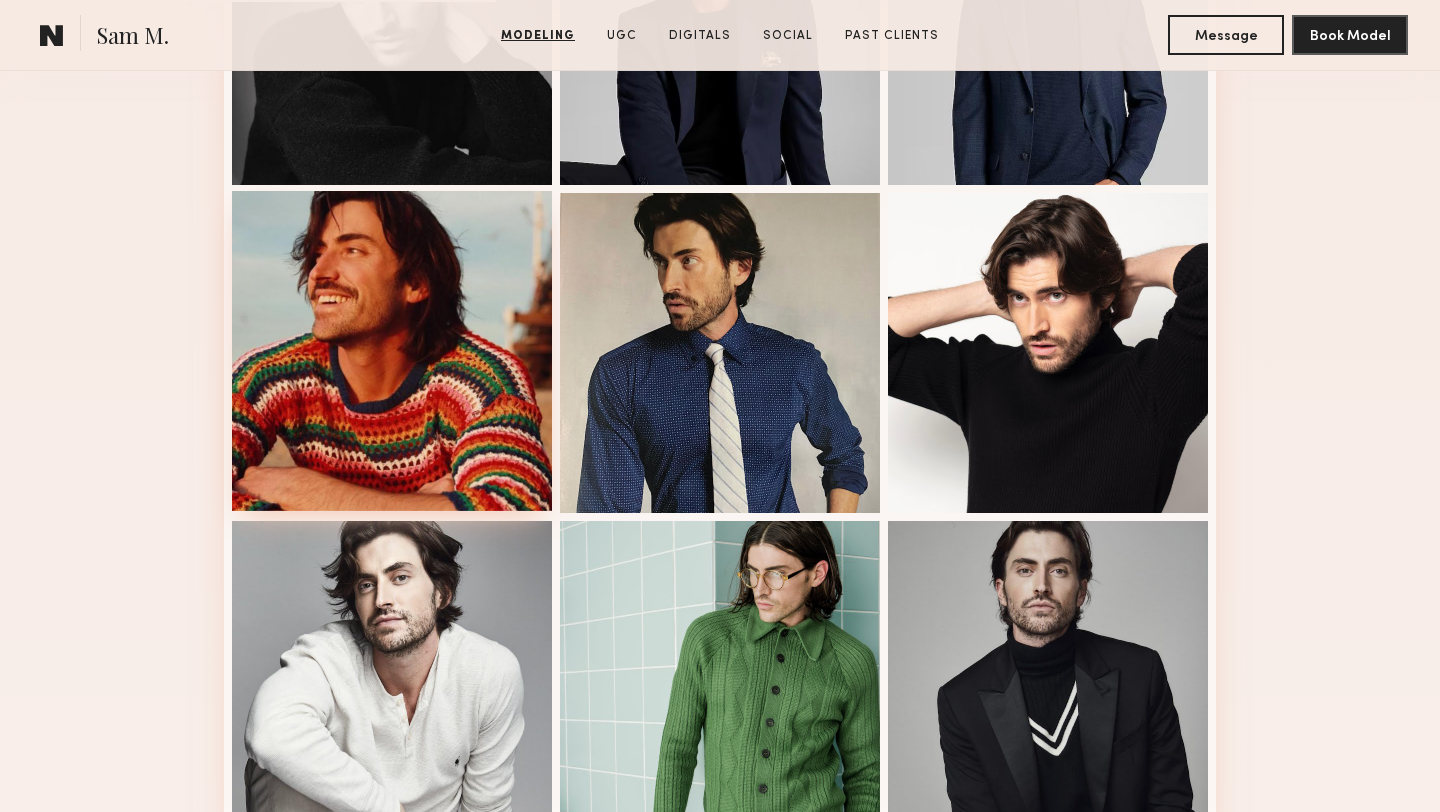 click at bounding box center (392, 351) 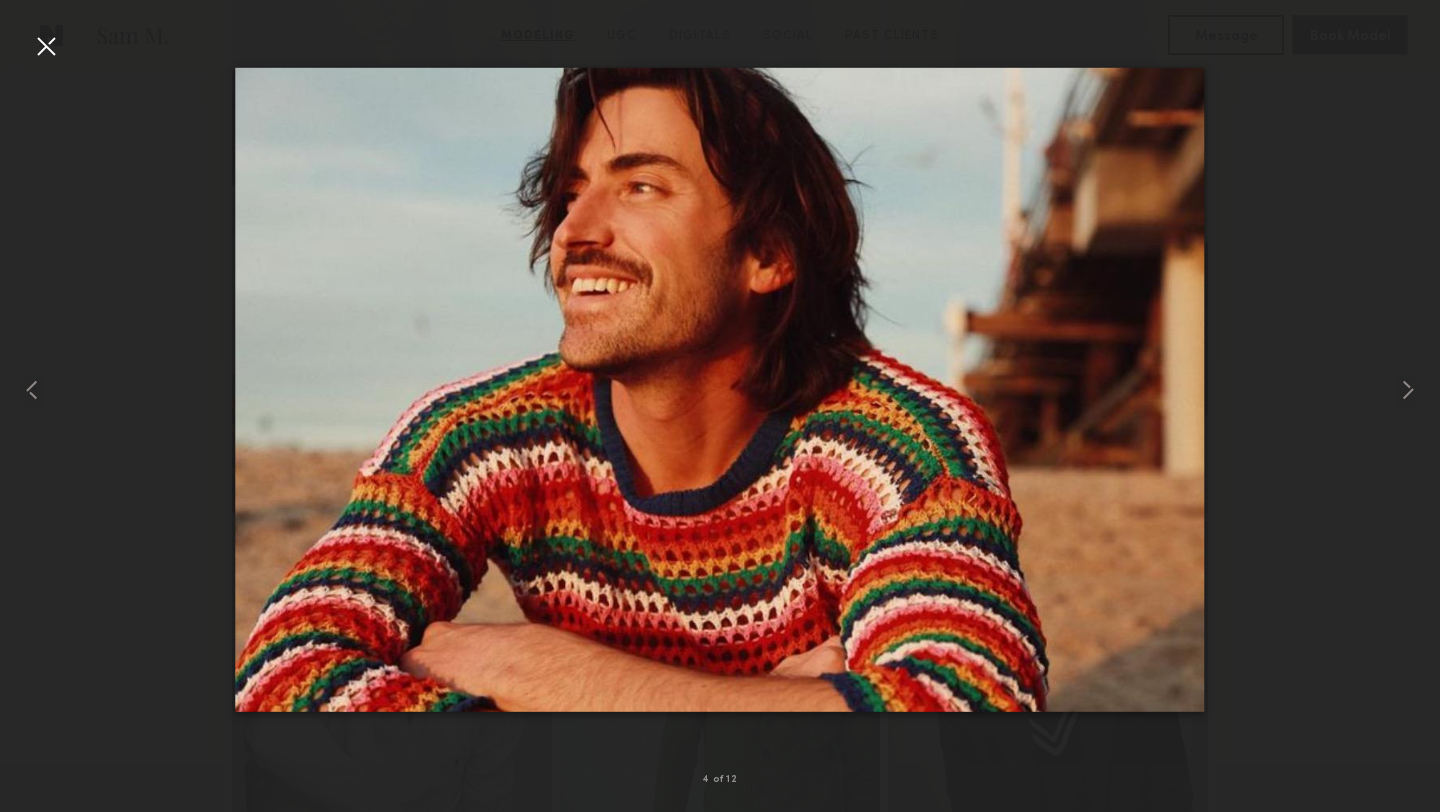 click at bounding box center [46, 46] 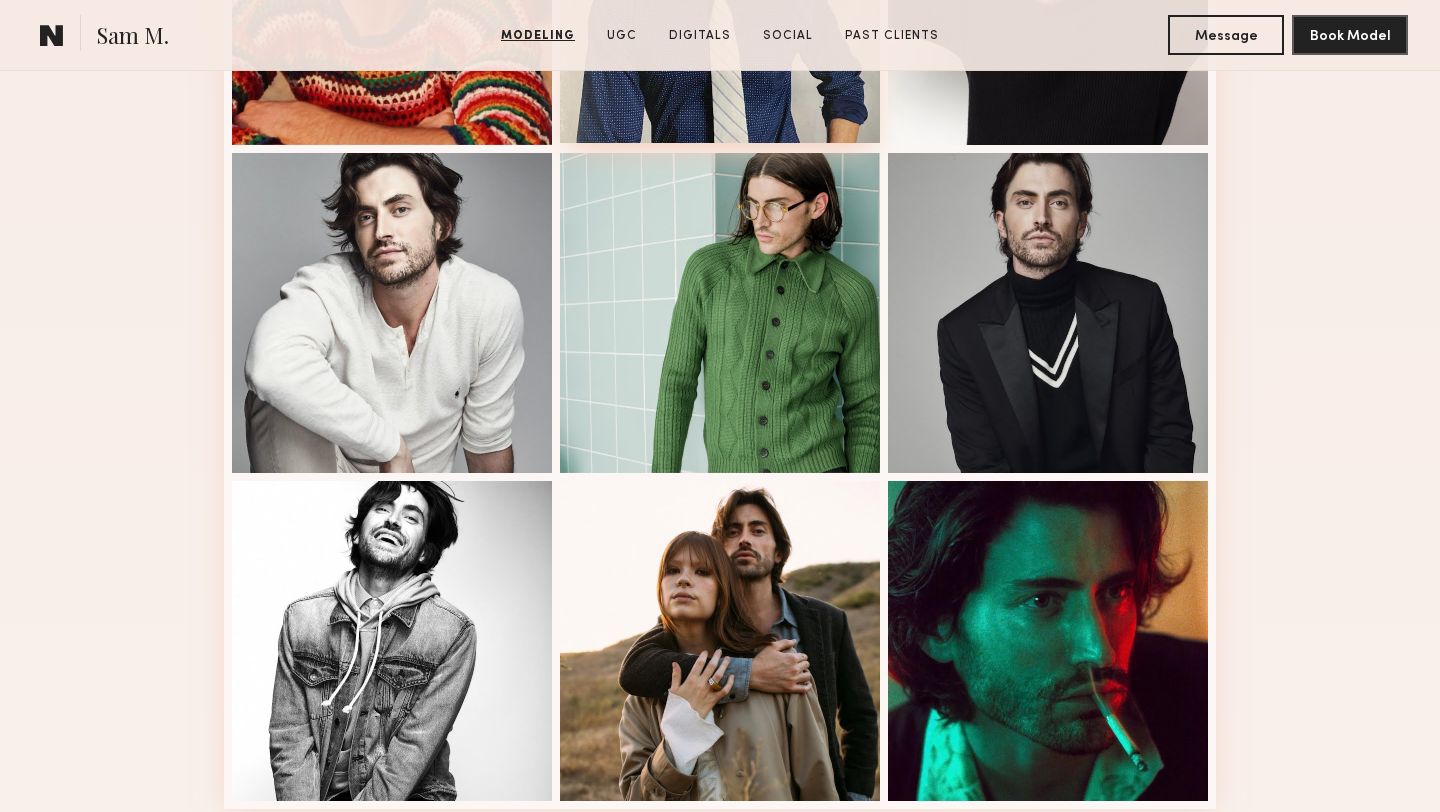 scroll, scrollTop: 1222, scrollLeft: 0, axis: vertical 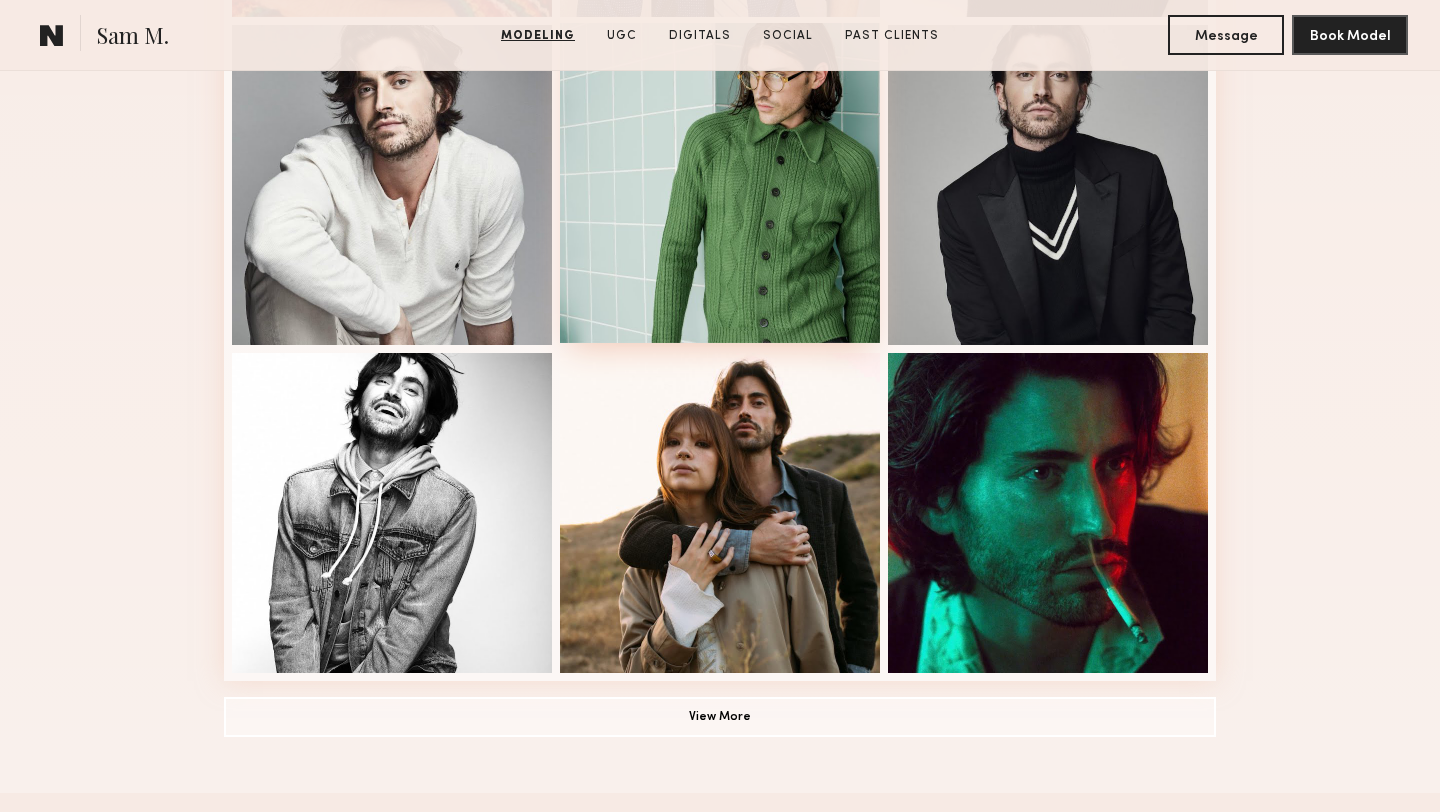 click at bounding box center [720, 183] 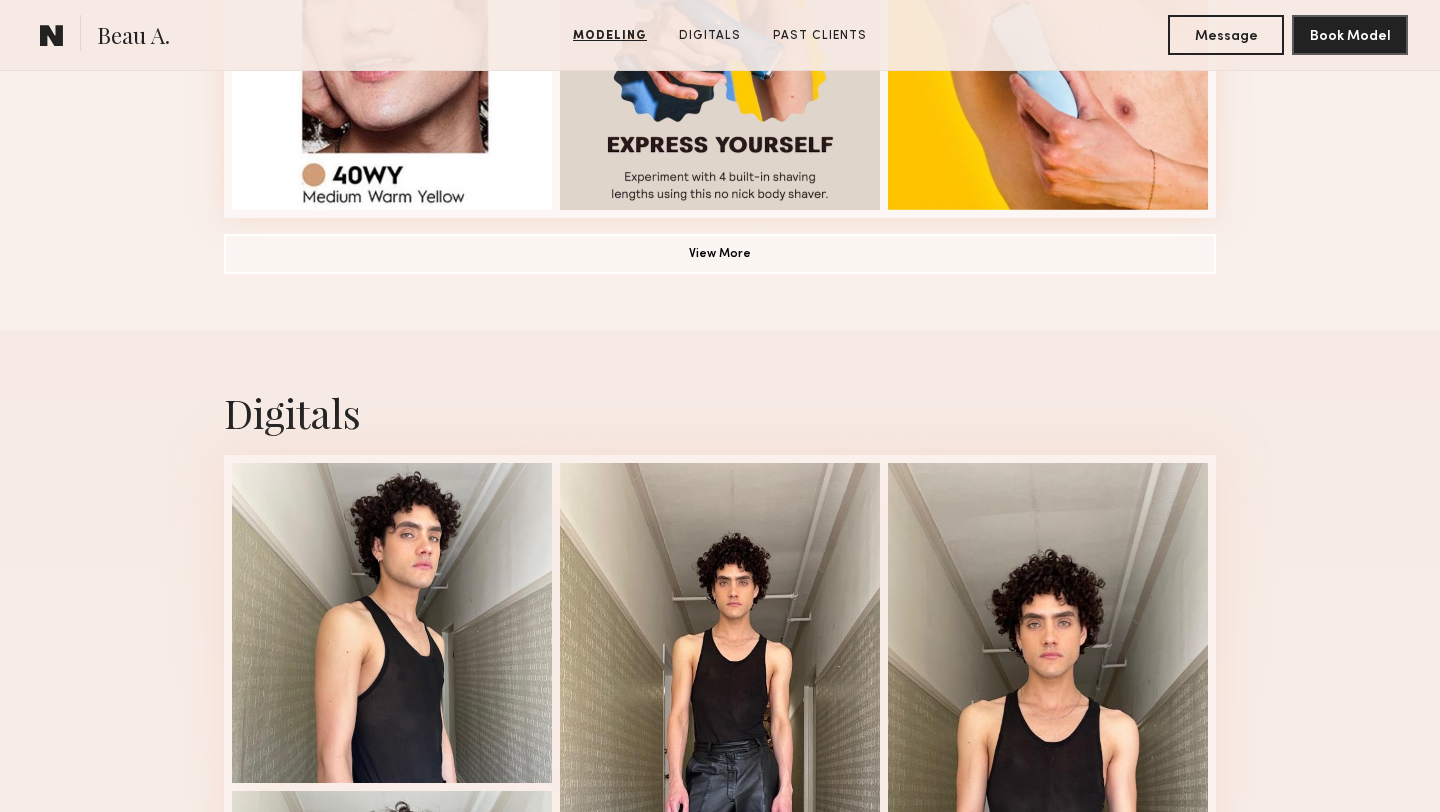 scroll, scrollTop: 1752, scrollLeft: 0, axis: vertical 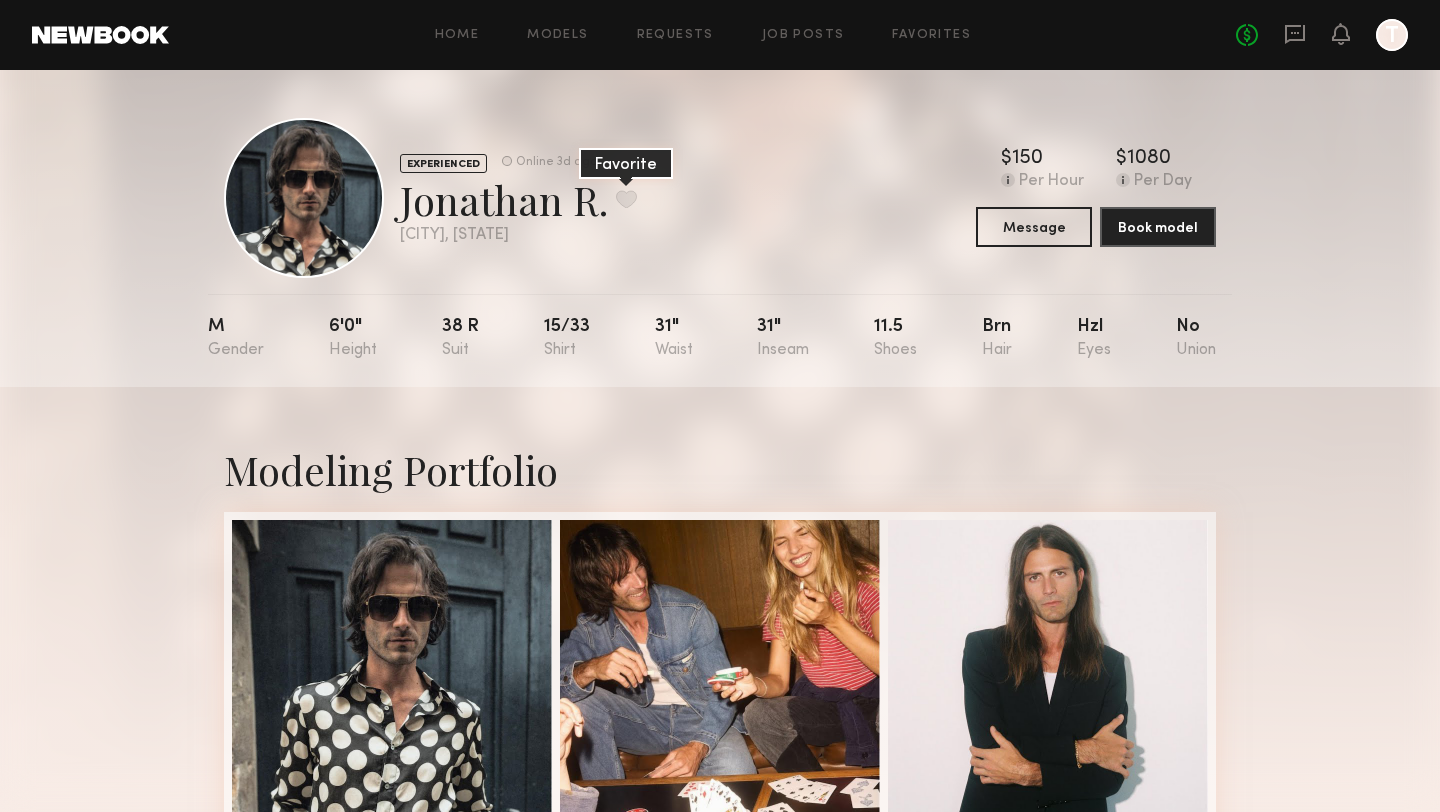 click 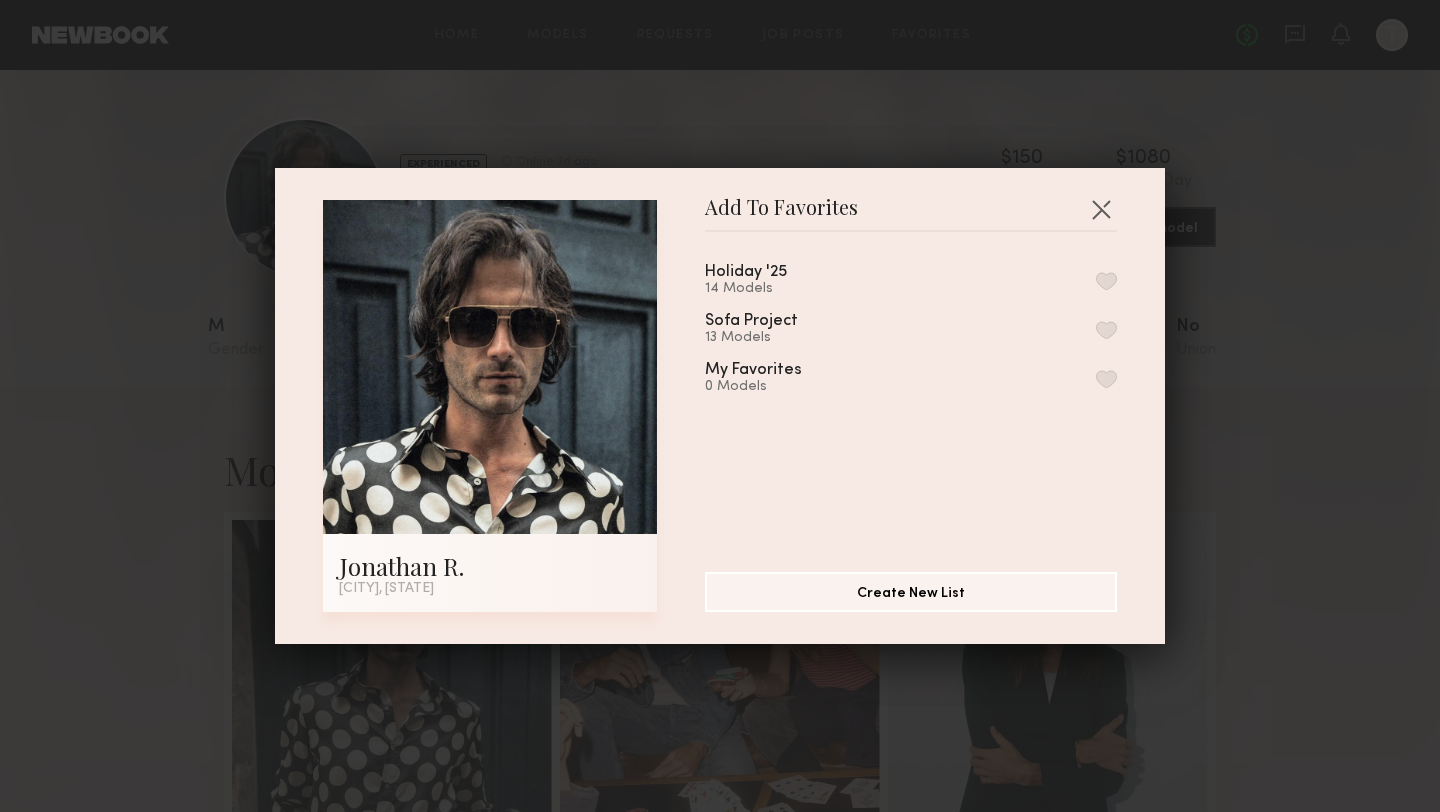 click at bounding box center [1106, 281] 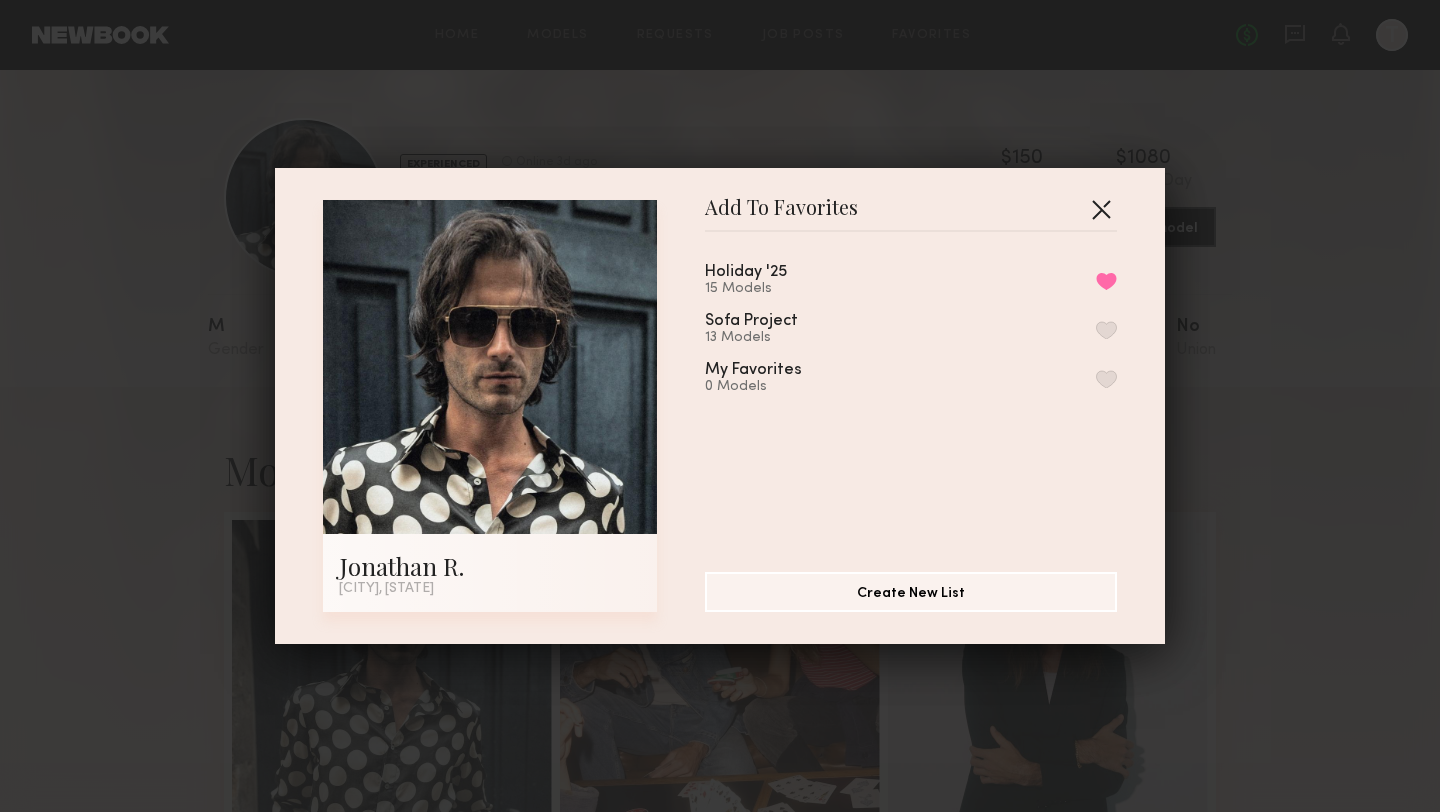 click at bounding box center [1101, 209] 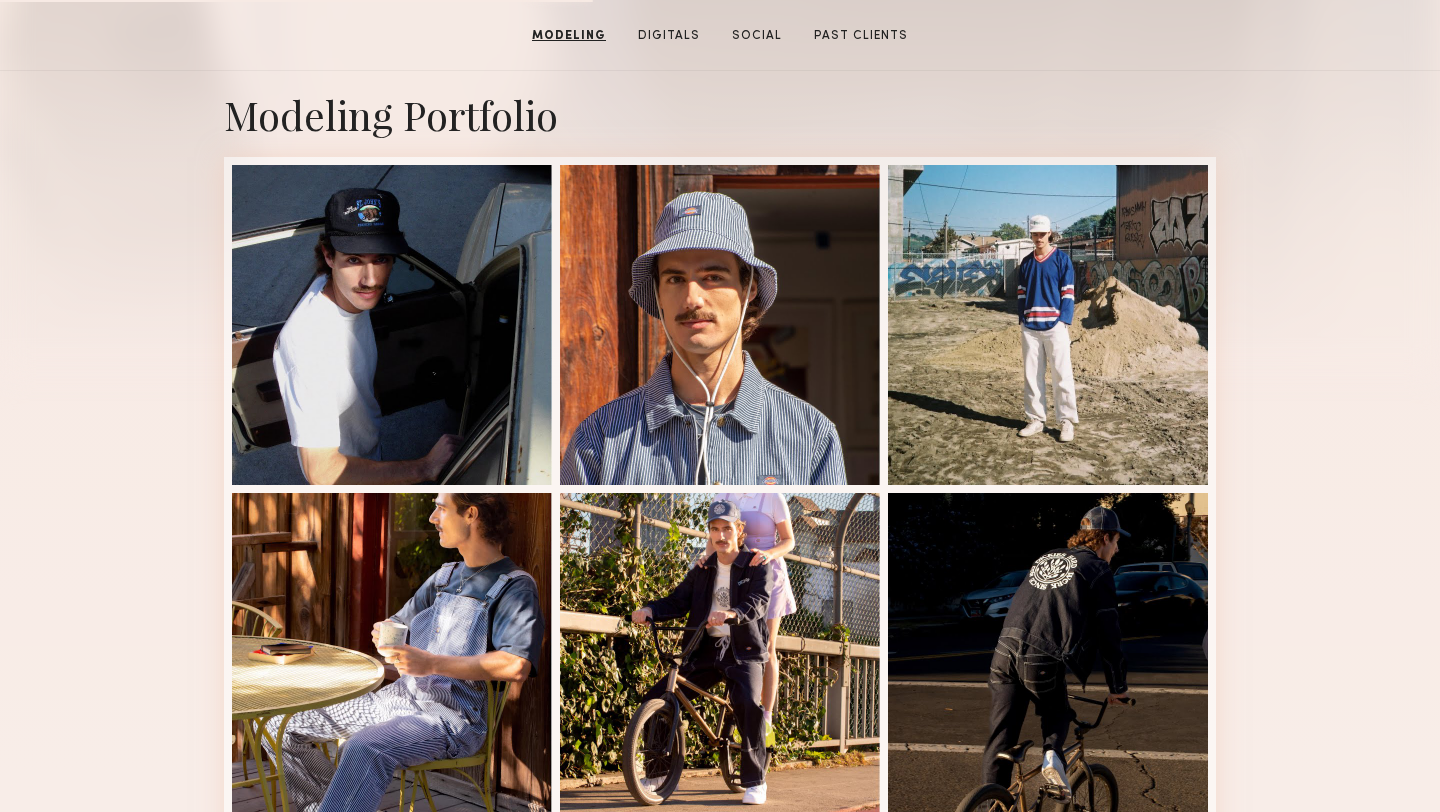 scroll, scrollTop: 0, scrollLeft: 0, axis: both 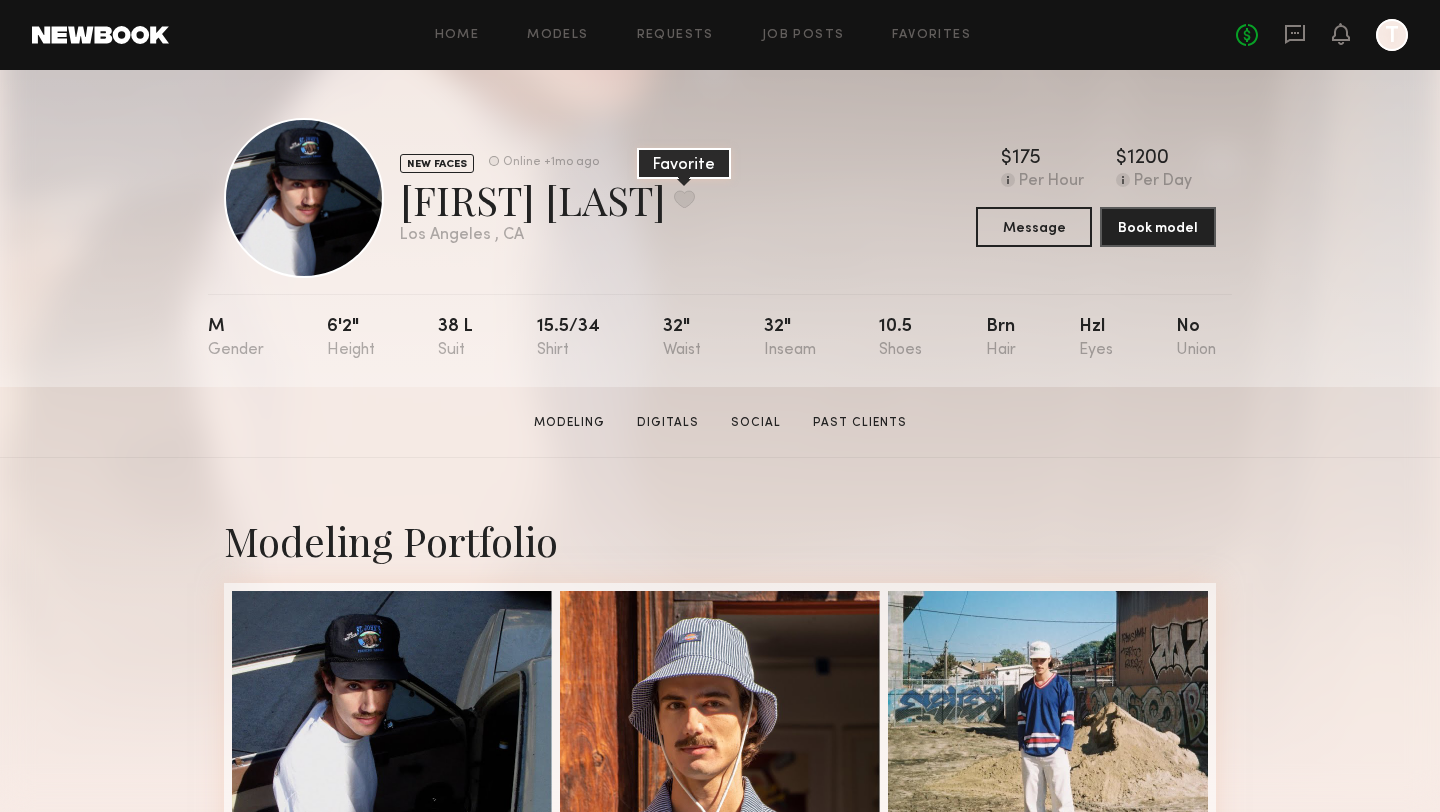 click 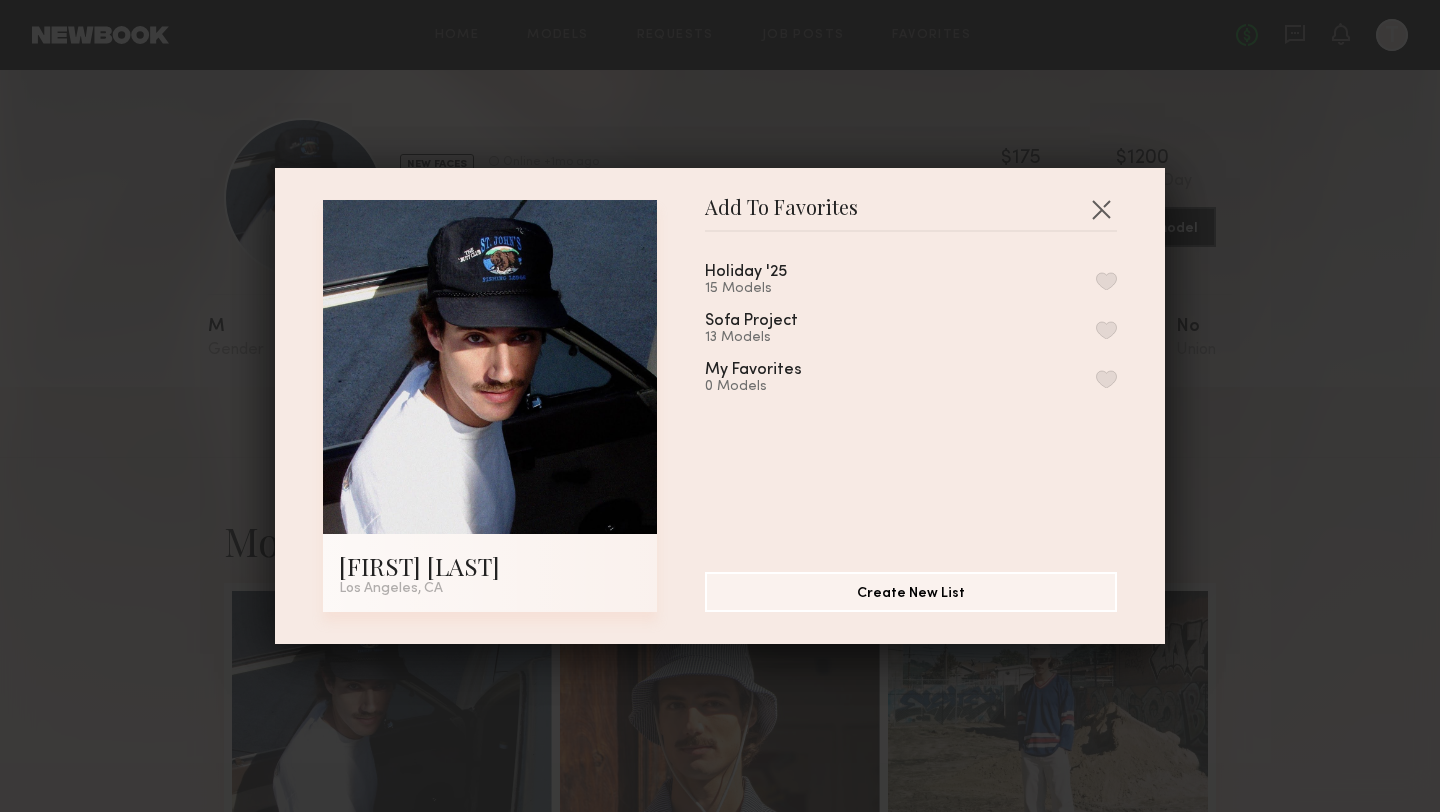 click at bounding box center (1106, 281) 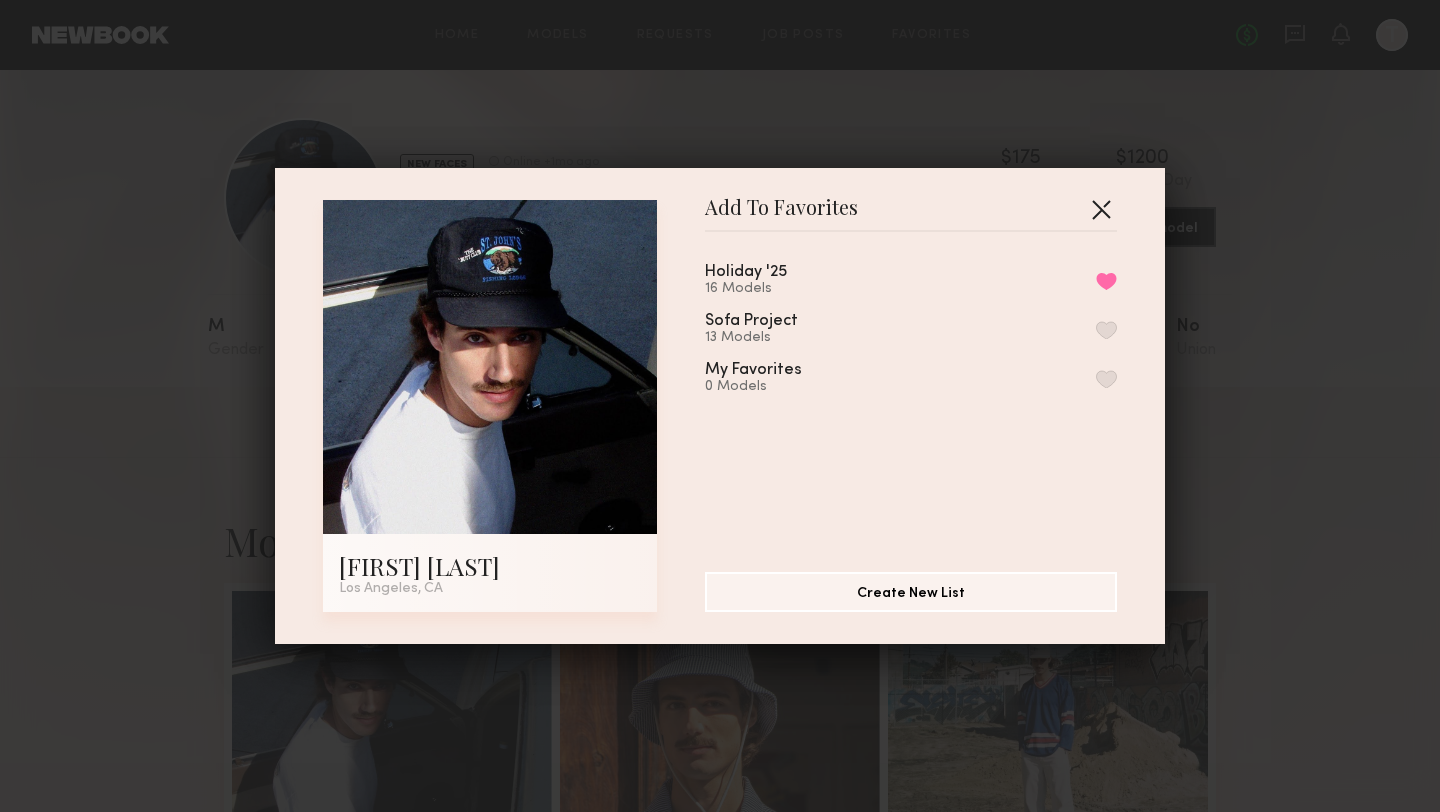 click at bounding box center (1101, 209) 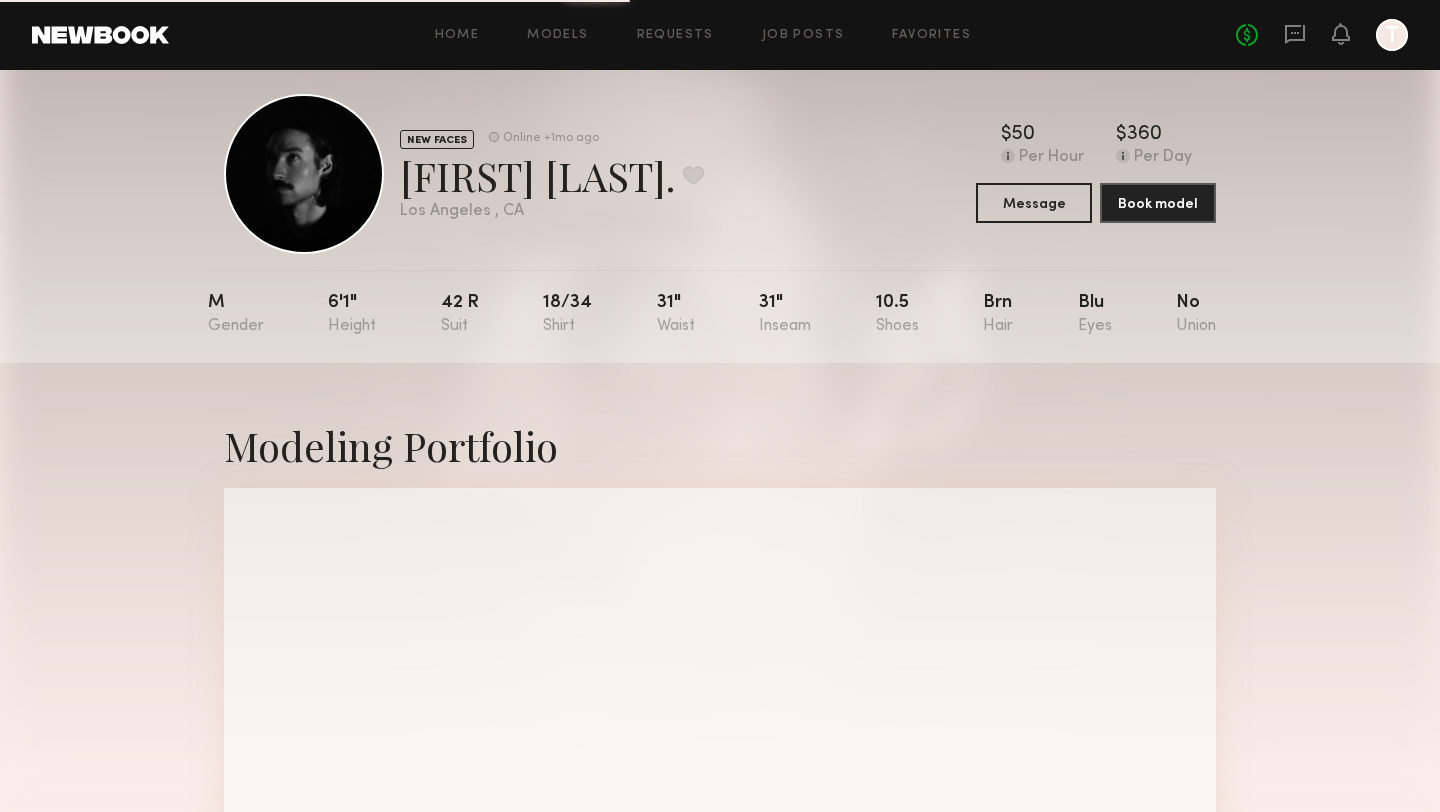scroll, scrollTop: 0, scrollLeft: 0, axis: both 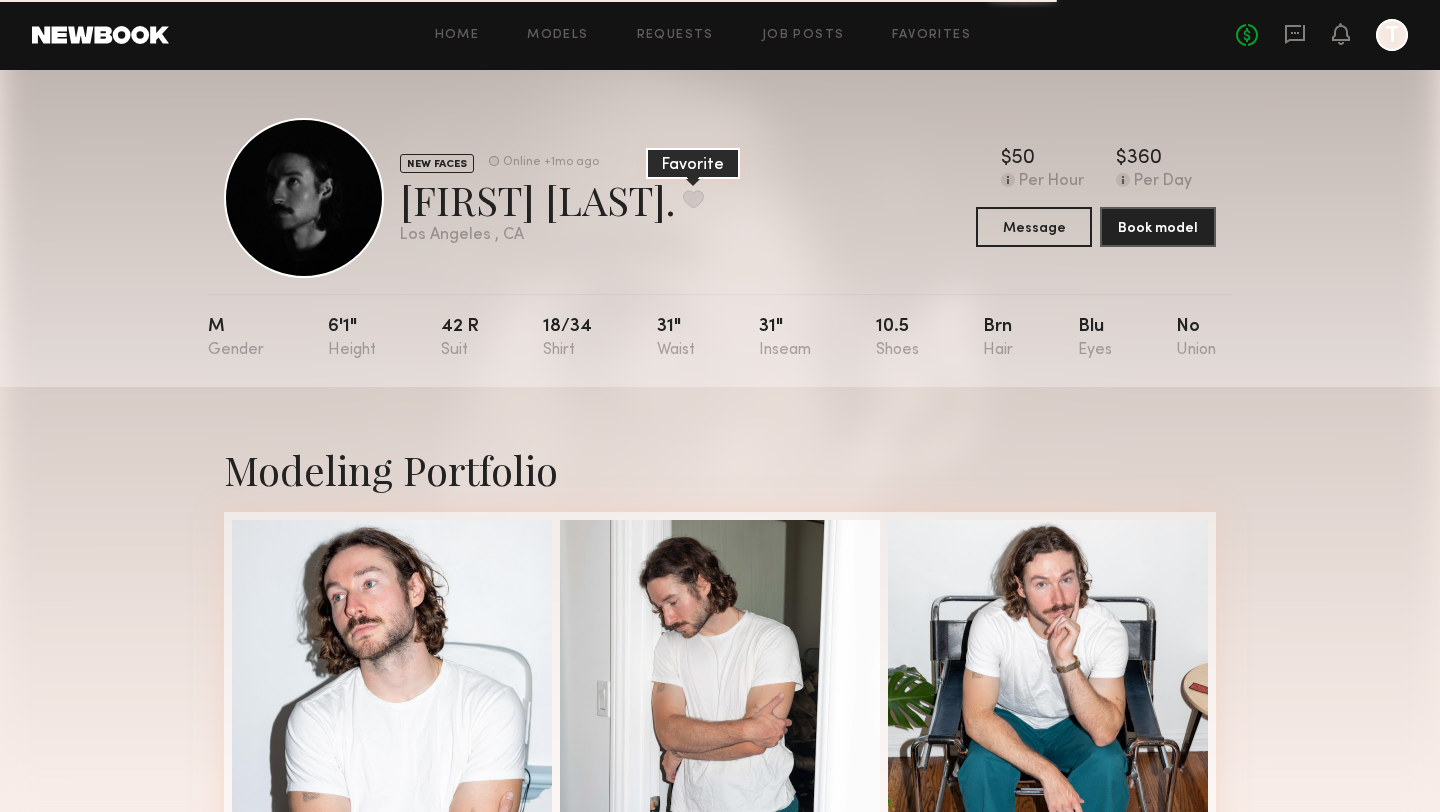 click 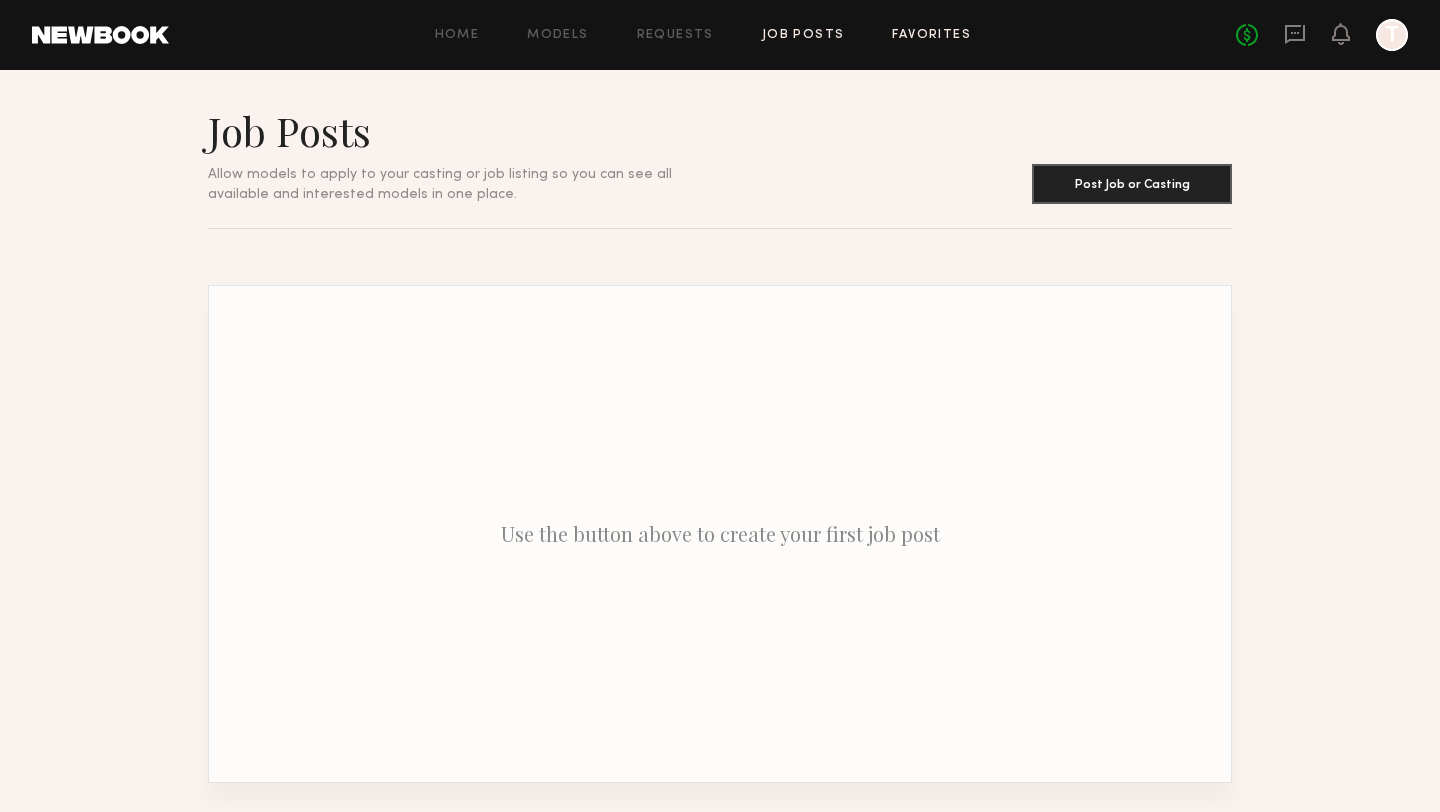 scroll, scrollTop: 0, scrollLeft: 0, axis: both 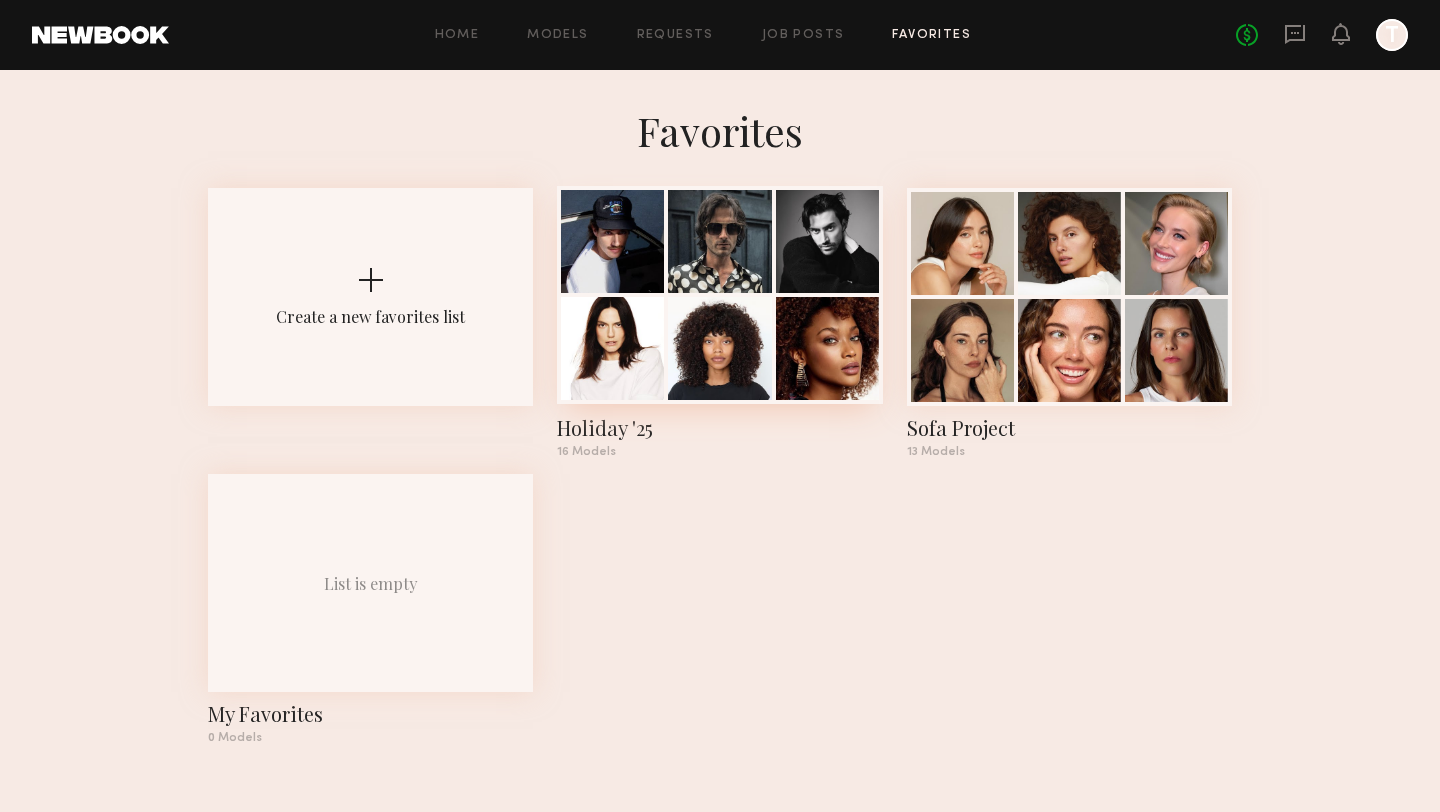 click 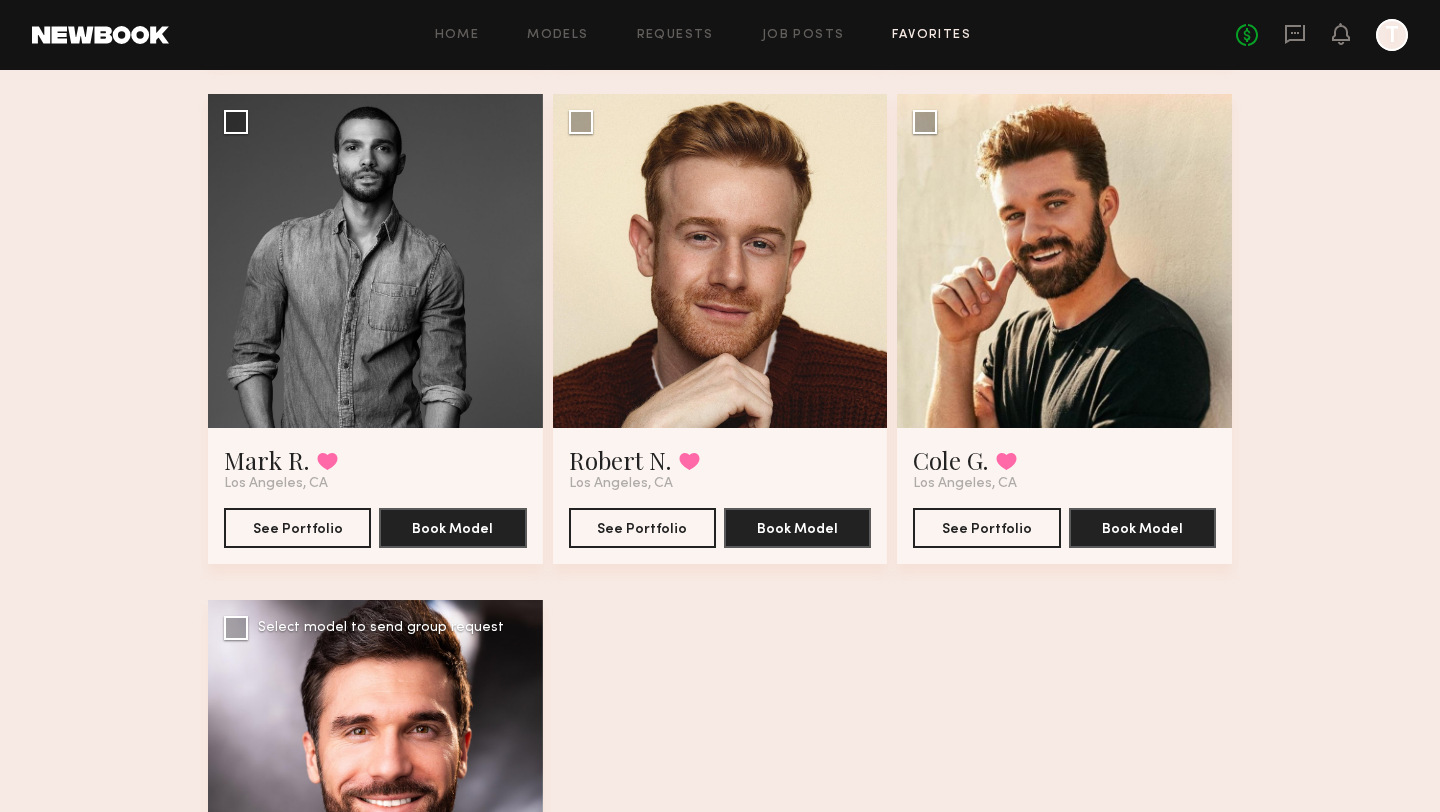 scroll, scrollTop: 2213, scrollLeft: 0, axis: vertical 